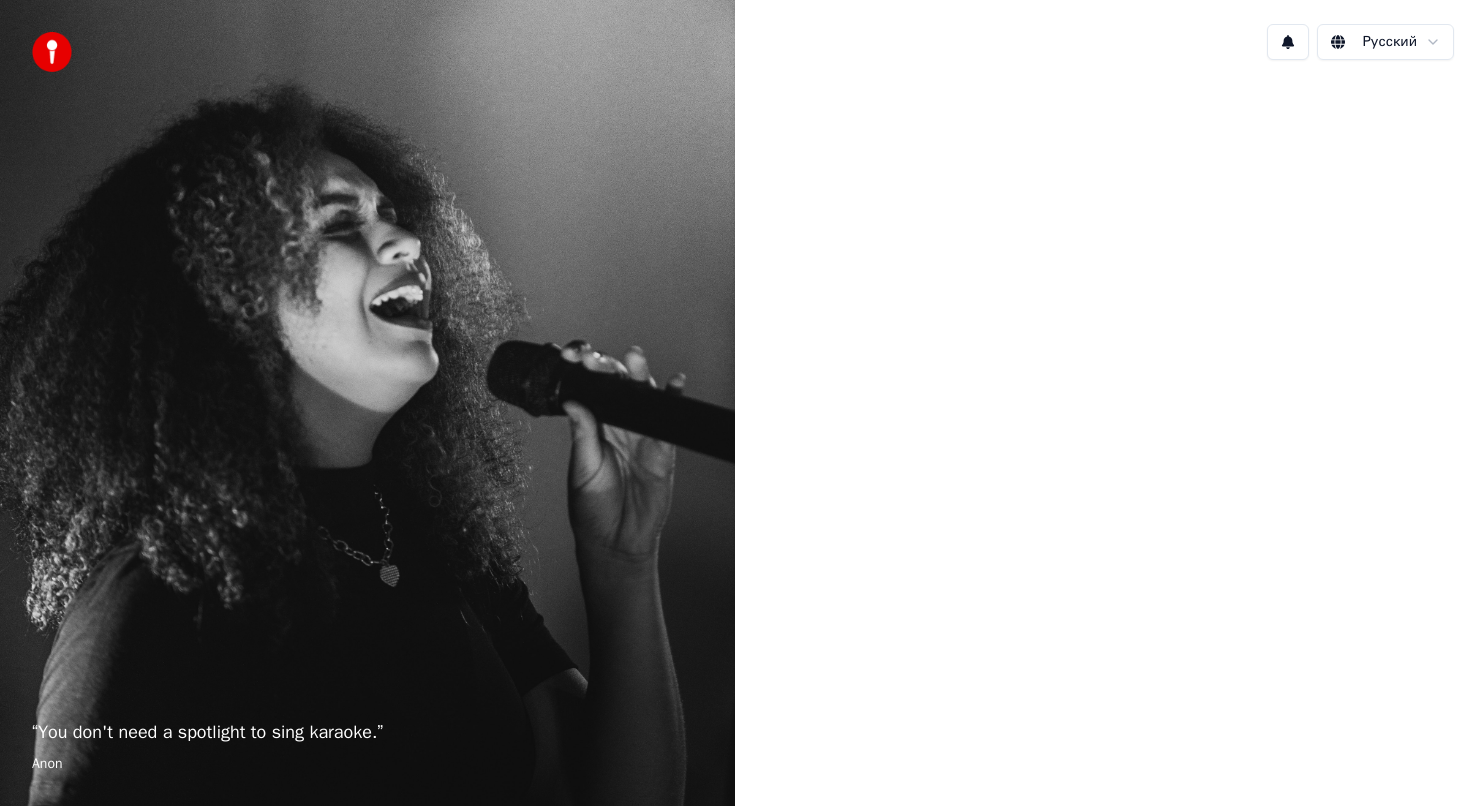 scroll, scrollTop: 0, scrollLeft: 0, axis: both 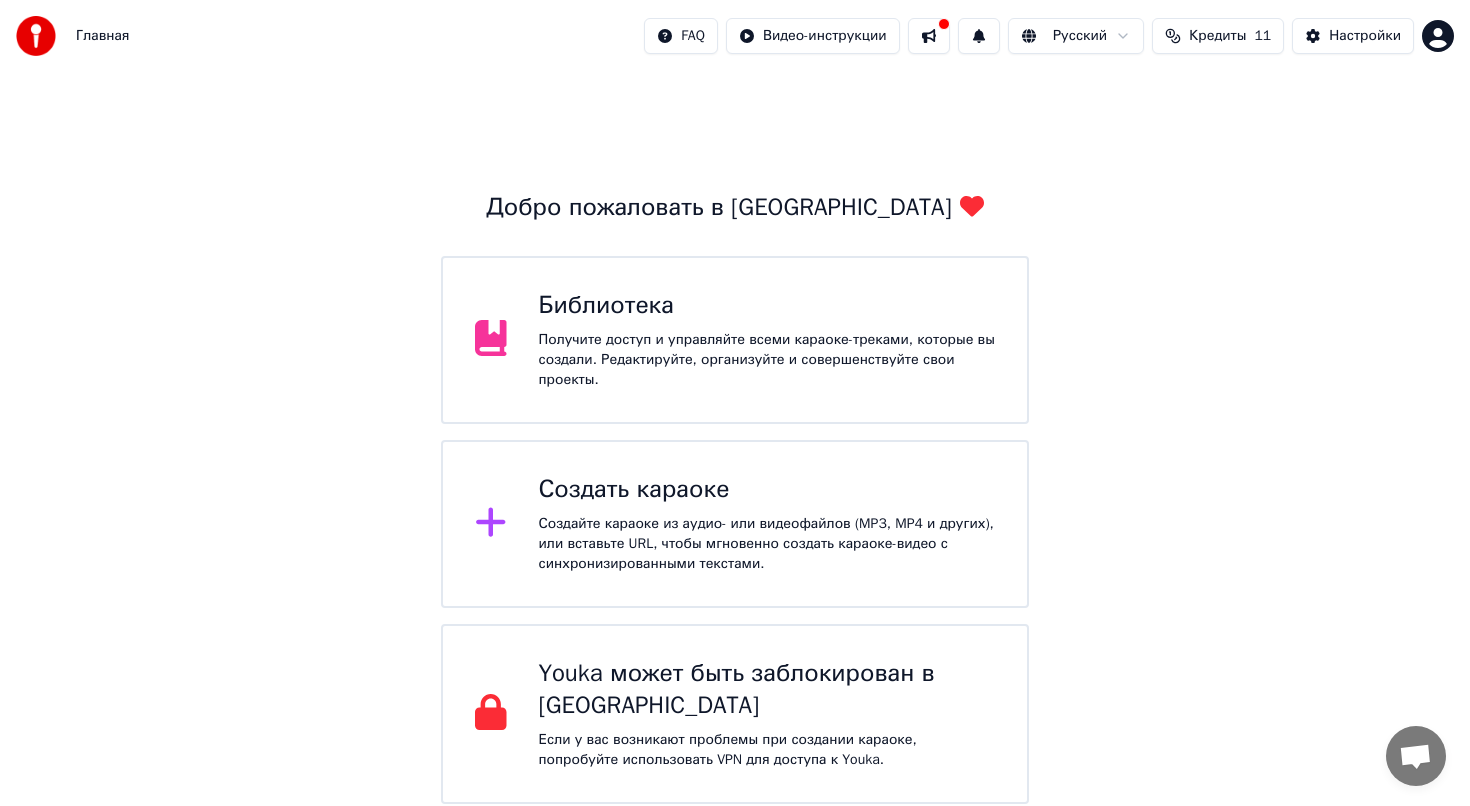click on "Создать караоке" at bounding box center (767, 490) 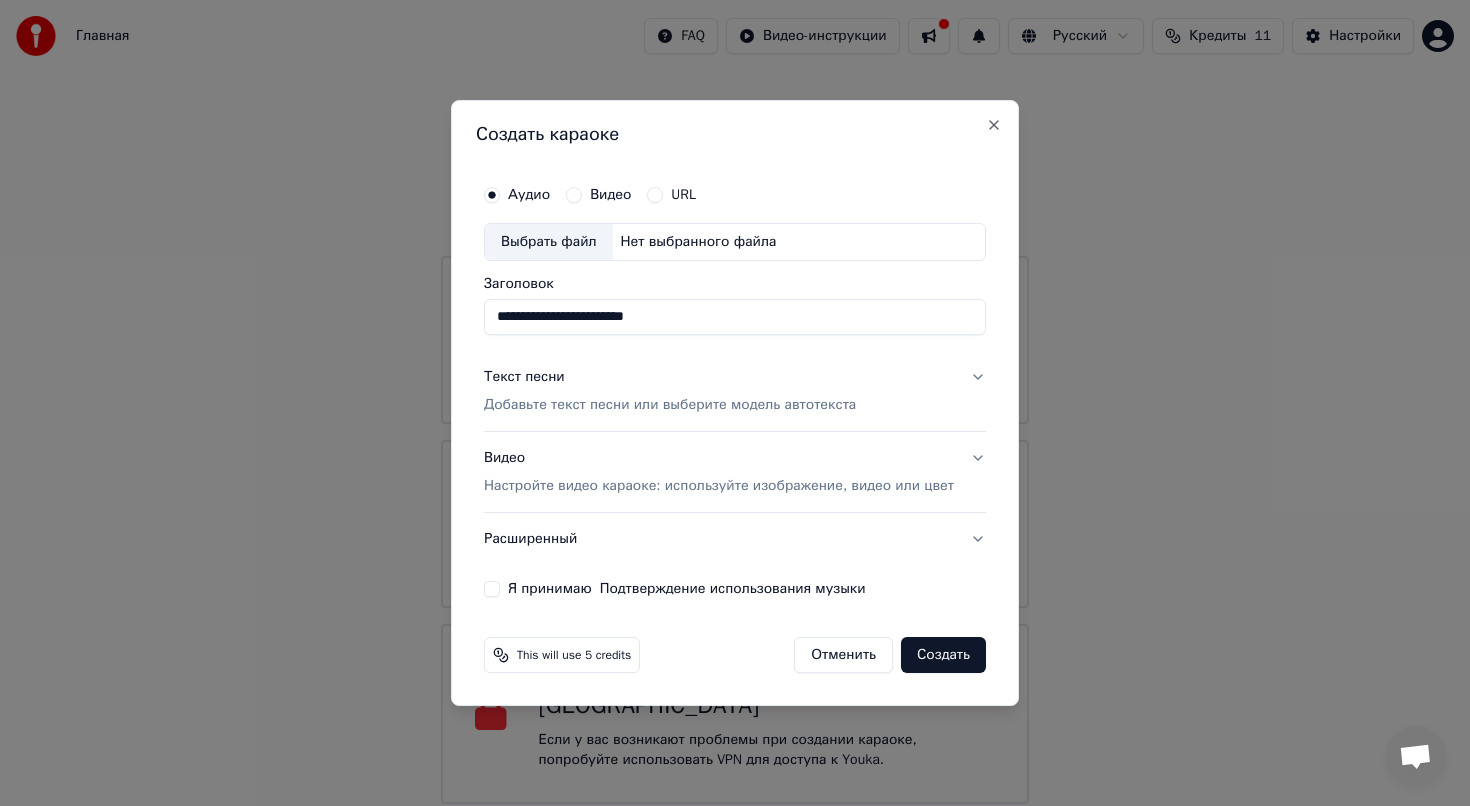 click on "Нет выбранного файла" at bounding box center (699, 242) 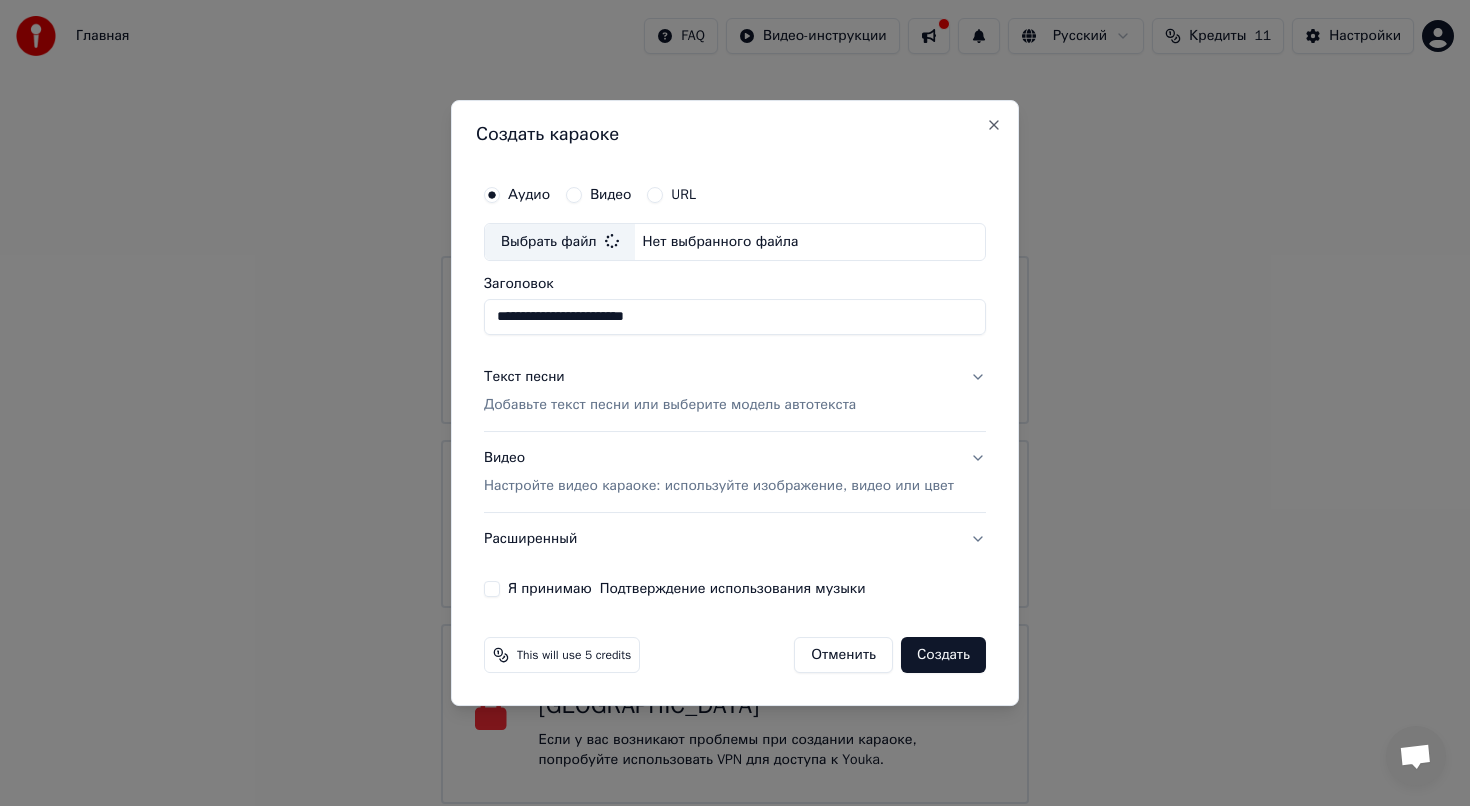 type on "**********" 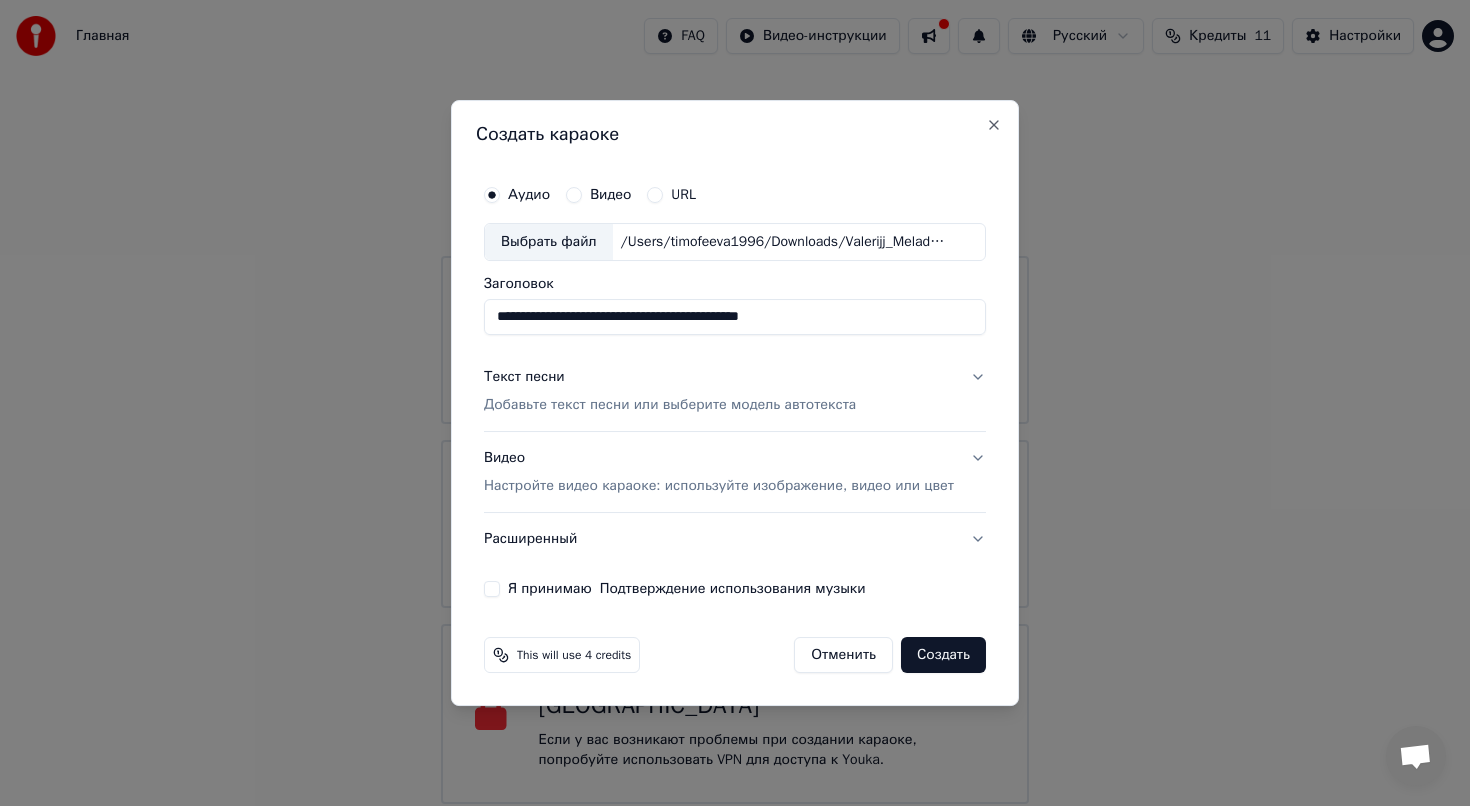 click on "Добавьте текст песни или выберите модель автотекста" at bounding box center (670, 405) 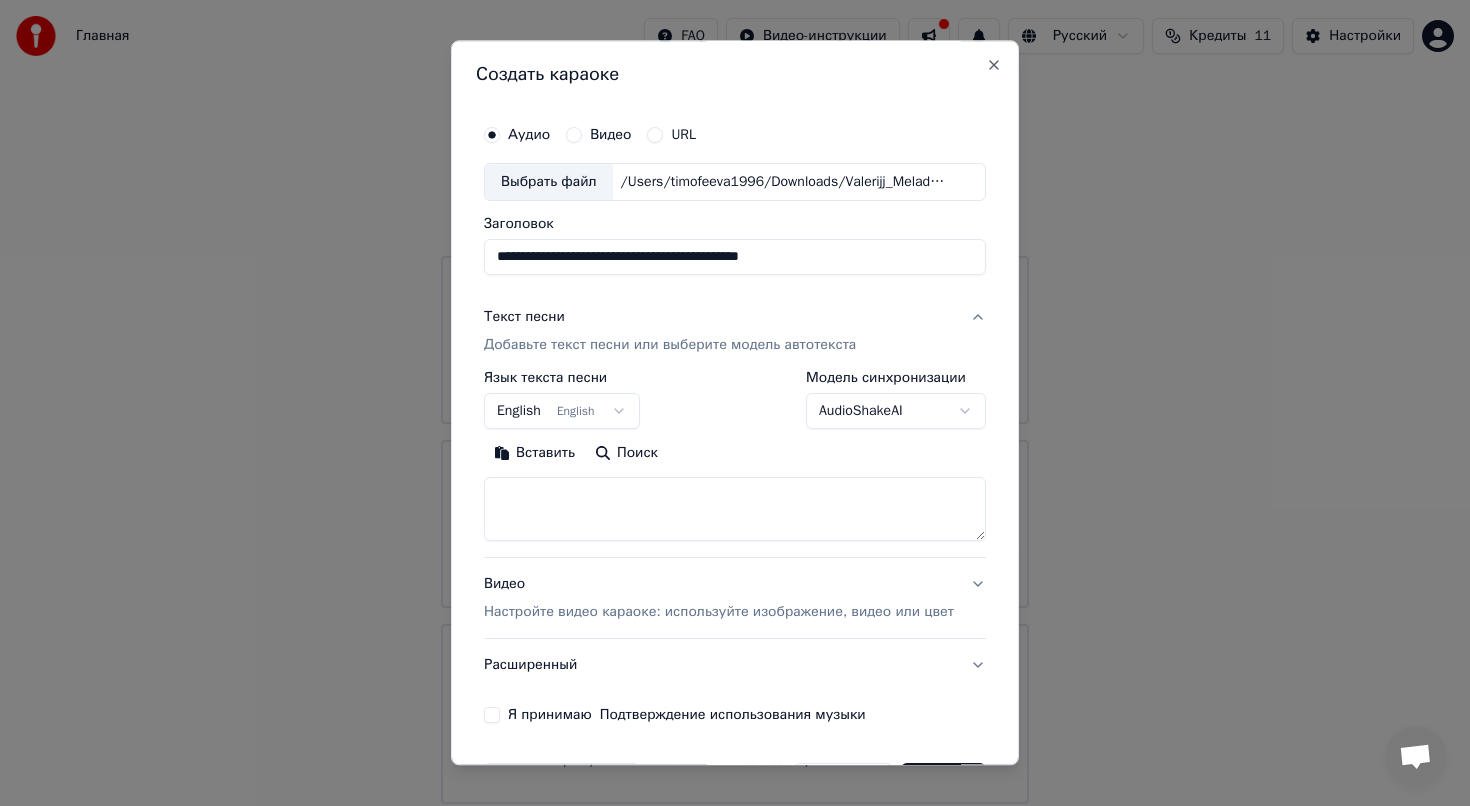 click at bounding box center [735, 509] 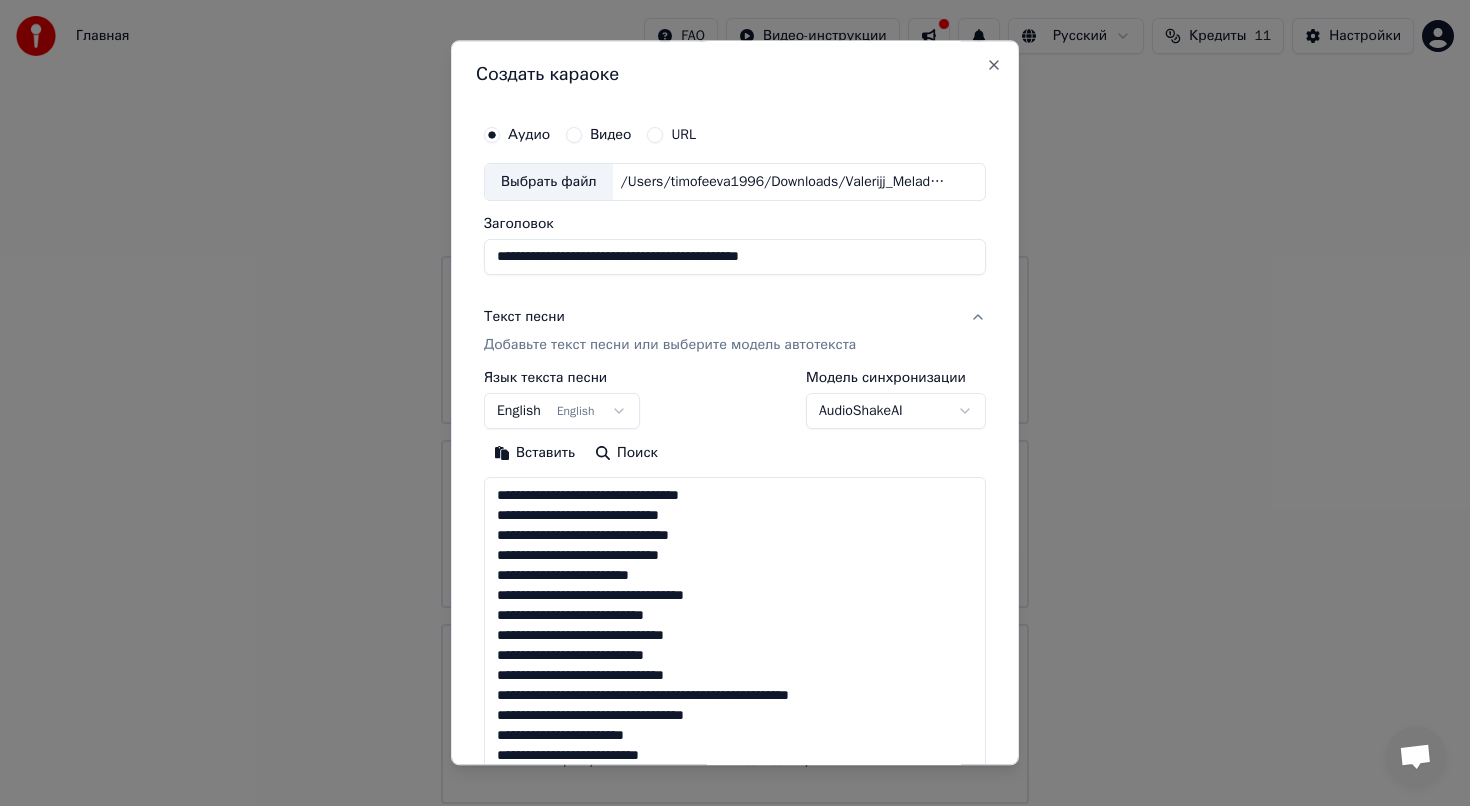 scroll, scrollTop: 384, scrollLeft: 0, axis: vertical 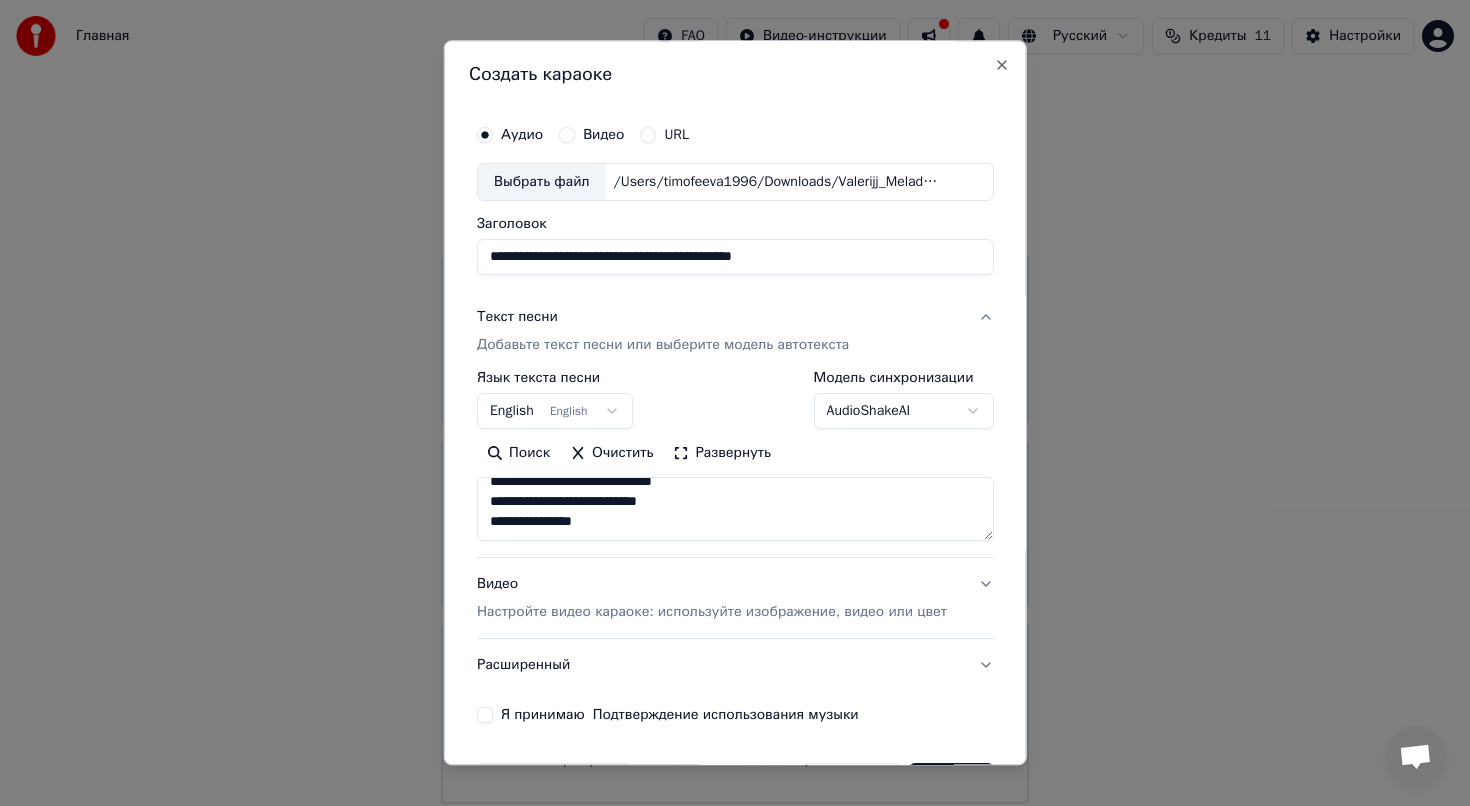 type on "**********" 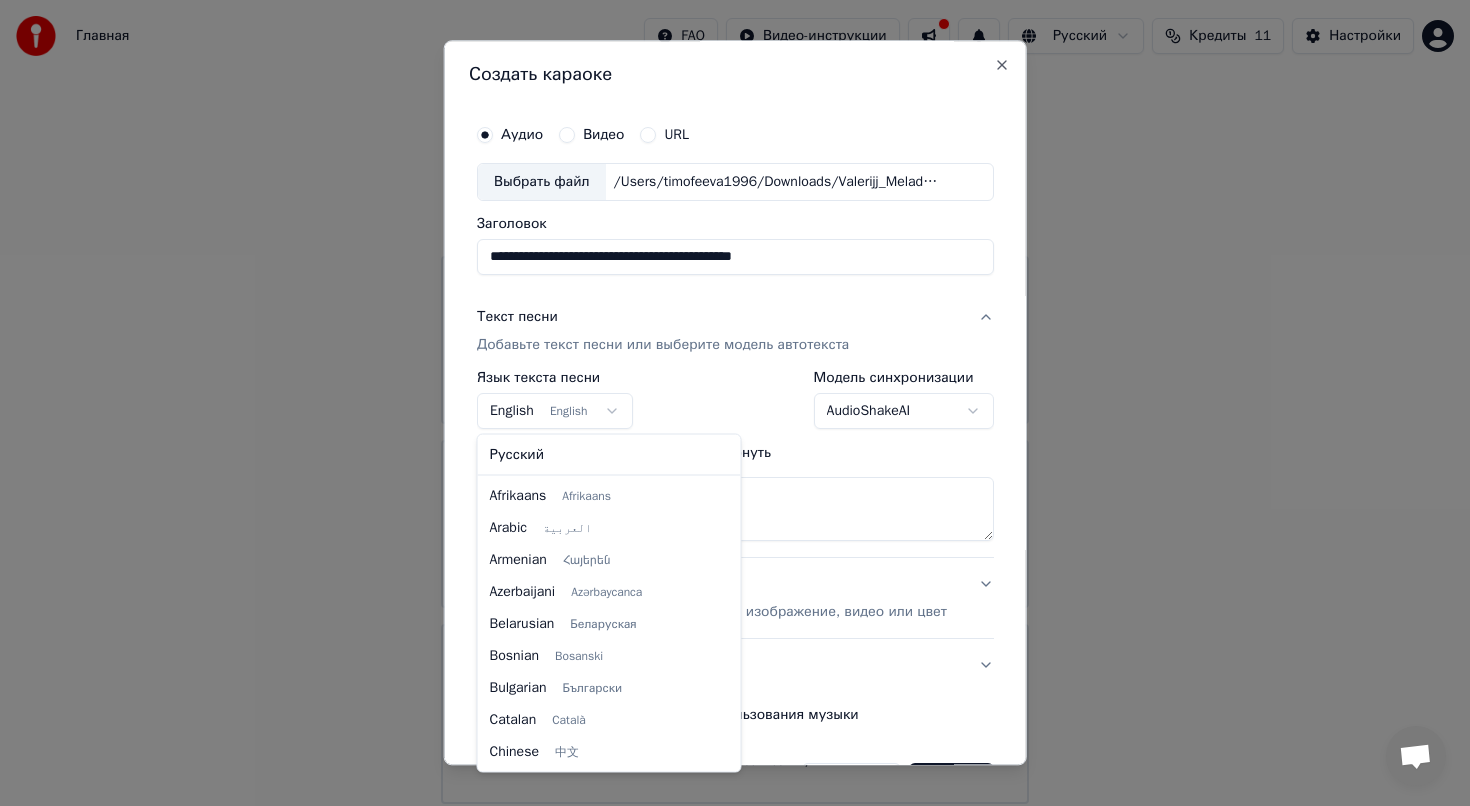 scroll, scrollTop: 160, scrollLeft: 0, axis: vertical 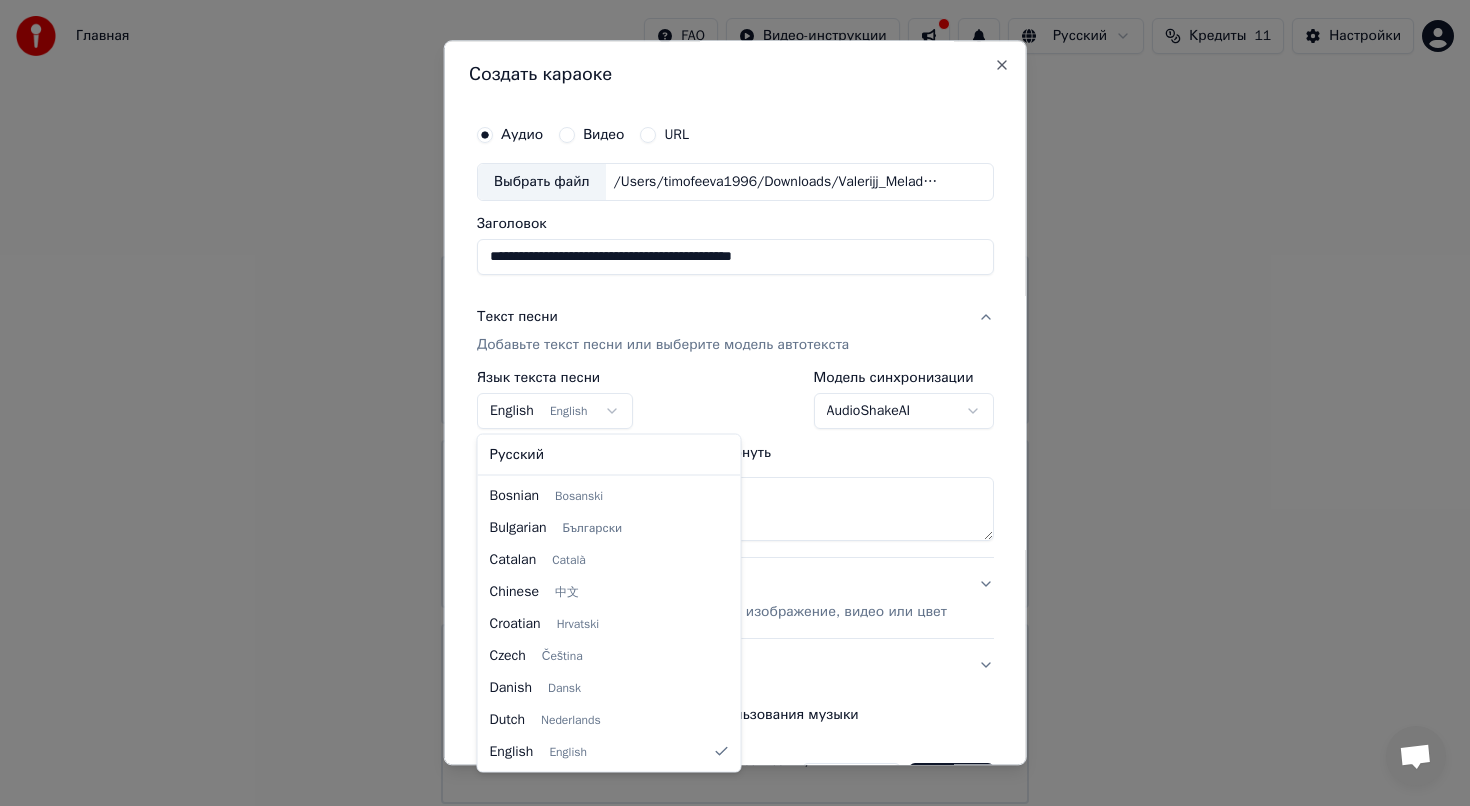 select on "**" 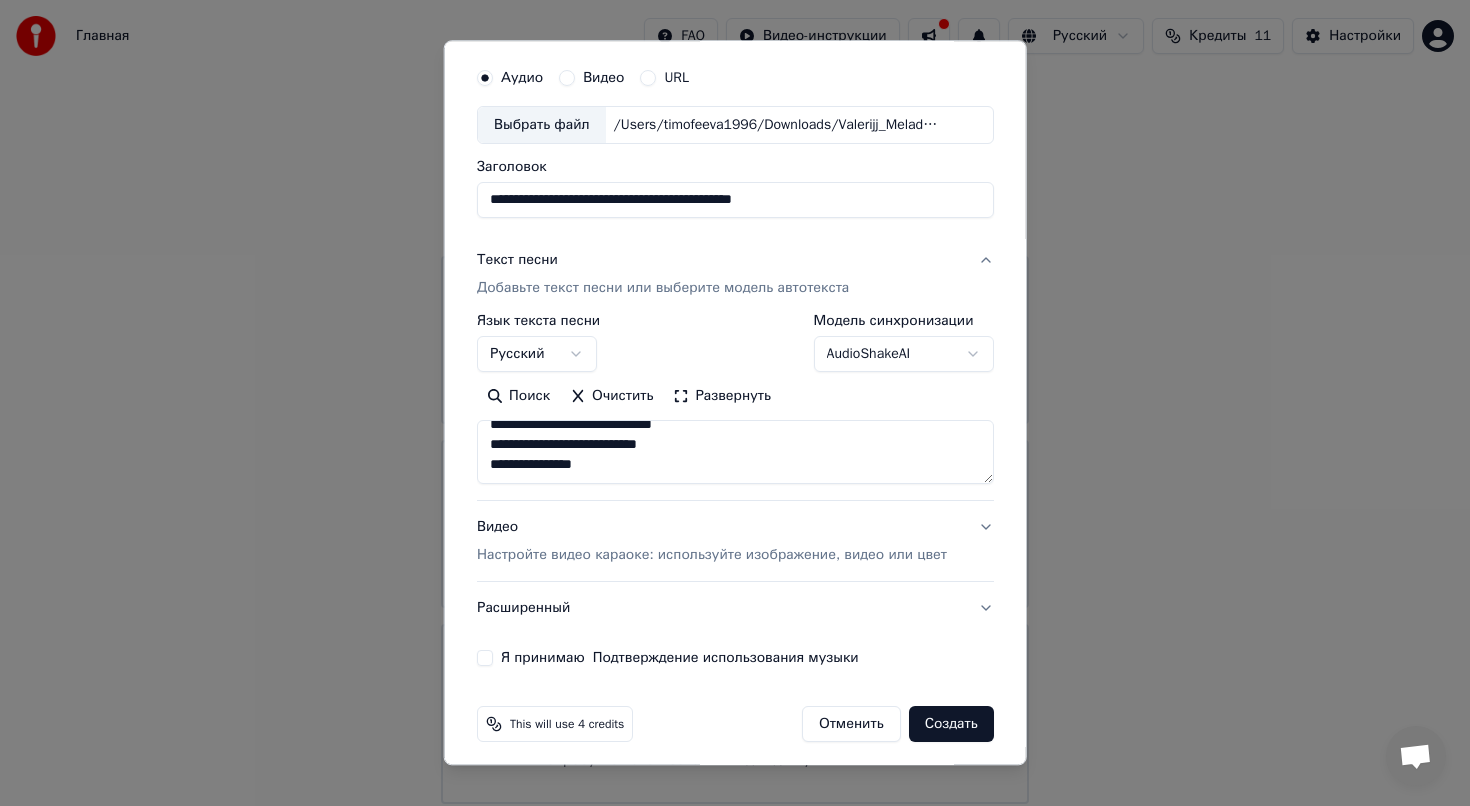 scroll, scrollTop: 66, scrollLeft: 0, axis: vertical 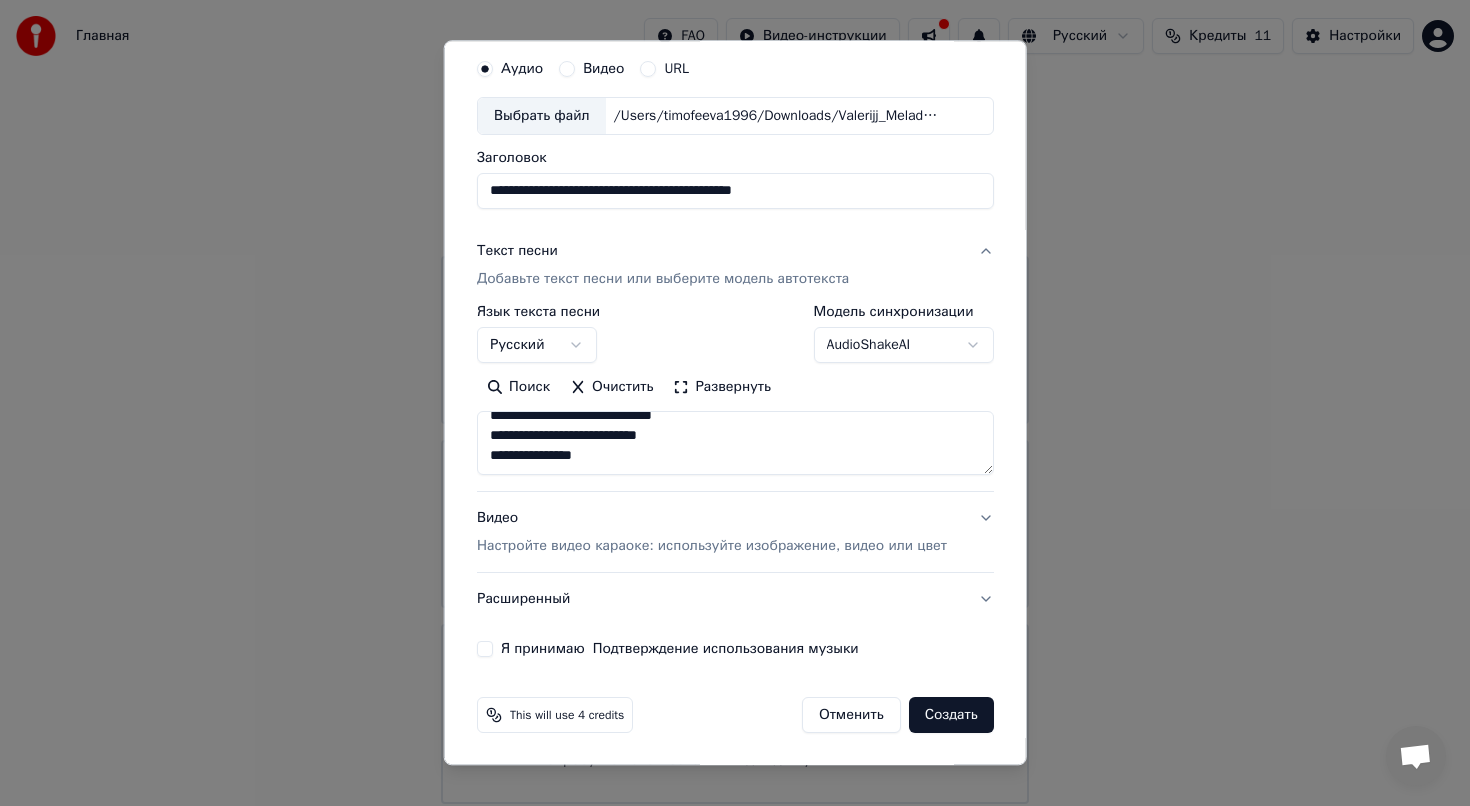 click on "Видео Настройте видео караоке: используйте изображение, видео или цвет" at bounding box center (735, 532) 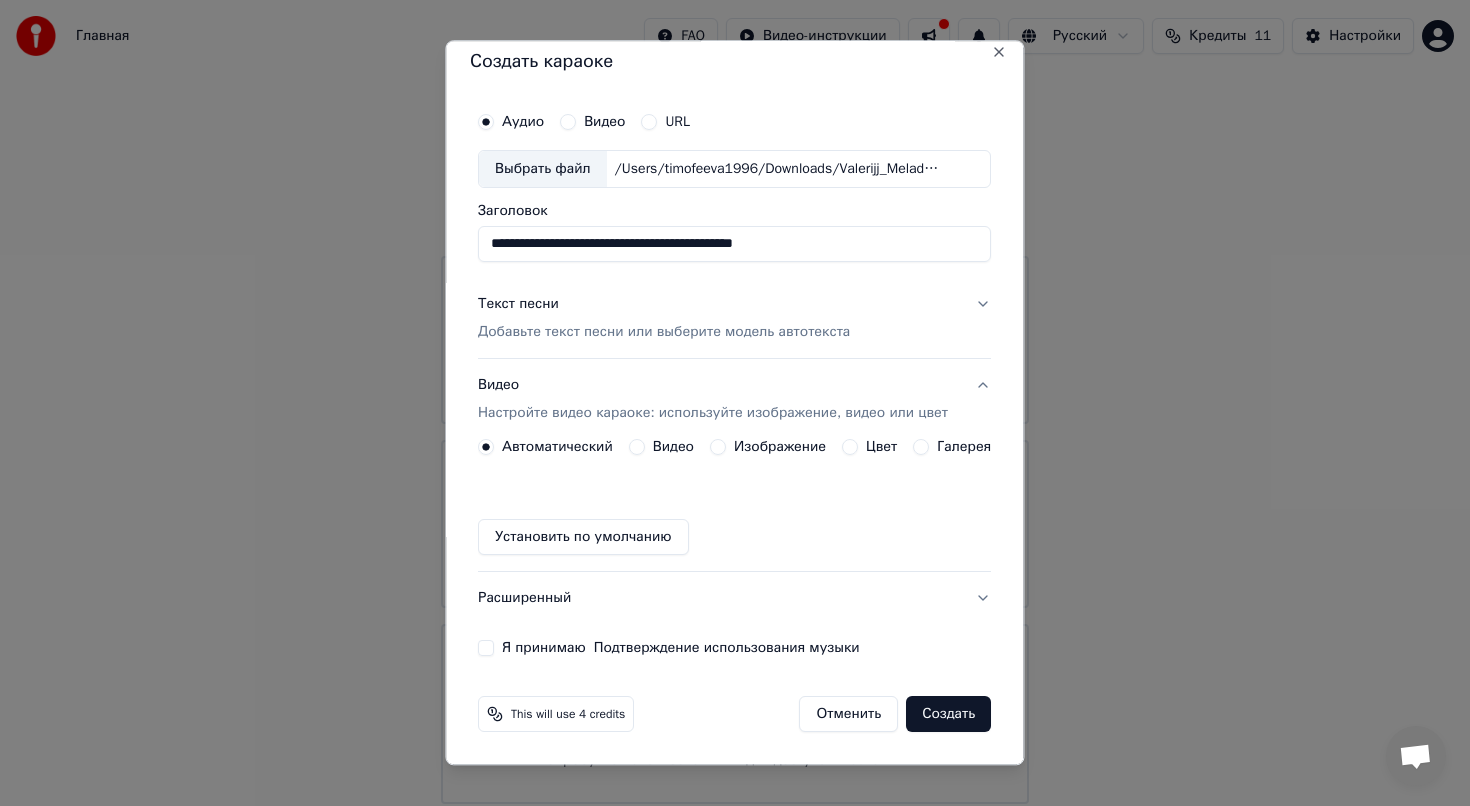 scroll, scrollTop: 12, scrollLeft: 0, axis: vertical 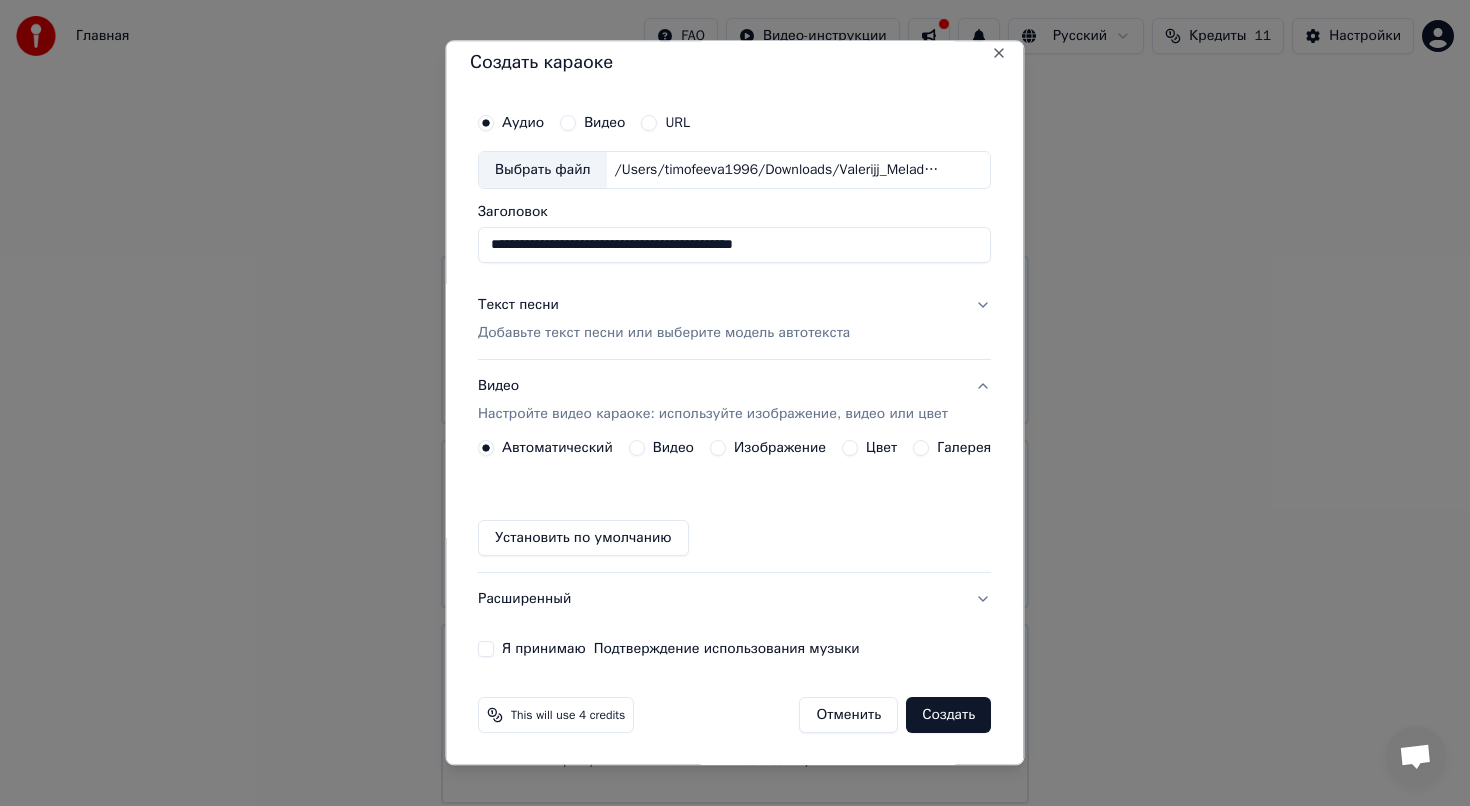 click on "Изображение" at bounding box center (718, 448) 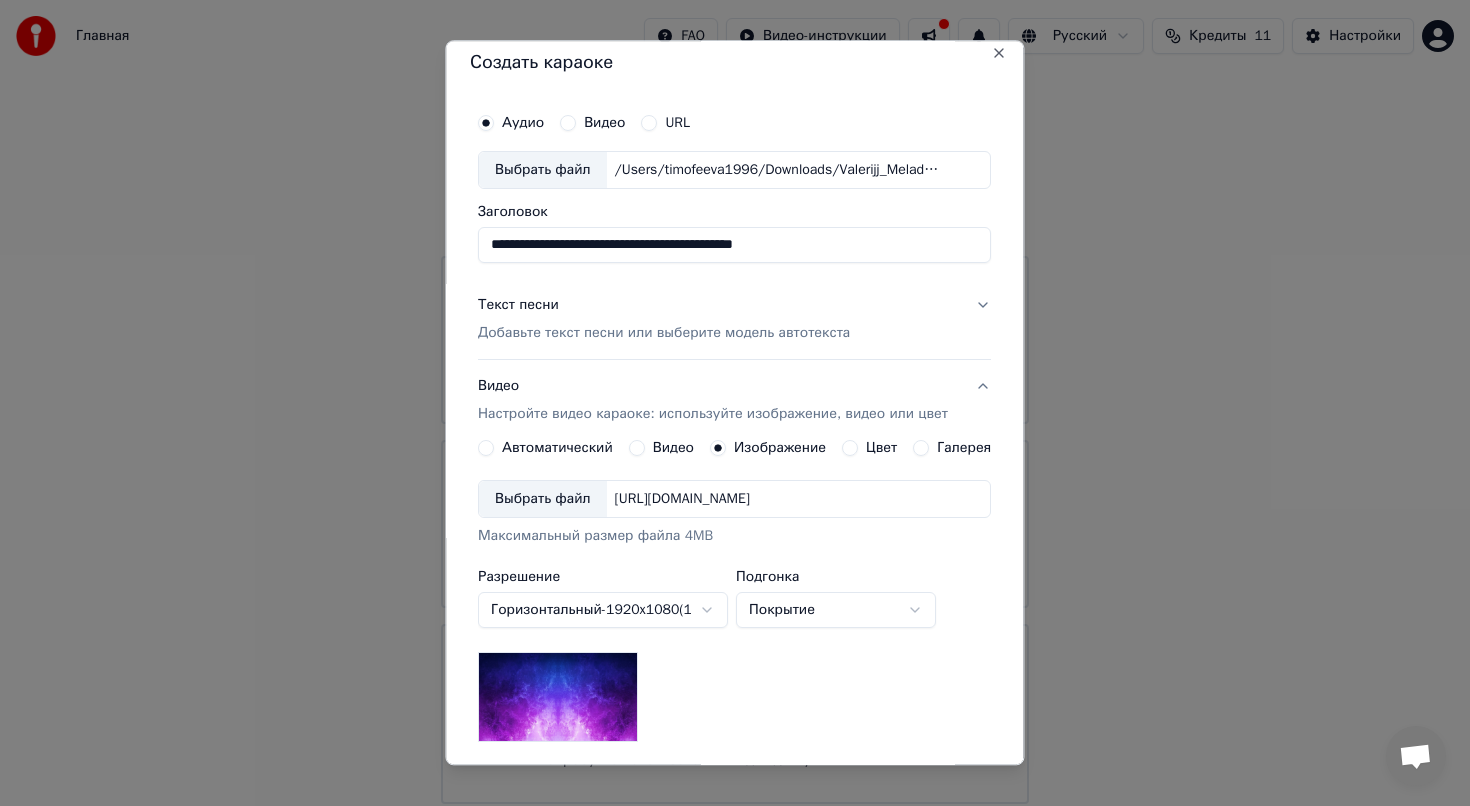 click on "[URL][DOMAIN_NAME]" at bounding box center (682, 499) 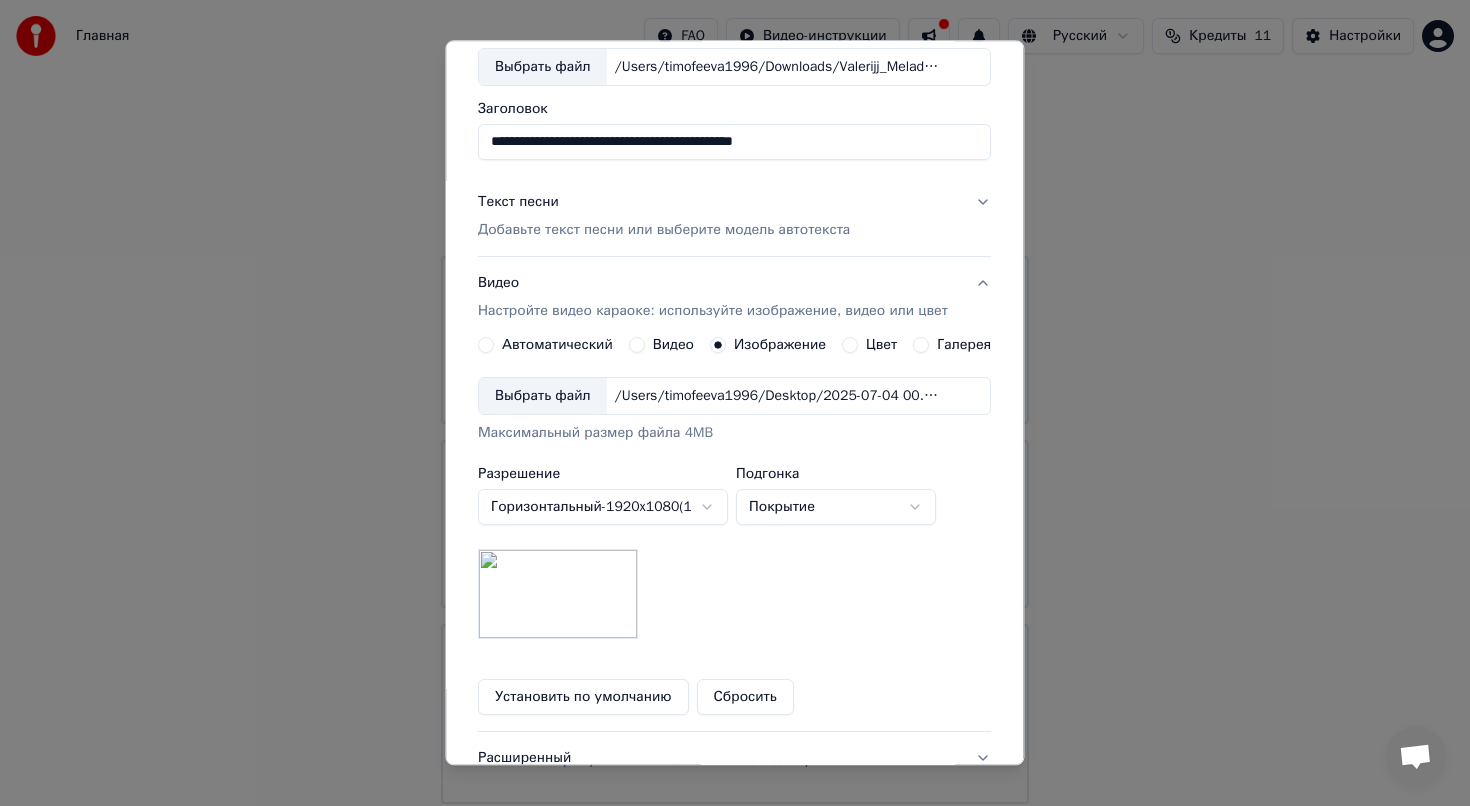 scroll, scrollTop: 124, scrollLeft: 0, axis: vertical 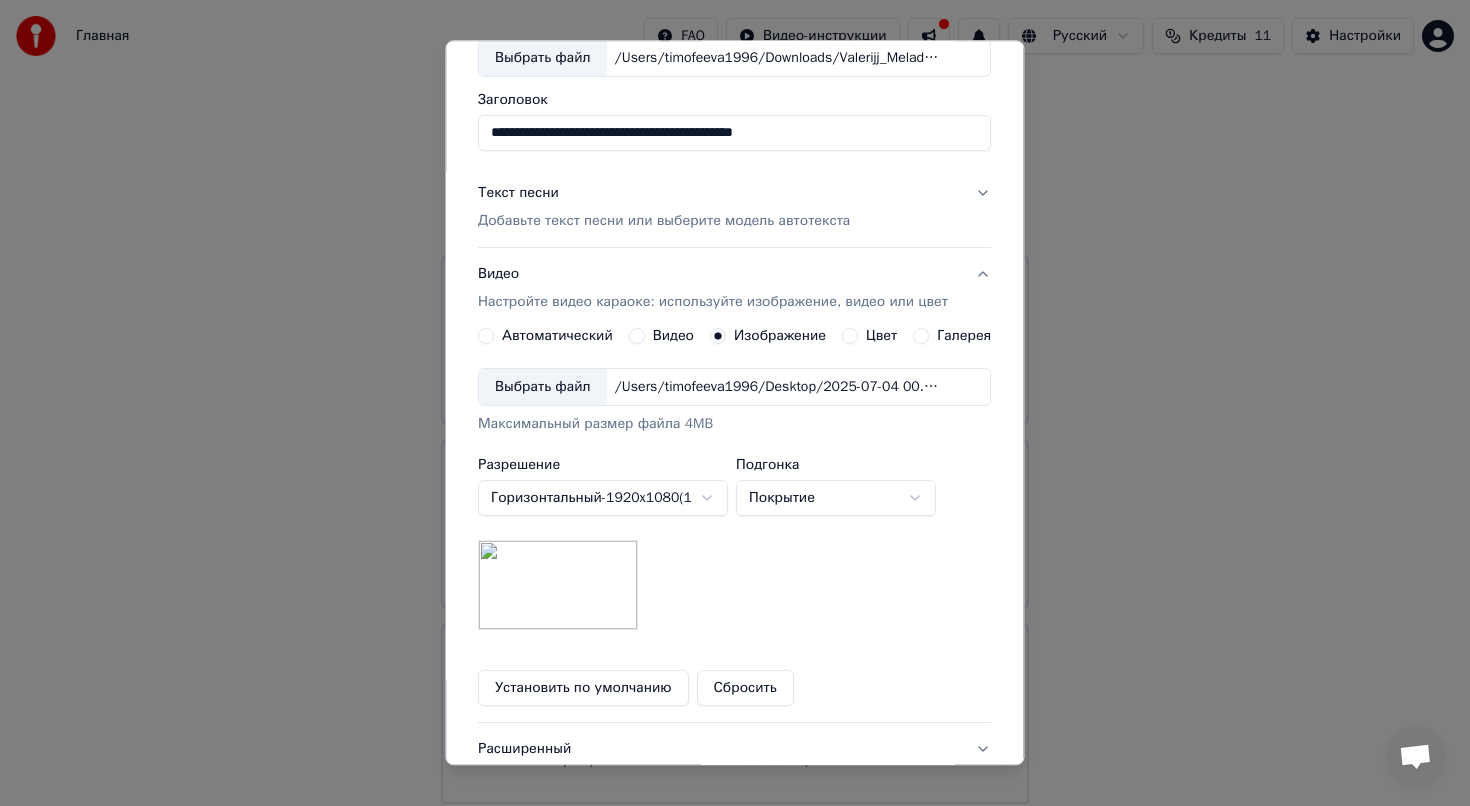 click on "Главная FAQ Видео-инструкции Русский Кредиты 11 Настройки Добро пожаловать в Youka Библиотека Получите доступ и управляйте всеми караоке-треками, которые вы создали. Редактируйте, организуйте и совершенствуйте свои проекты. Создать караоке Создайте караоке из аудио- или видеофайлов (MP3, MP4 и других), или вставьте URL, чтобы мгновенно создать караоке-видео с синхронизированными текстами. Youka может быть заблокирован в [GEOGRAPHIC_DATA] Если у вас возникают проблемы при создании караоке, попробуйте использовать VPN для доступа к Youka. Создать караоке Аудио Видео URL Заголовок  -" at bounding box center (735, 402) 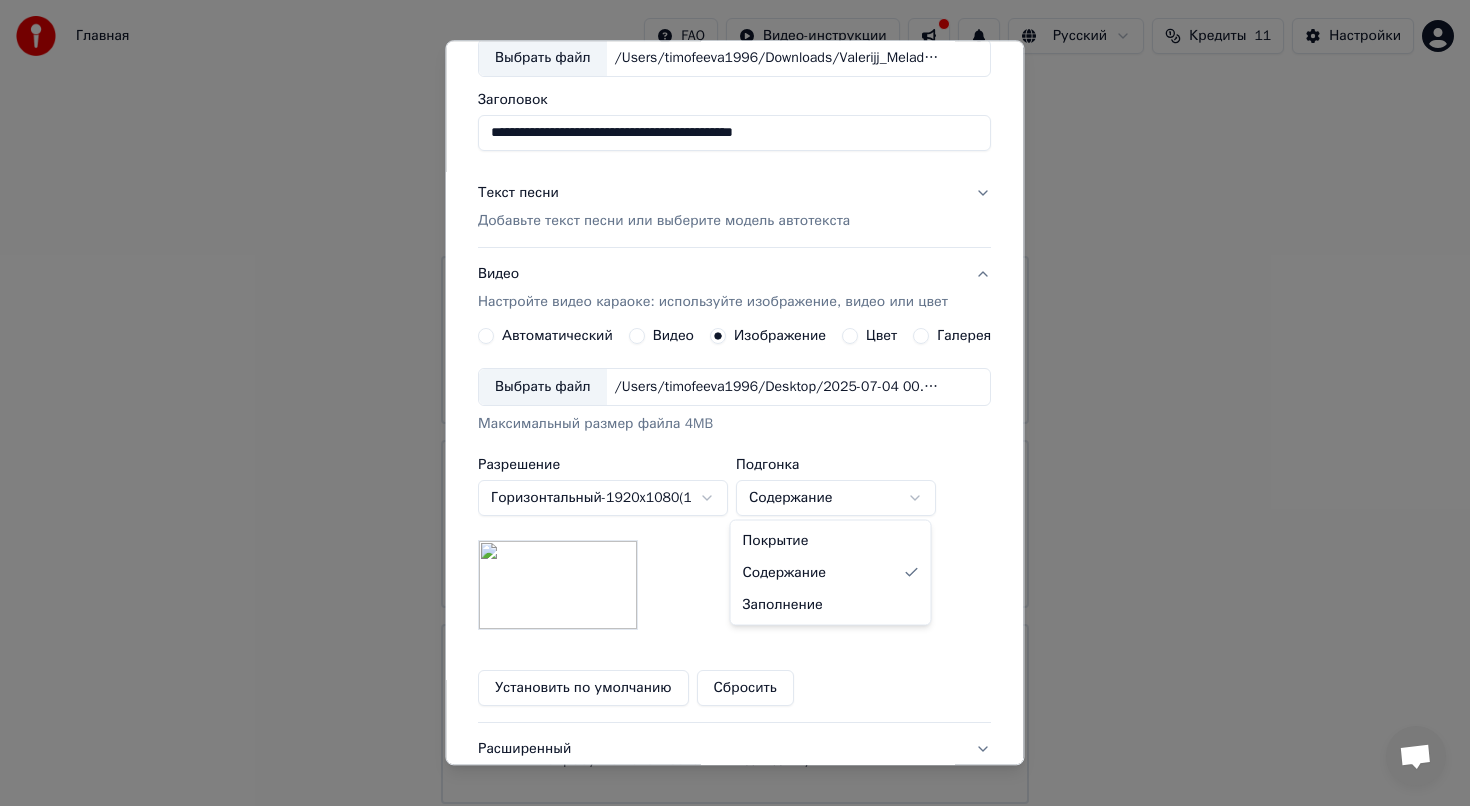 click on "Главная FAQ Видео-инструкции Русский Кредиты 11 Настройки Добро пожаловать в Youka Библиотека Получите доступ и управляйте всеми караоке-треками, которые вы создали. Редактируйте, организуйте и совершенствуйте свои проекты. Создать караоке Создайте караоке из аудио- или видеофайлов (MP3, MP4 и других), или вставьте URL, чтобы мгновенно создать караоке-видео с синхронизированными текстами. Youka может быть заблокирован в [GEOGRAPHIC_DATA] Если у вас возникают проблемы при создании караоке, попробуйте использовать VPN для доступа к Youka. Создать караоке Аудио Видео URL Заголовок  -" at bounding box center (735, 402) 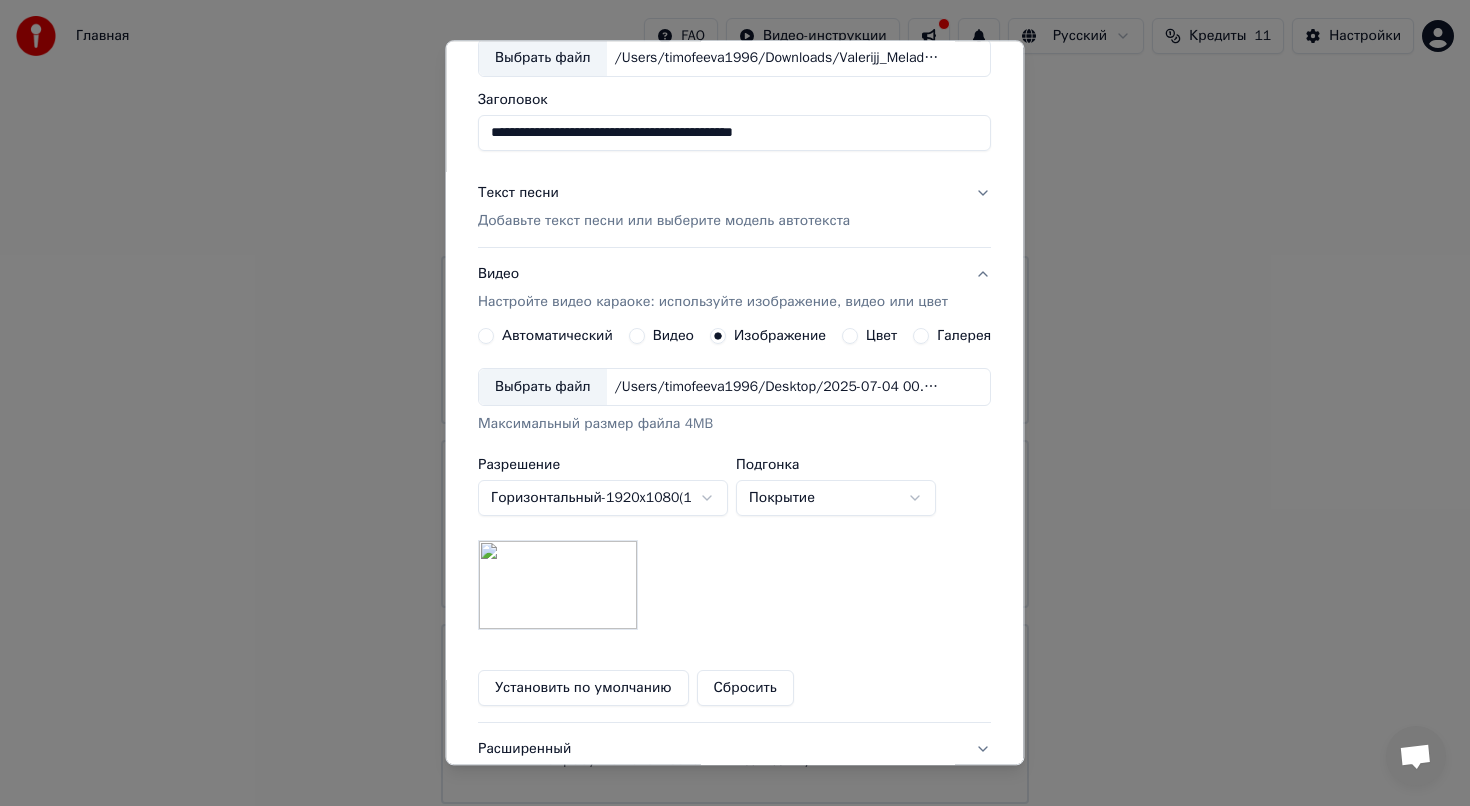 click at bounding box center (558, 585) 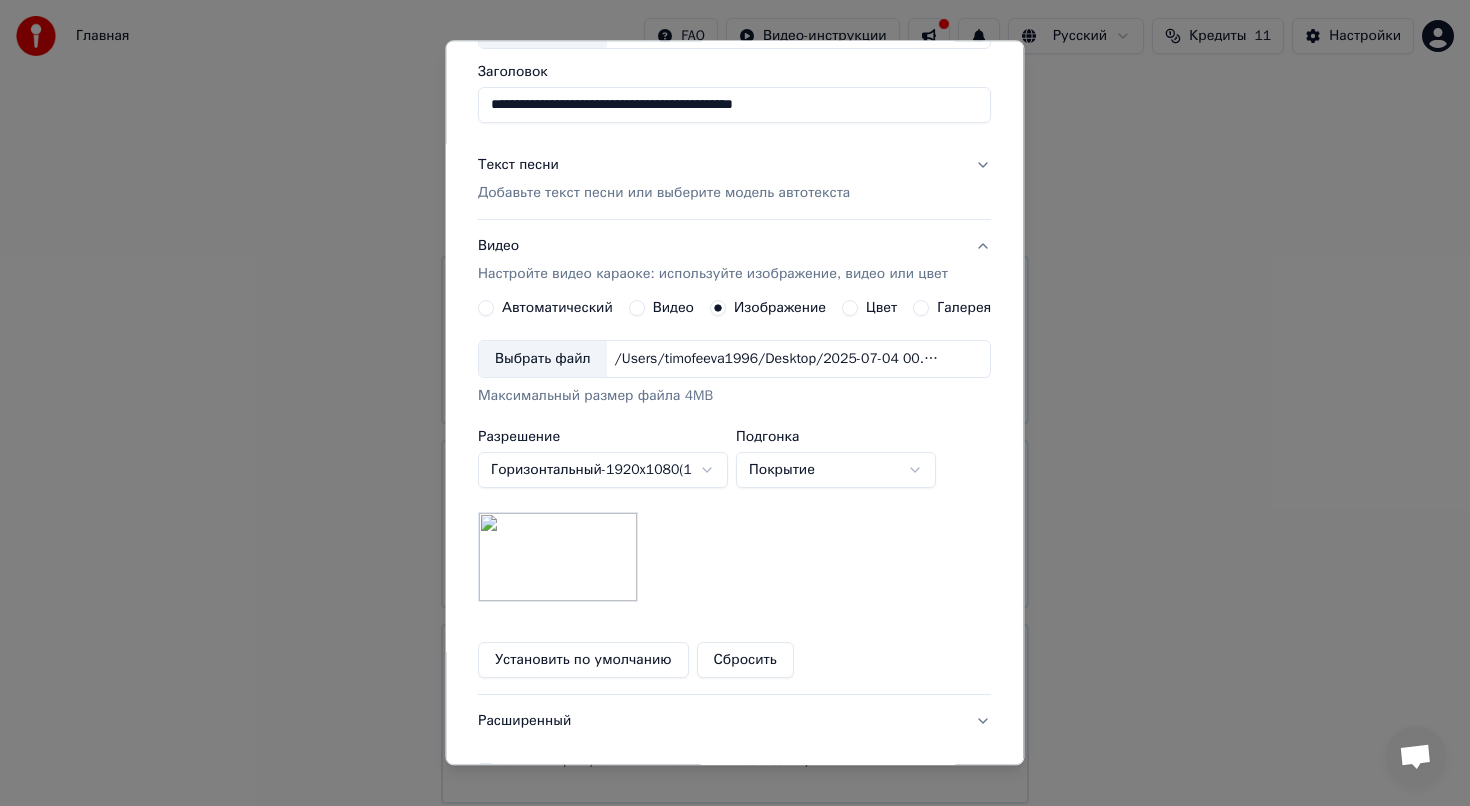 scroll, scrollTop: 154, scrollLeft: 0, axis: vertical 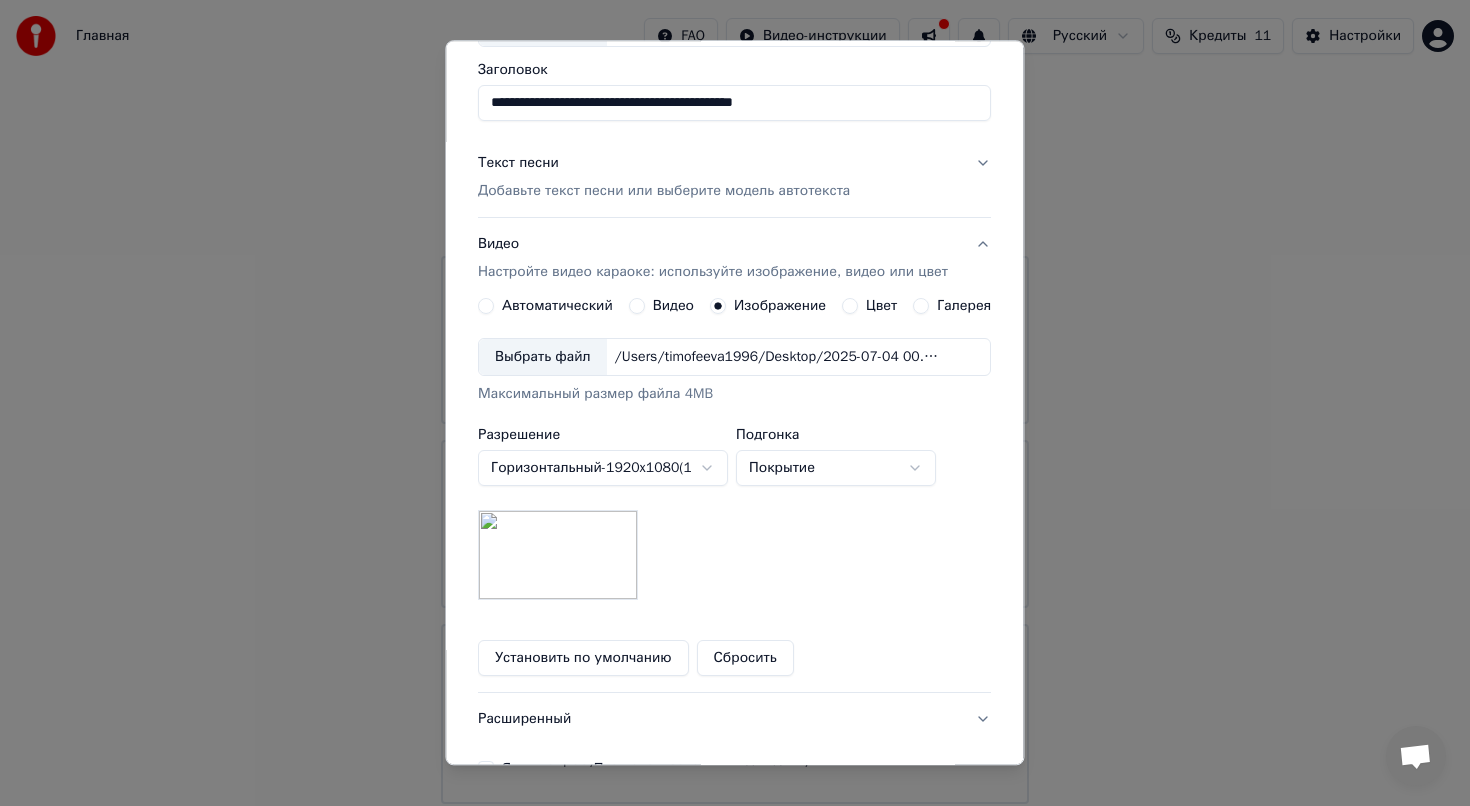 click on "**********" at bounding box center [734, 487] 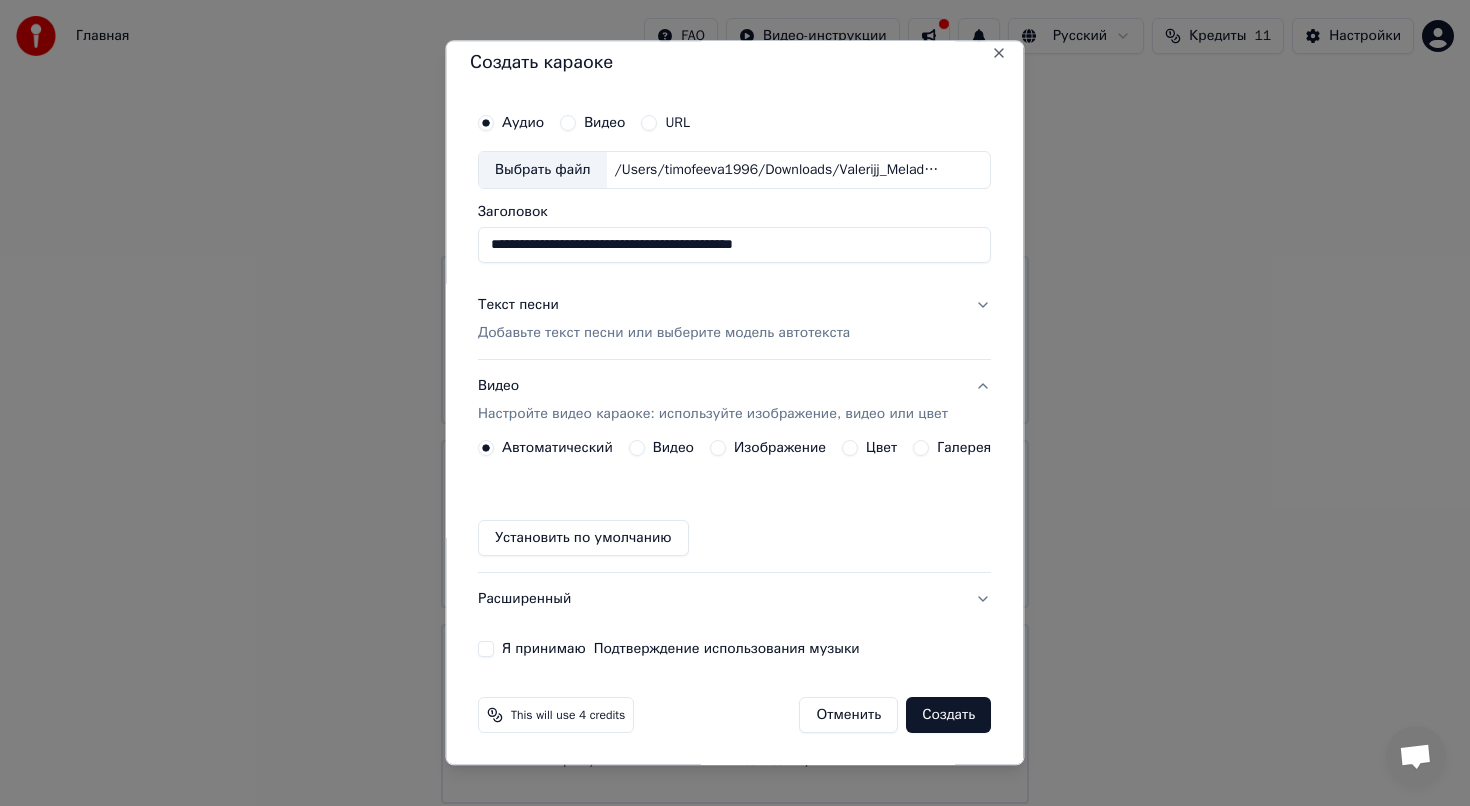 click on "Изображение" at bounding box center (780, 448) 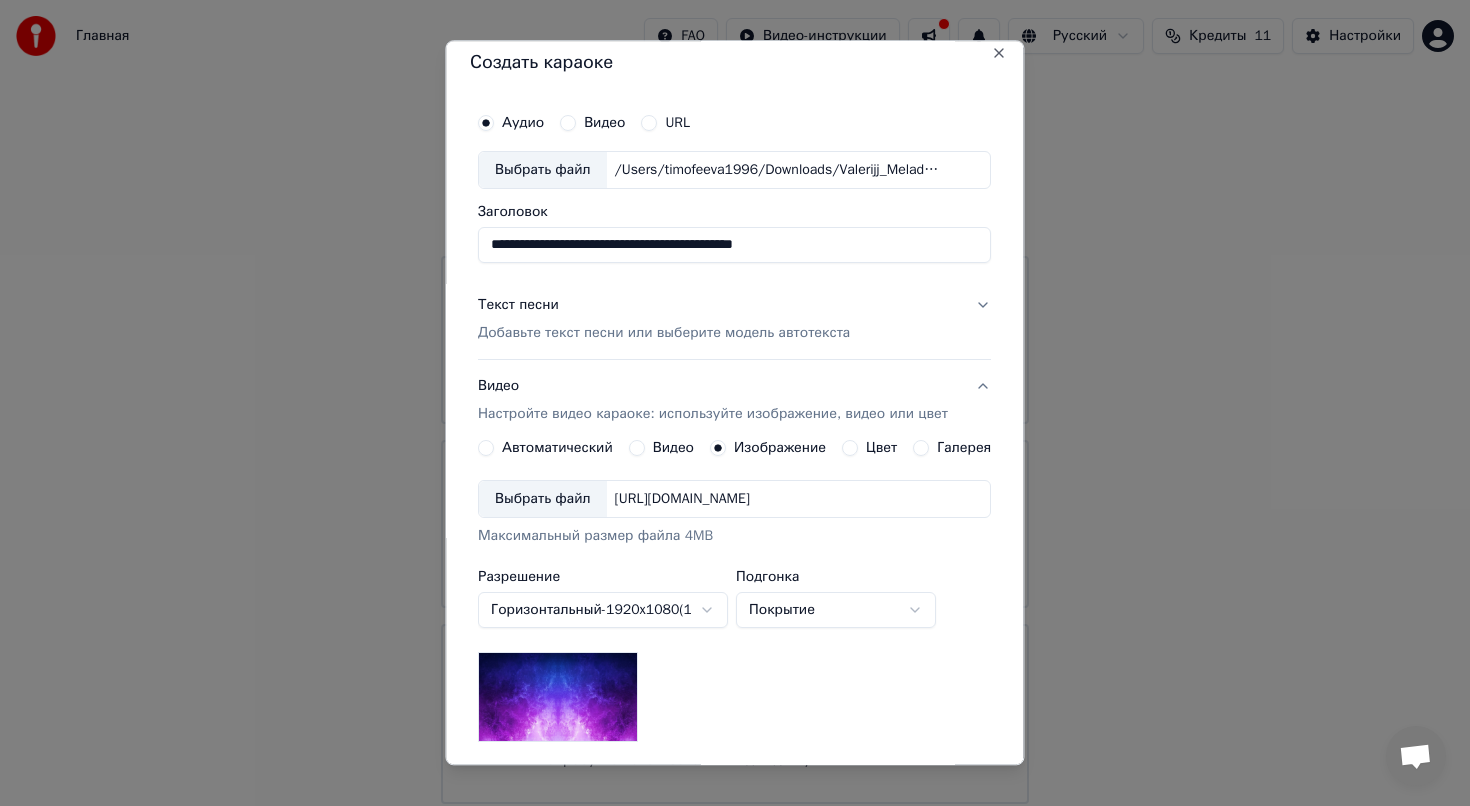 click on "Выбрать файл [URL][DOMAIN_NAME]" at bounding box center [734, 499] 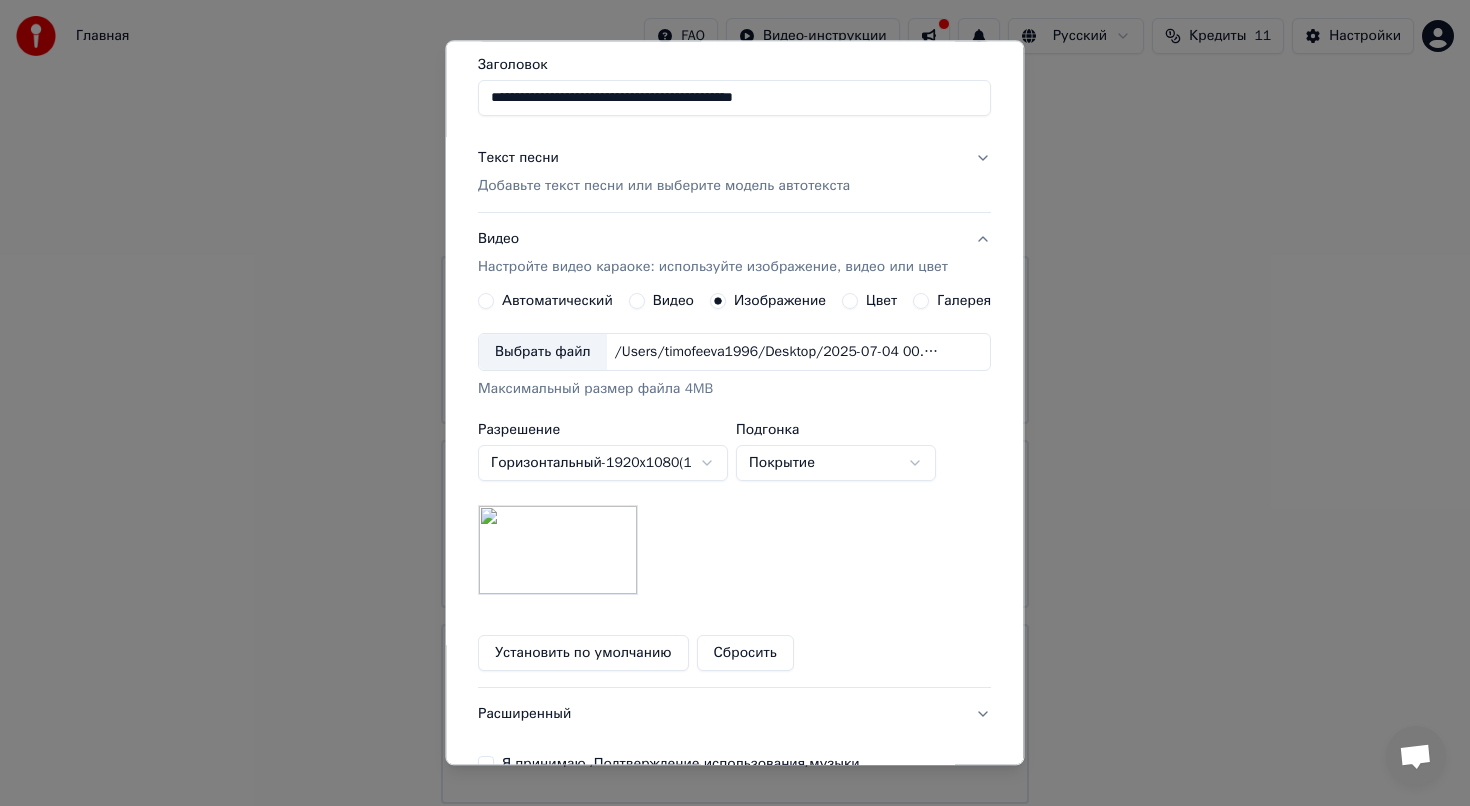 scroll, scrollTop: 186, scrollLeft: 0, axis: vertical 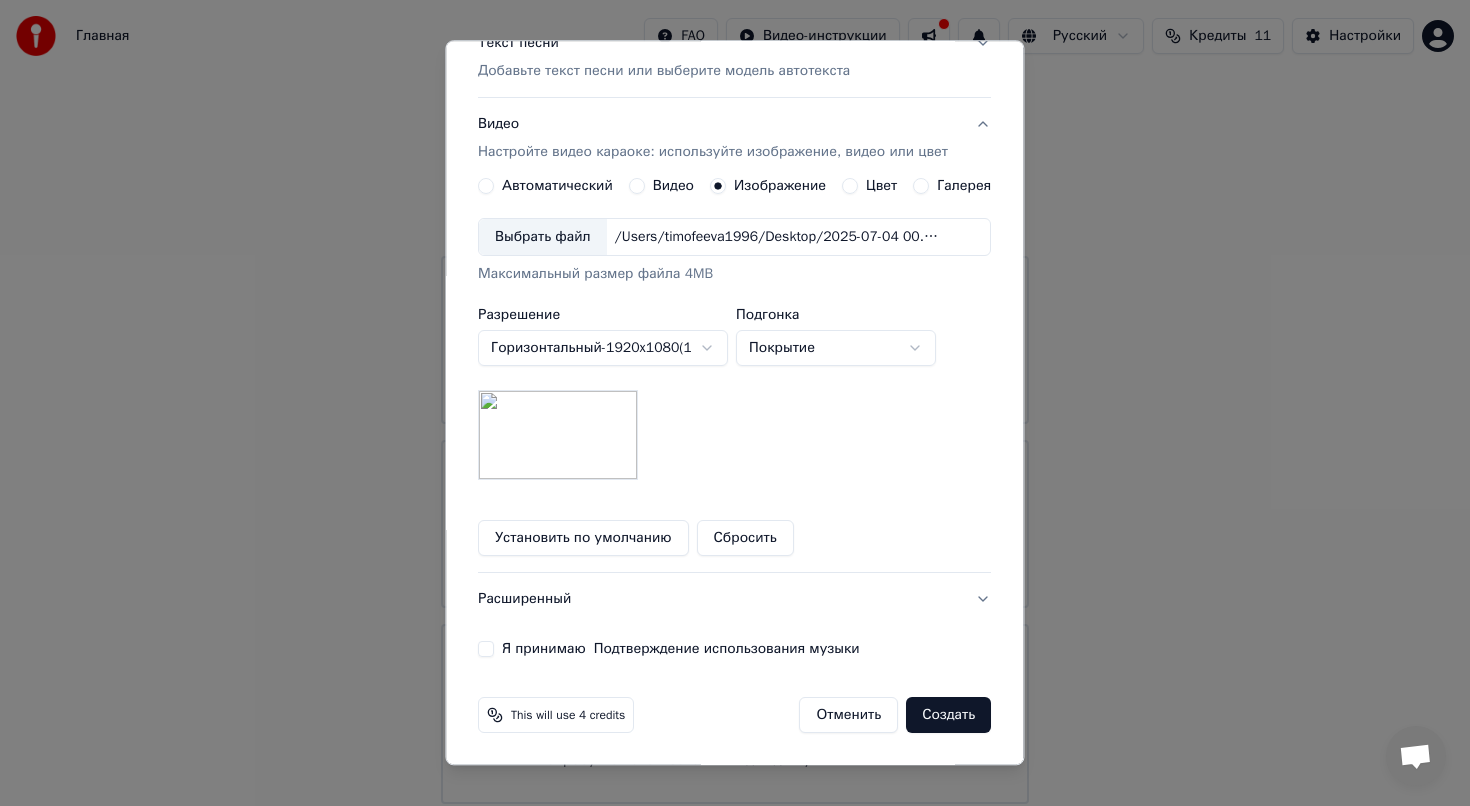 click on "Я принимаю   Подтверждение использования музыки" at bounding box center [486, 649] 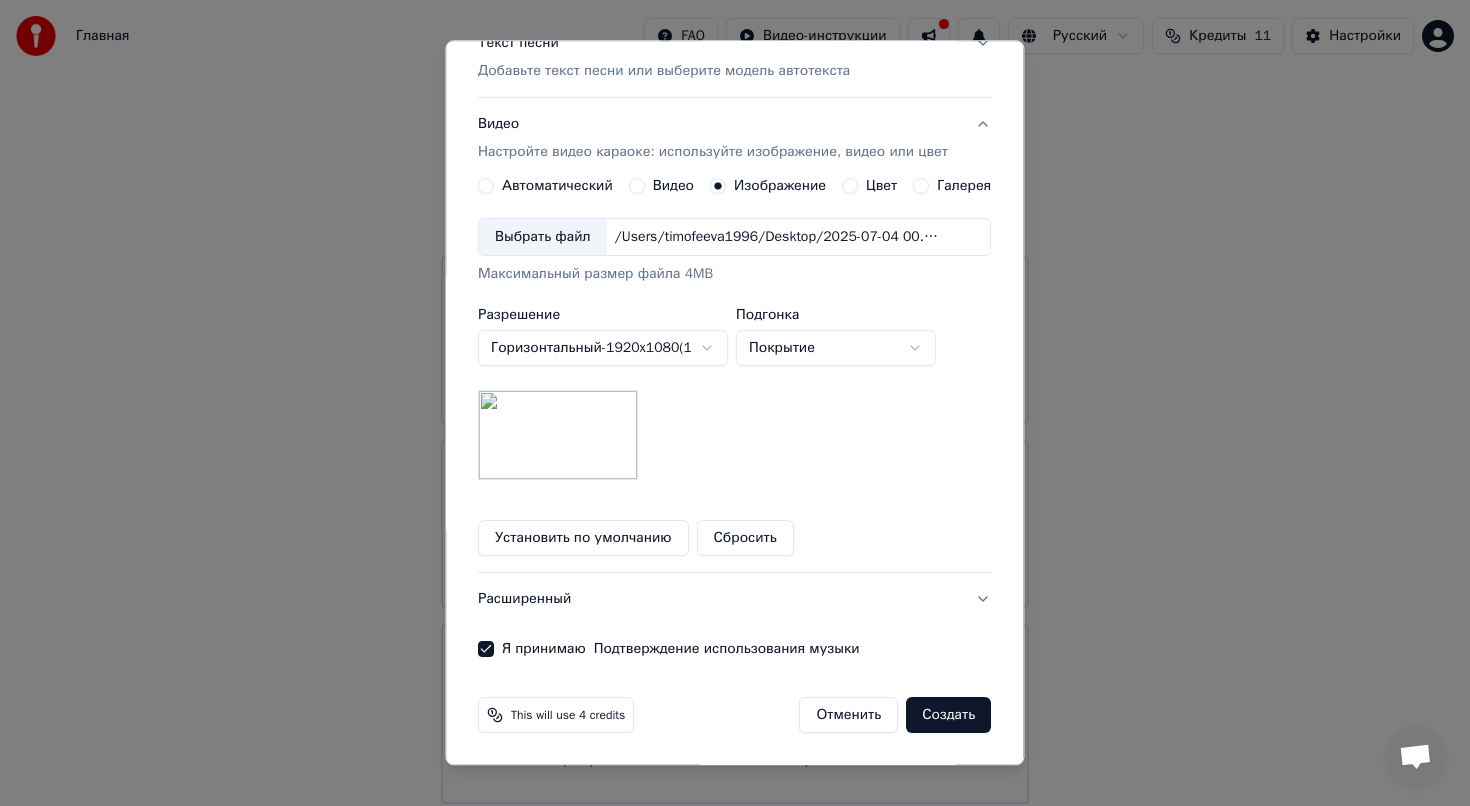 click on "Создать" at bounding box center [949, 715] 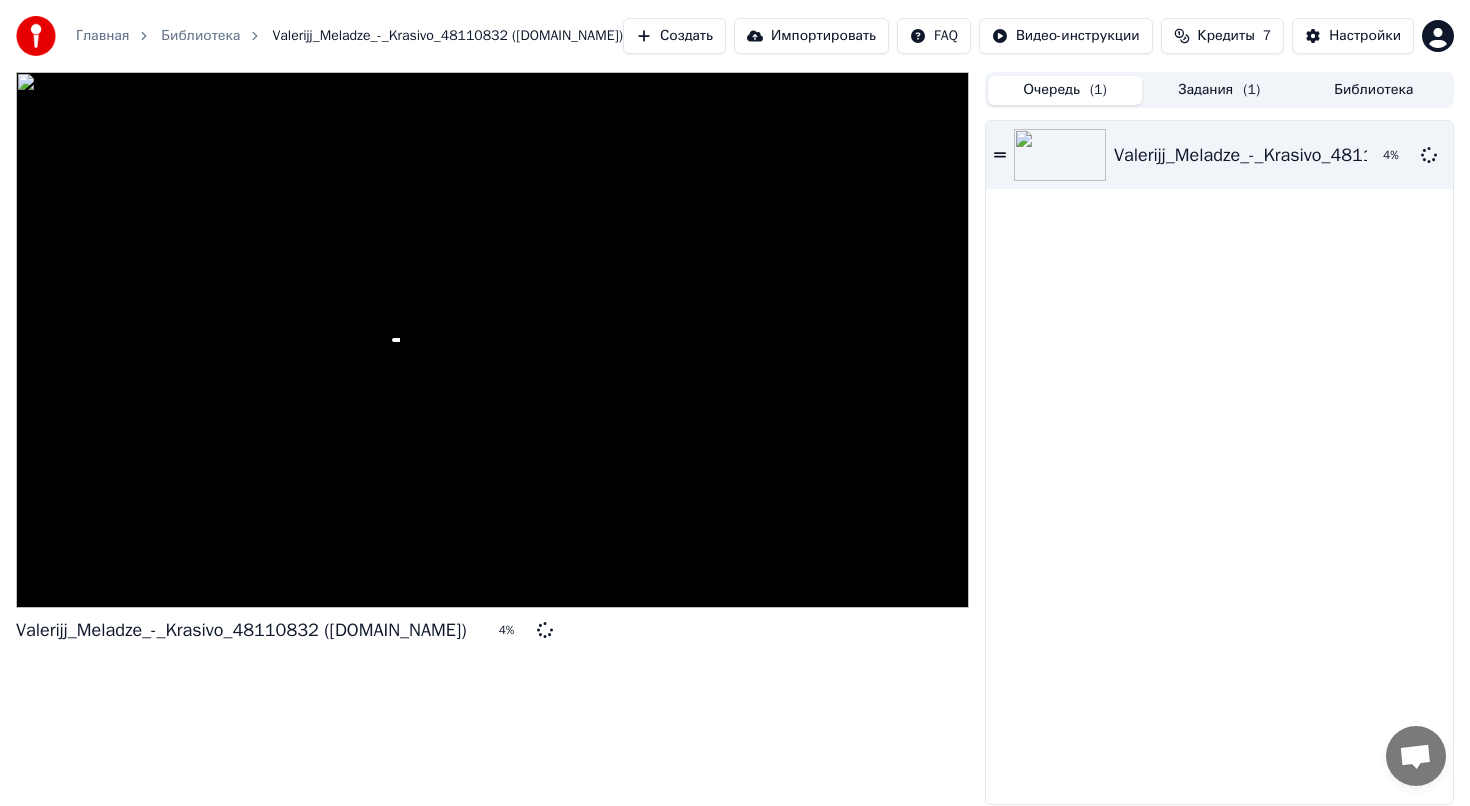 click on "Очередь ( 1 )" at bounding box center [1065, 90] 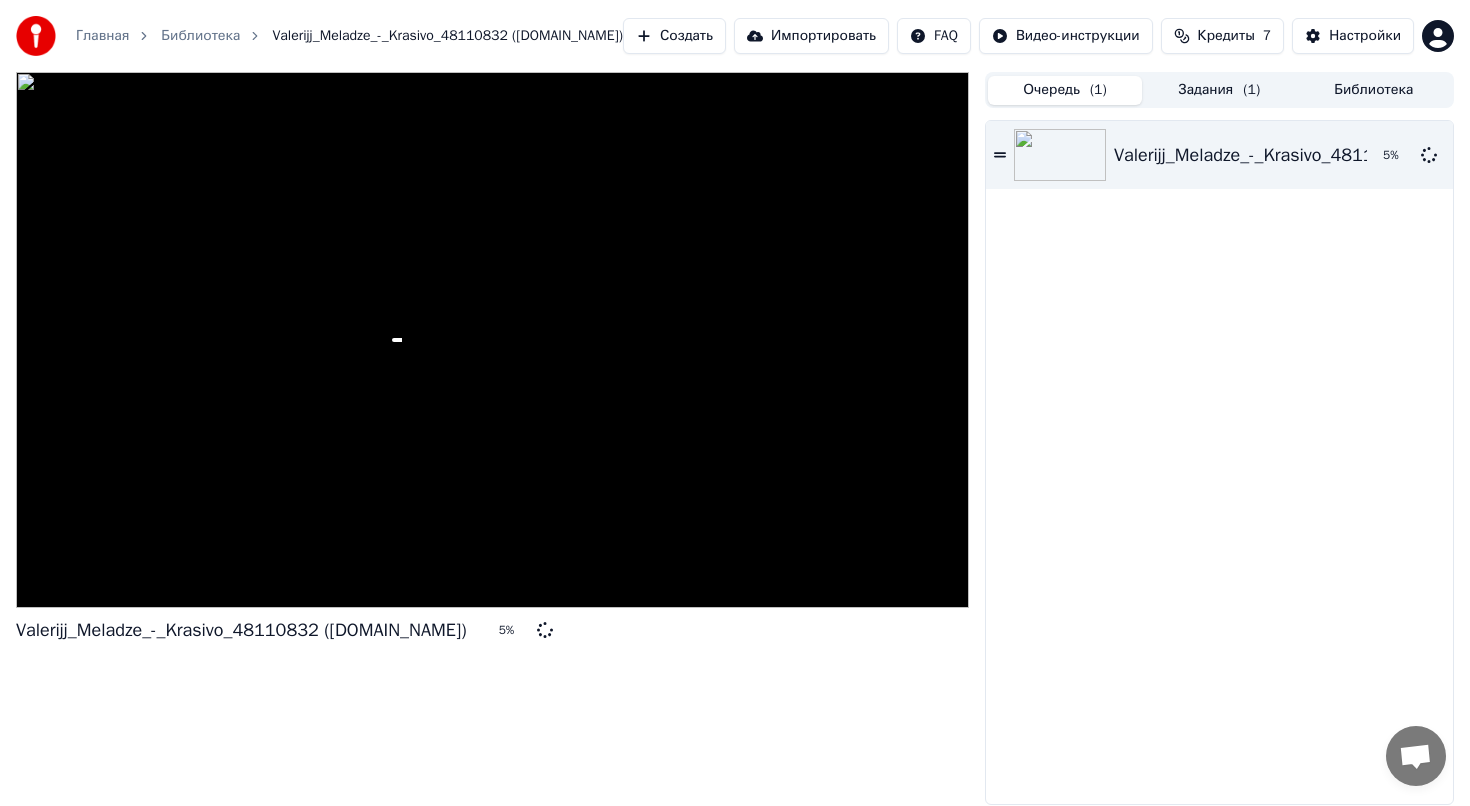 click on "Задания ( 1 )" at bounding box center [1219, 90] 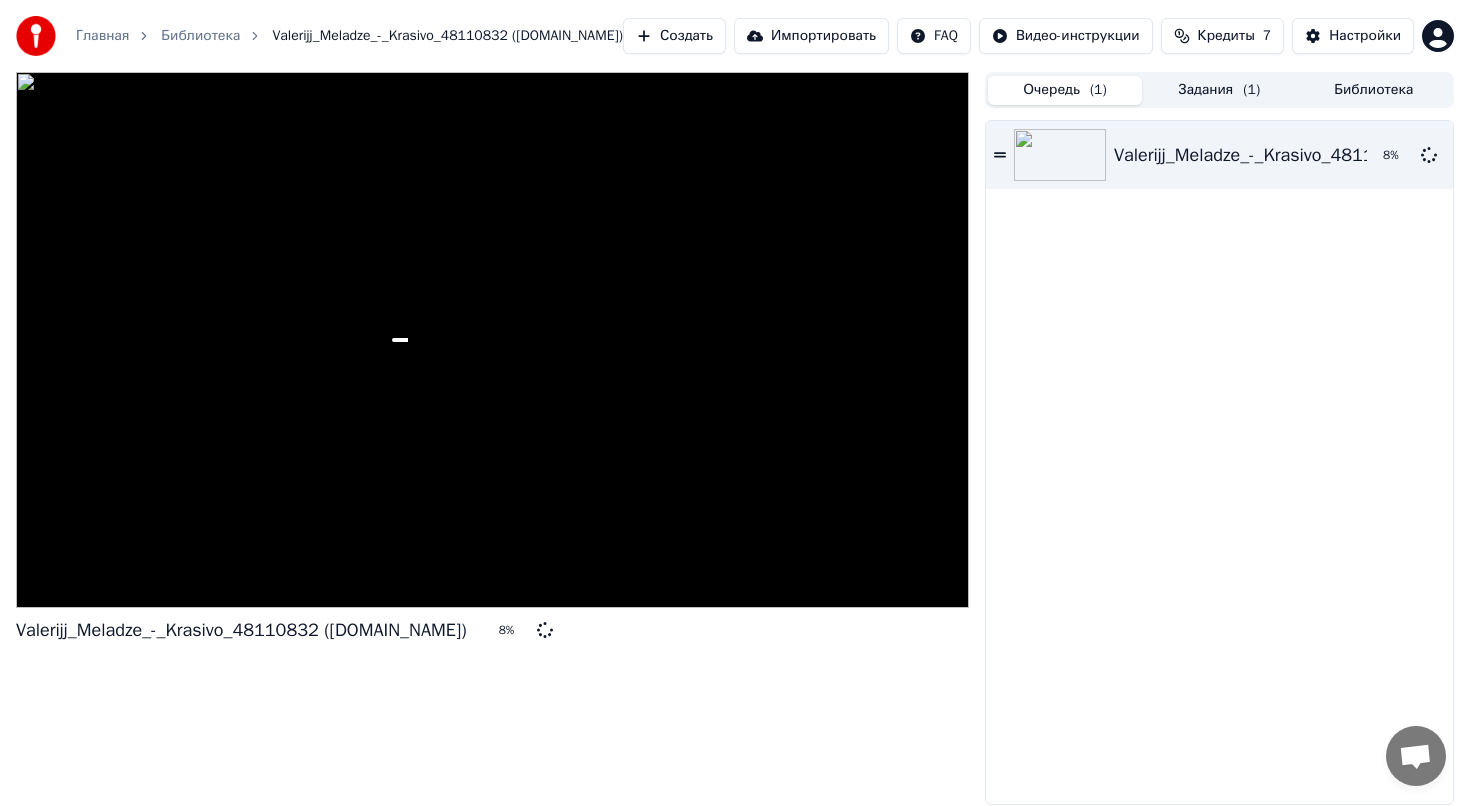 click on "( 1 )" at bounding box center (1098, 90) 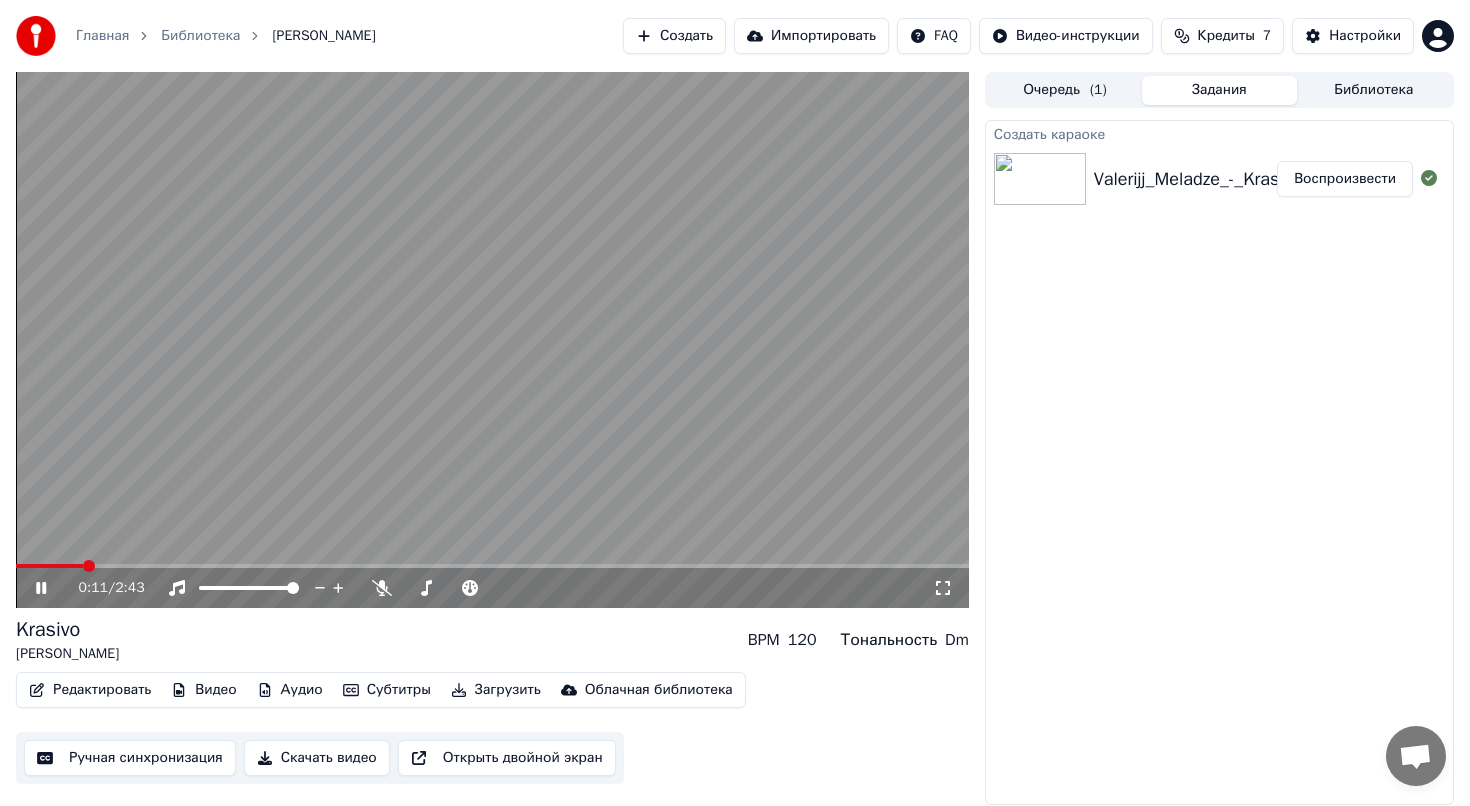 click 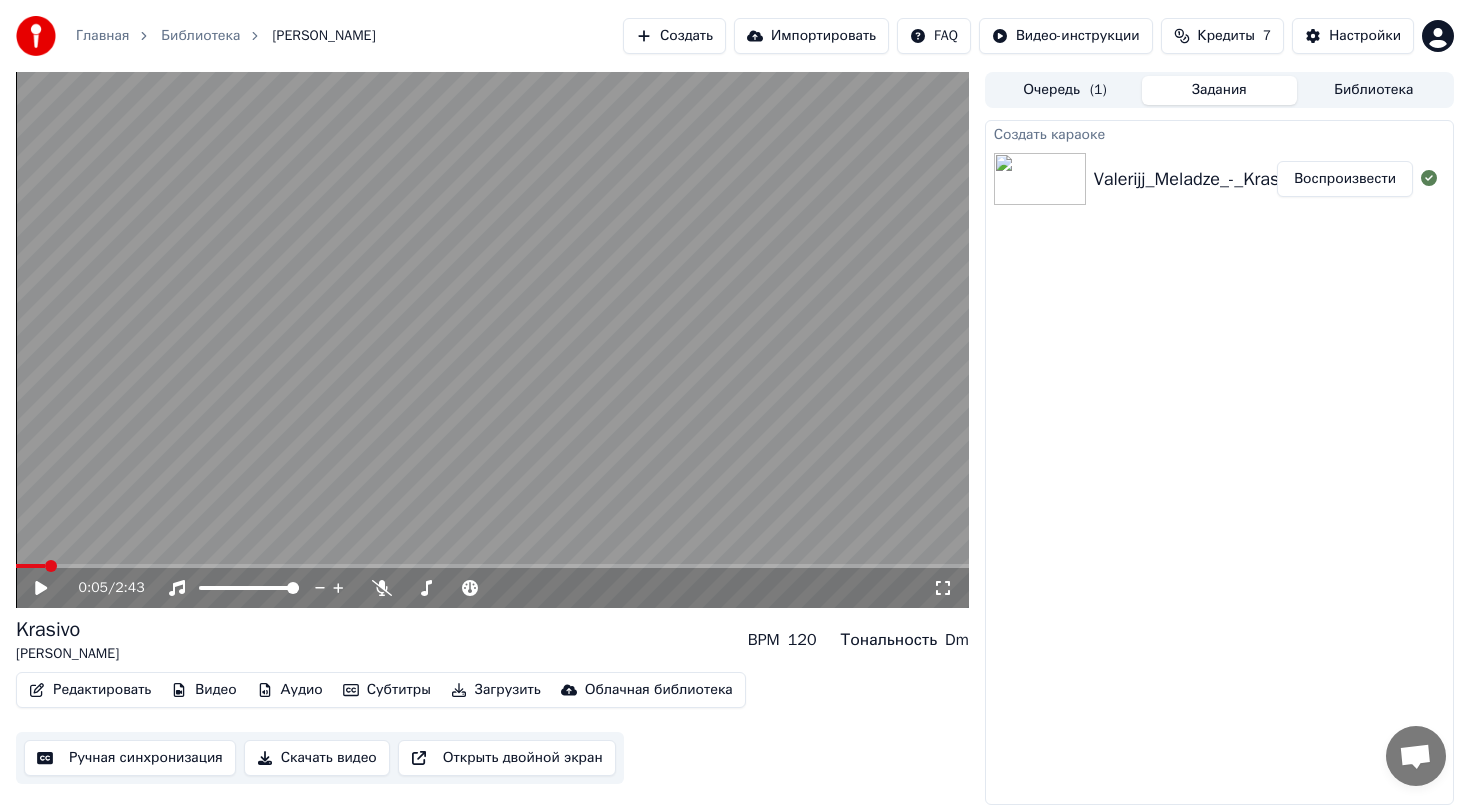 click at bounding box center [51, 566] 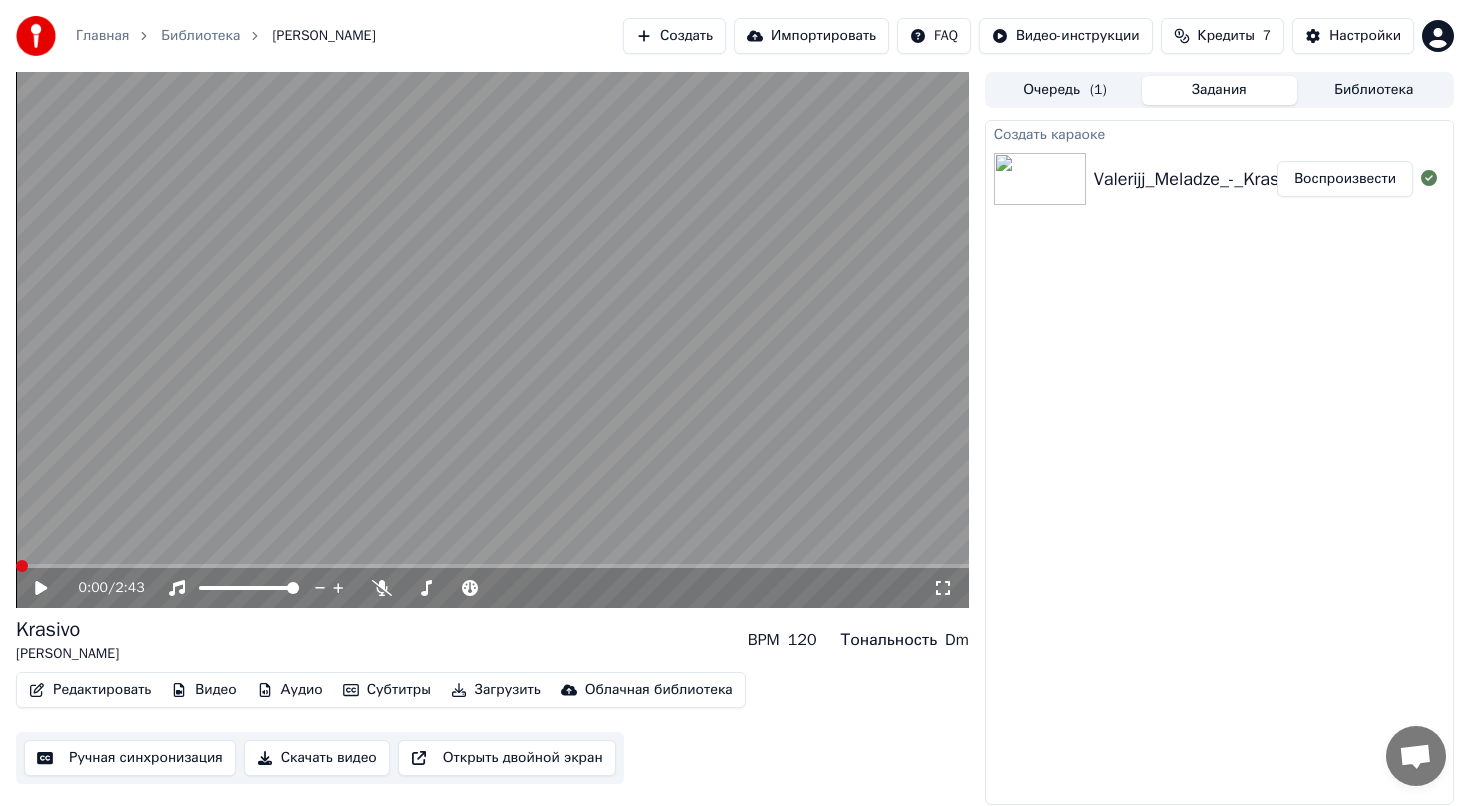click 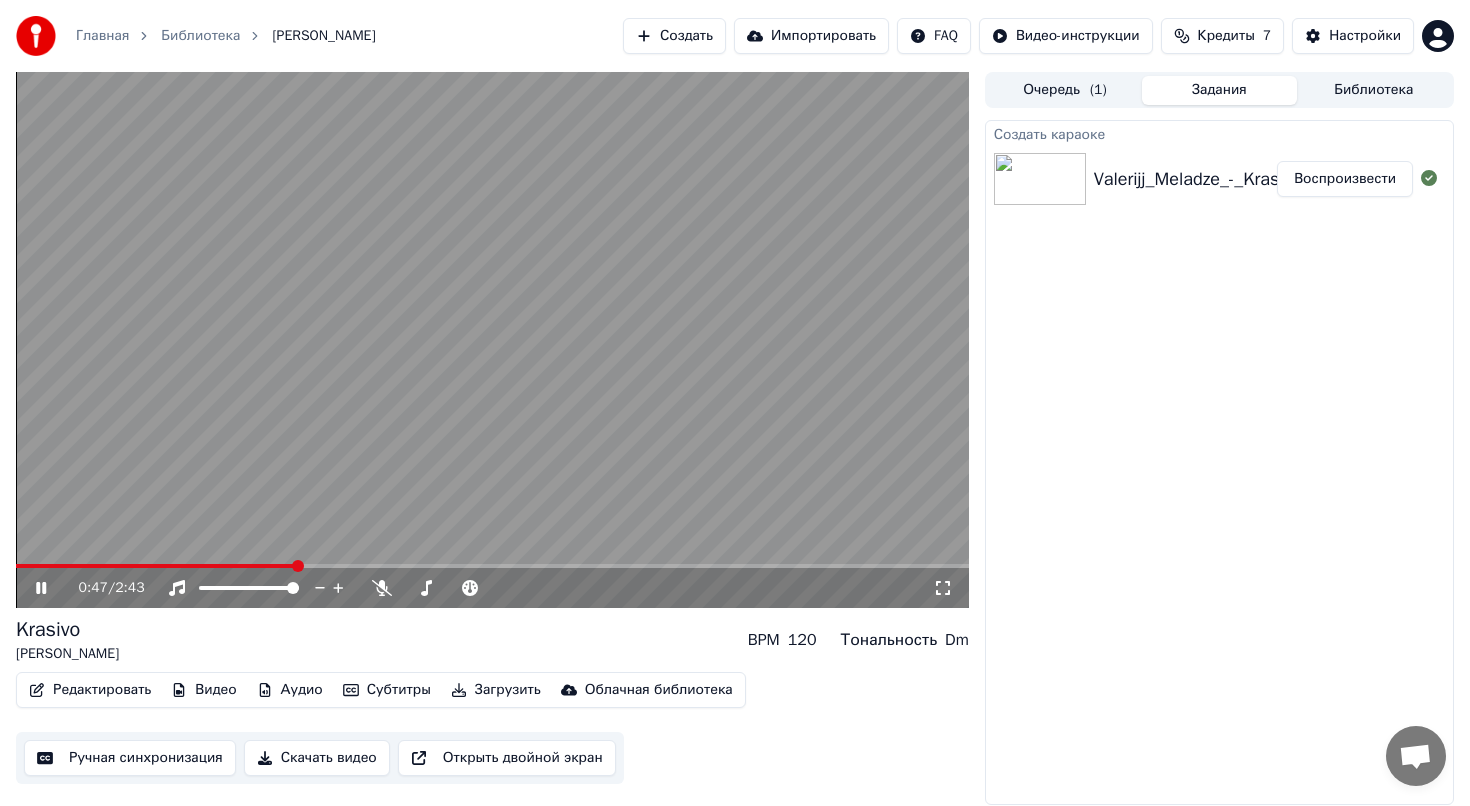 click on "Скачать видео" at bounding box center [317, 758] 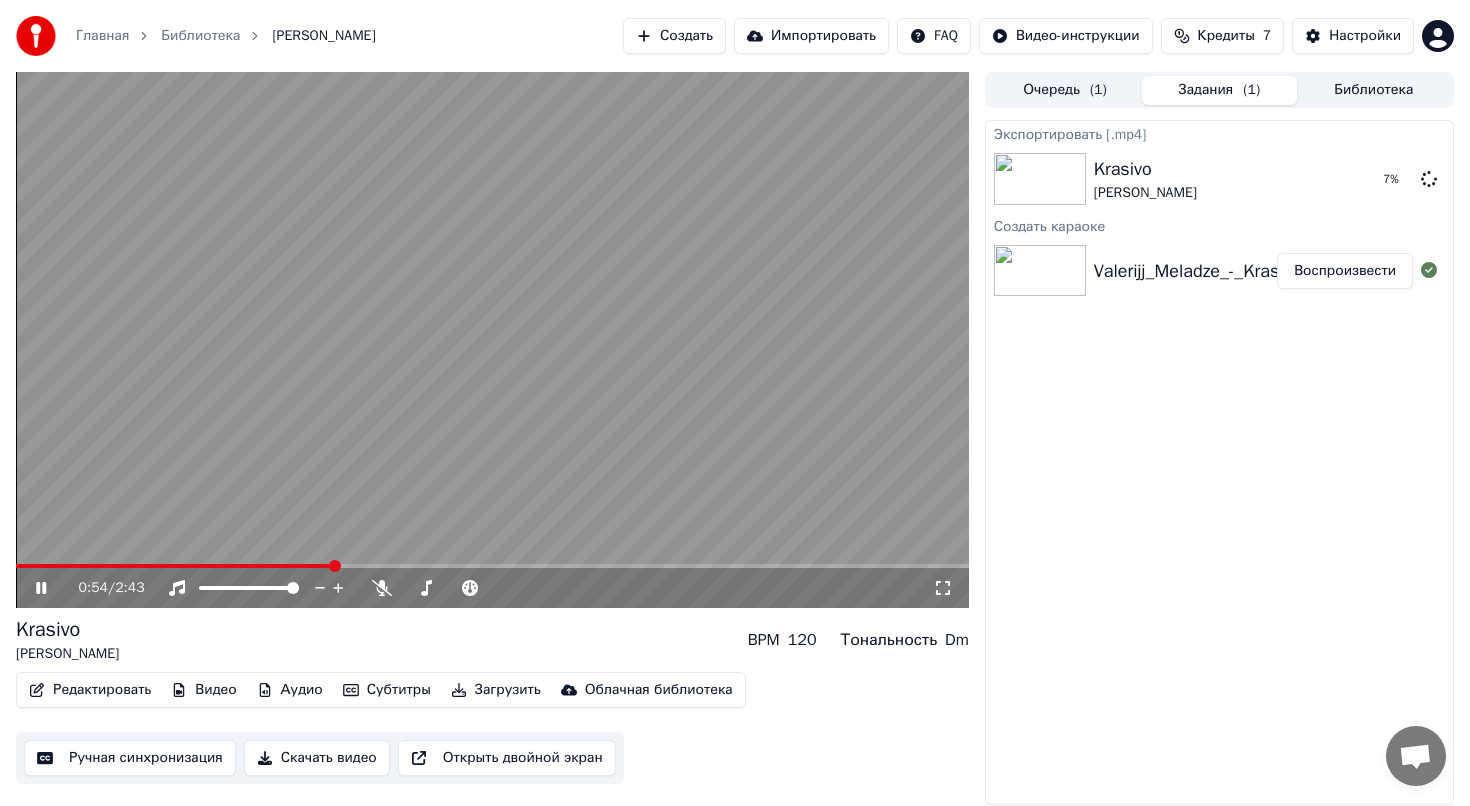 click 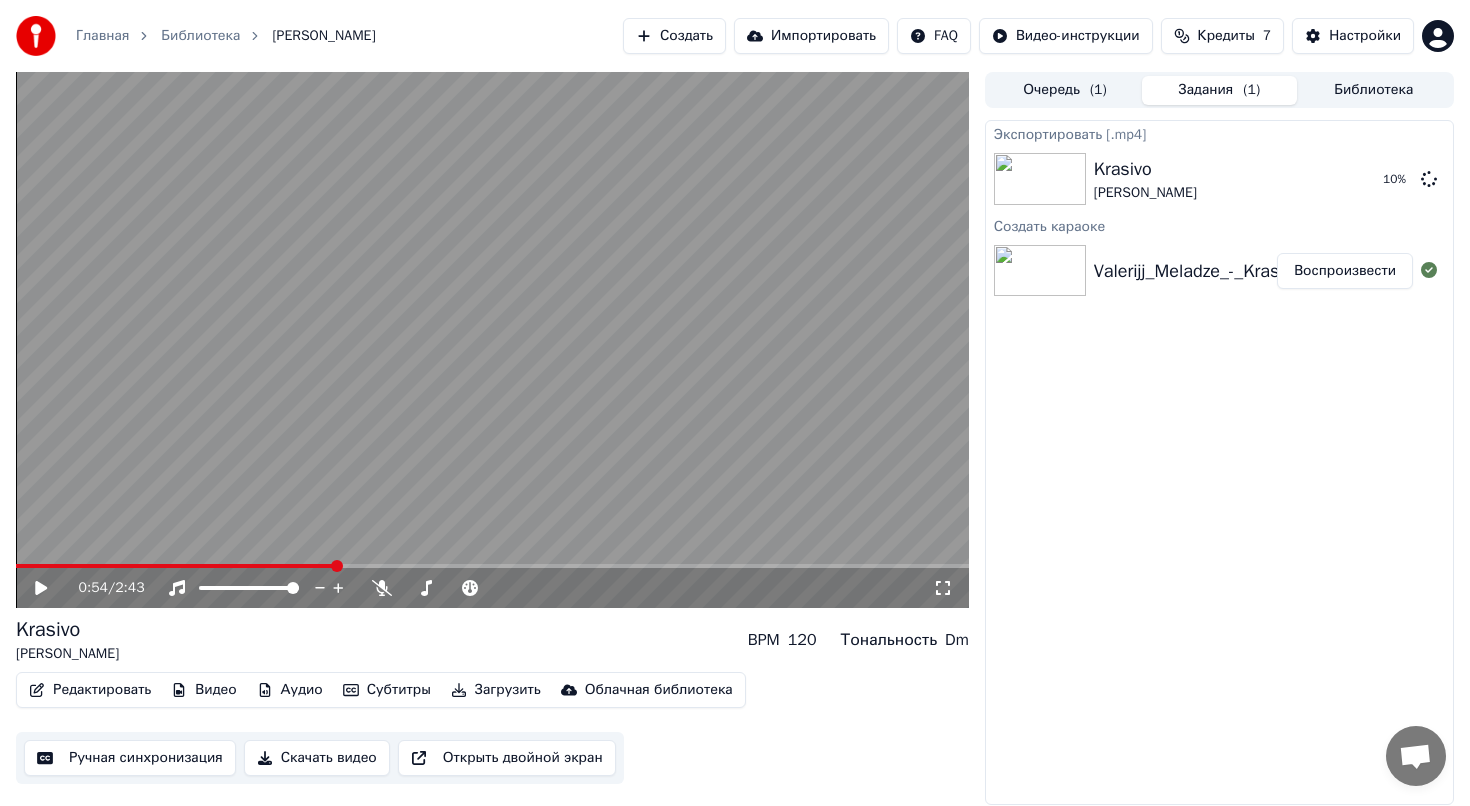 click on "Создать" at bounding box center [674, 36] 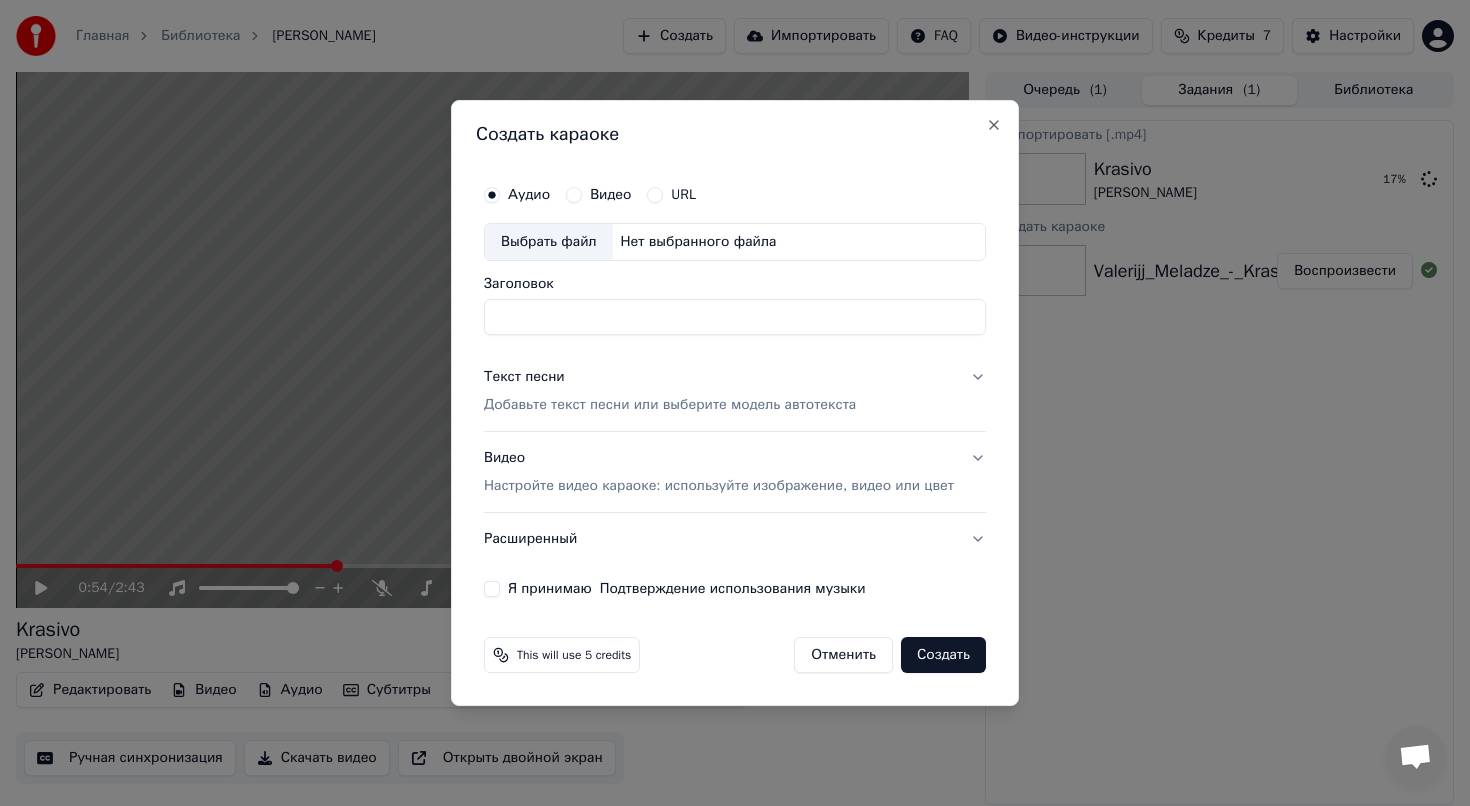 click on "Текст песни Добавьте текст песни или выберите модель автотекста" at bounding box center [670, 391] 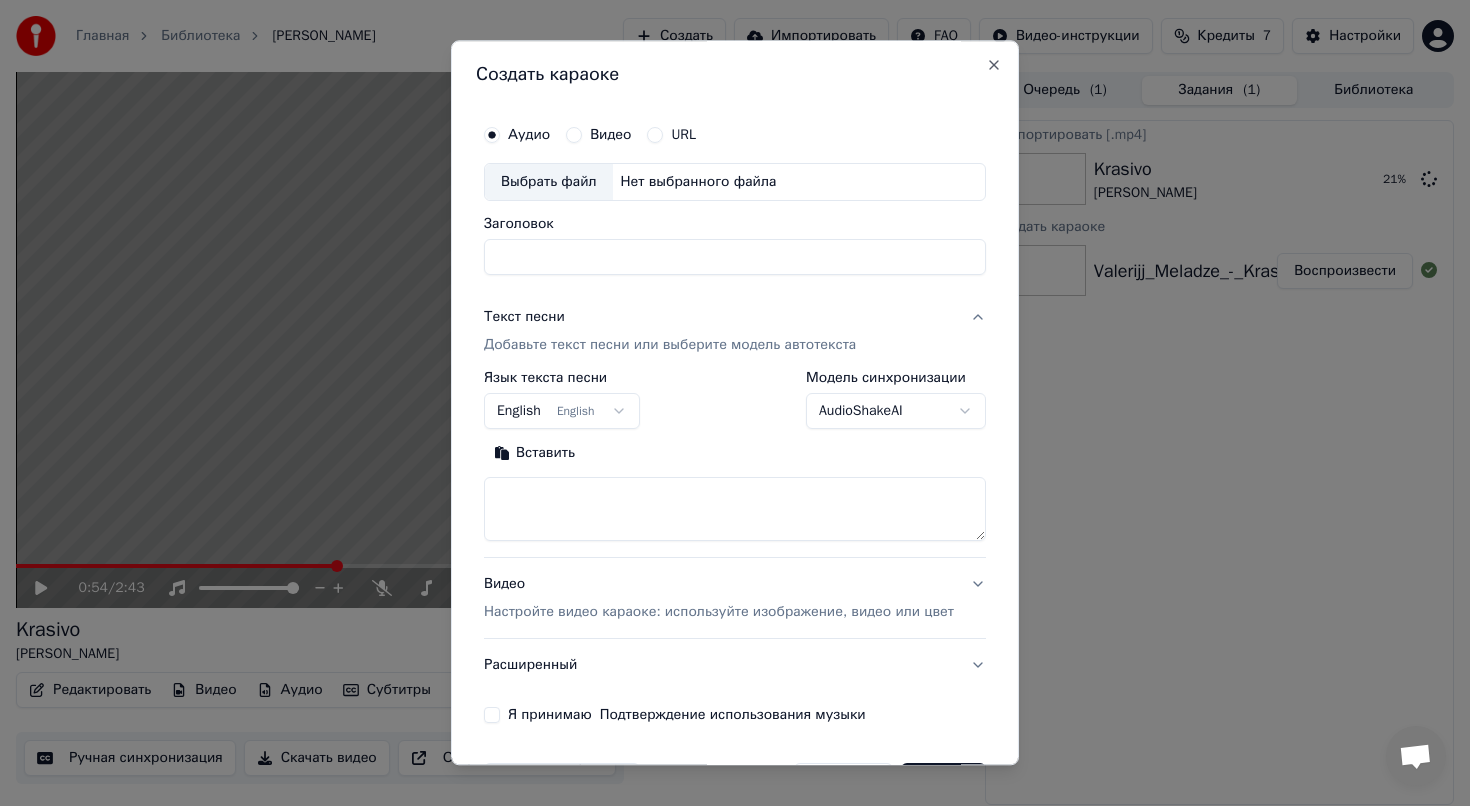 click on "Главная Библиотека [PERSON_NAME] Создать Импортировать FAQ Видео-инструкции Кредиты 7 Настройки 0:54  /  2:43 Krasivo [PERSON_NAME] BPM 120 Тональность Dm Редактировать Видео Аудио Субтитры Загрузить Облачная библиотека Ручная синхронизация Скачать видео Открыть двойной экран Очередь ( 1 ) Задания ( 1 ) Библиотека Экспортировать [.mp4] [PERSON_NAME] 21 % Создать караоке Valerijj_Meladze_-_Krasivo_48110832 ([DOMAIN_NAME]) Воспроизвести Создать караоке Аудио Видео URL Выбрать файл Нет выбранного файла Заголовок Текст песни Добавьте текст песни или выберите модель автотекста Язык текста песни English English" at bounding box center (735, 403) 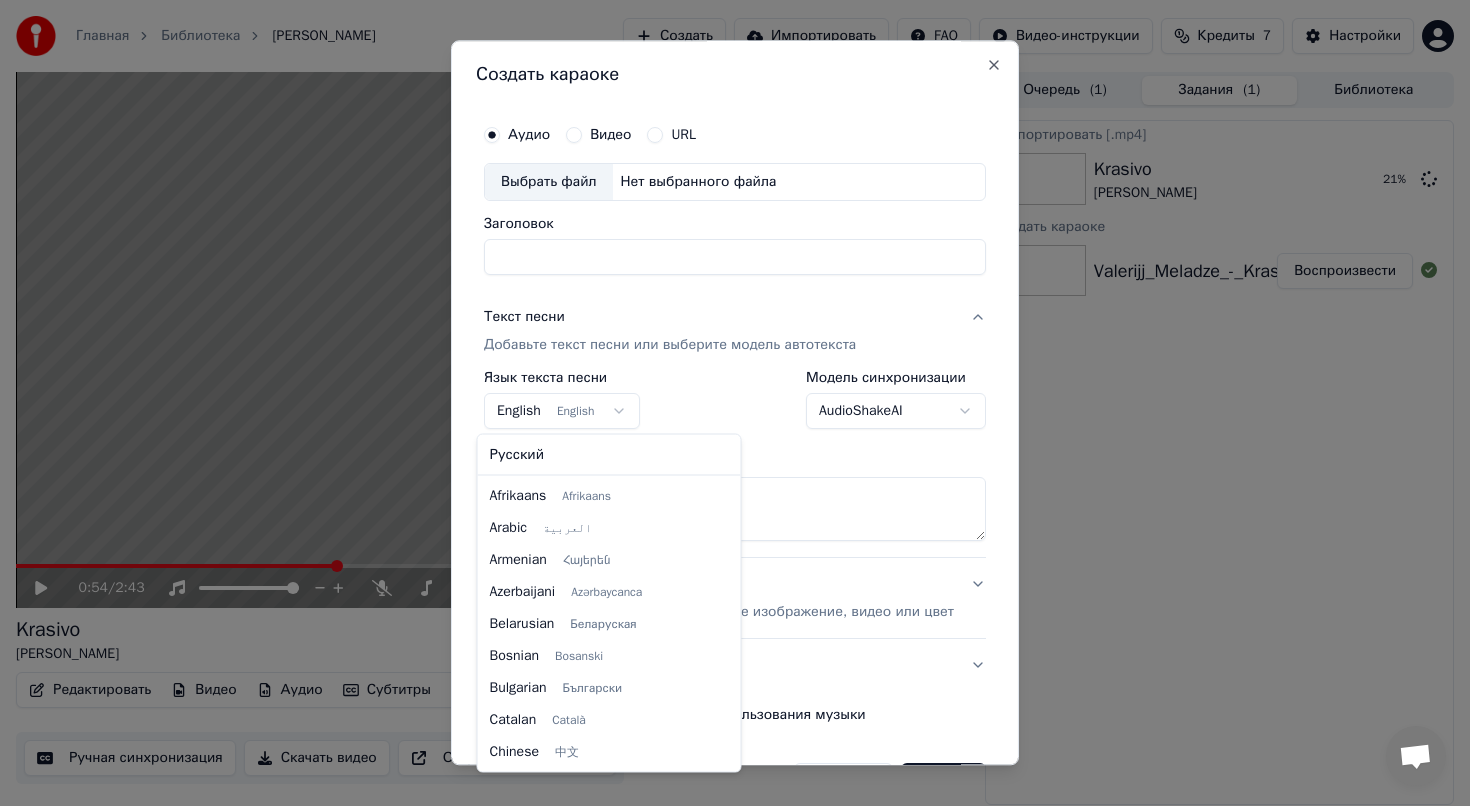 scroll, scrollTop: 160, scrollLeft: 0, axis: vertical 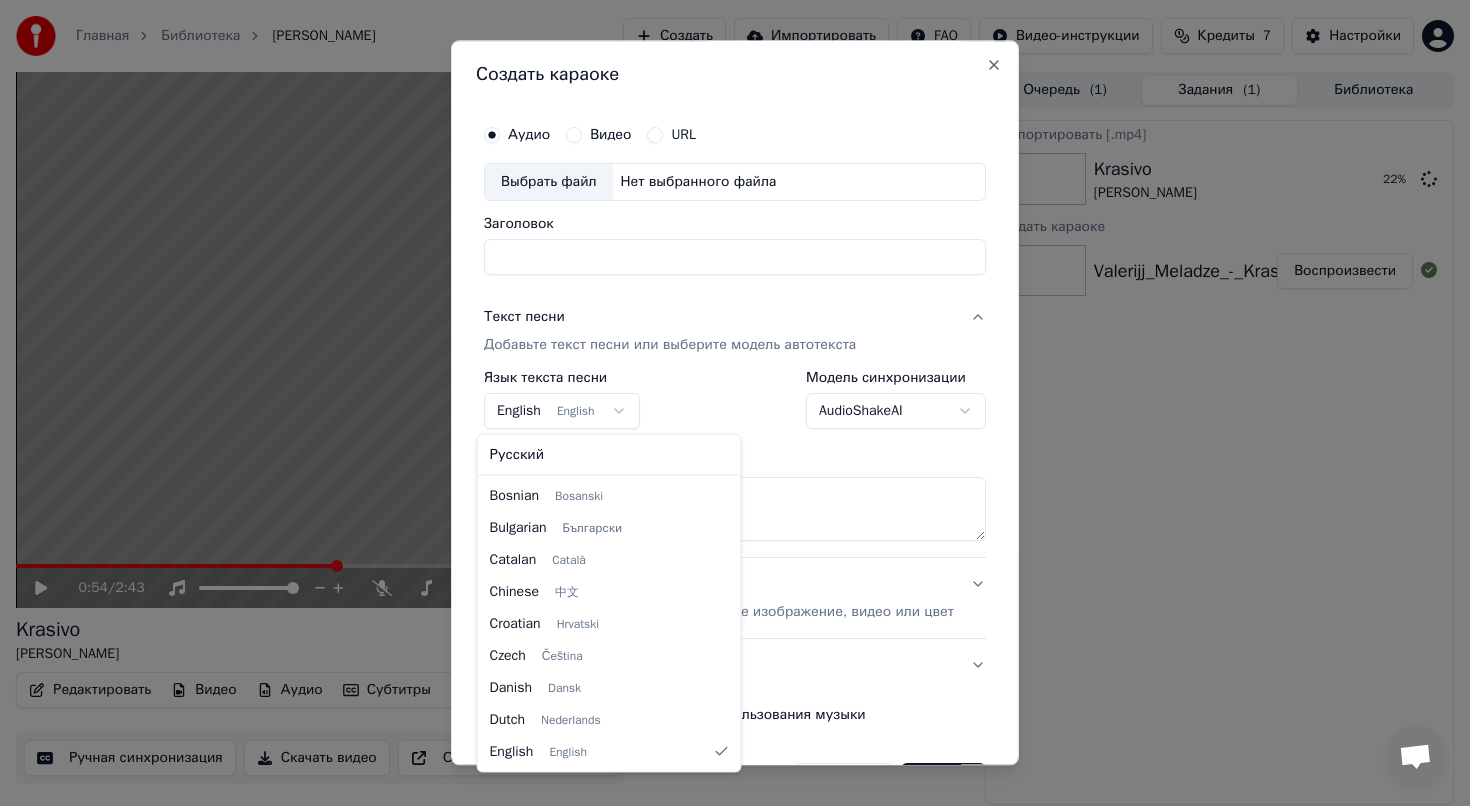 select on "**" 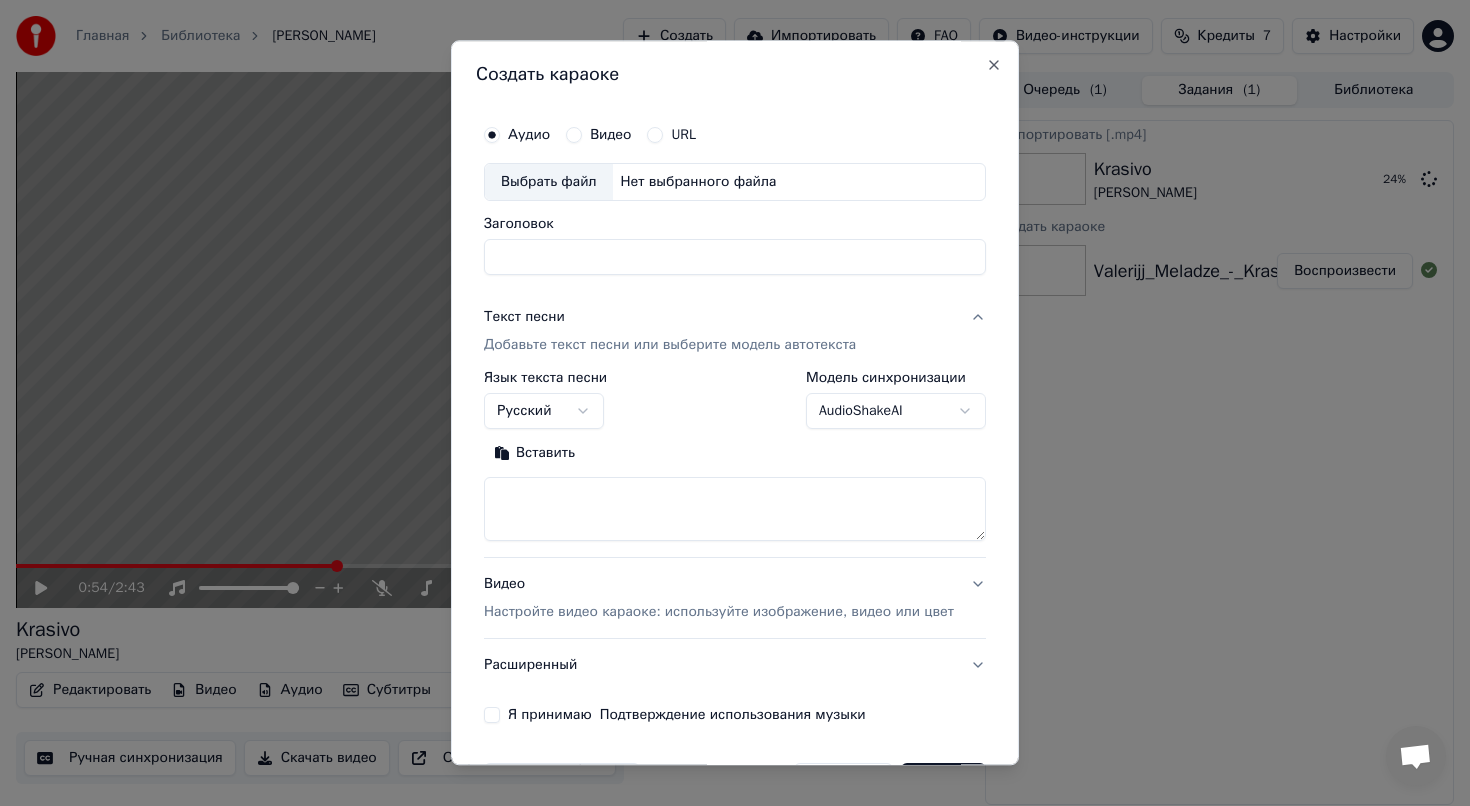 click at bounding box center (735, 509) 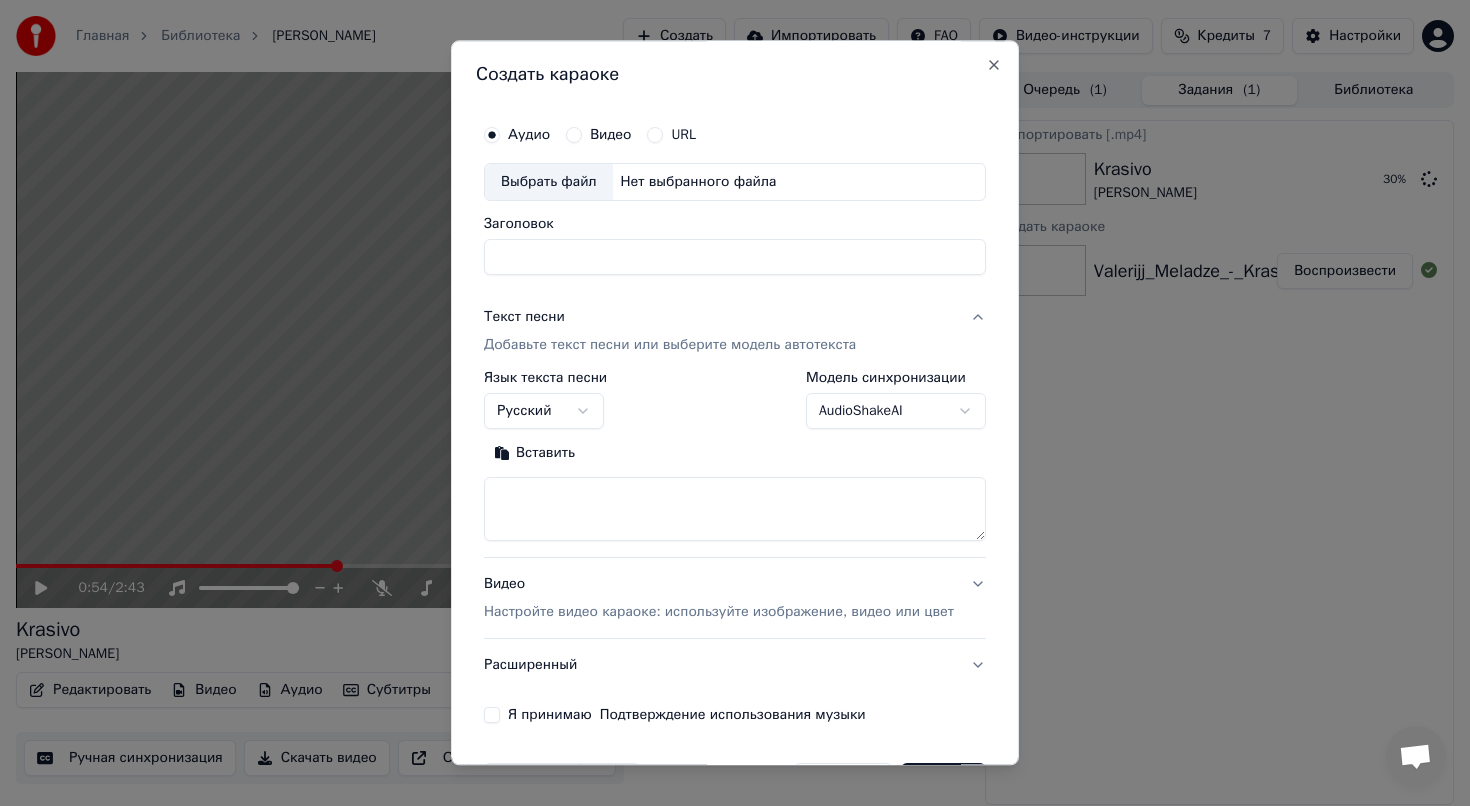 paste on "**********" 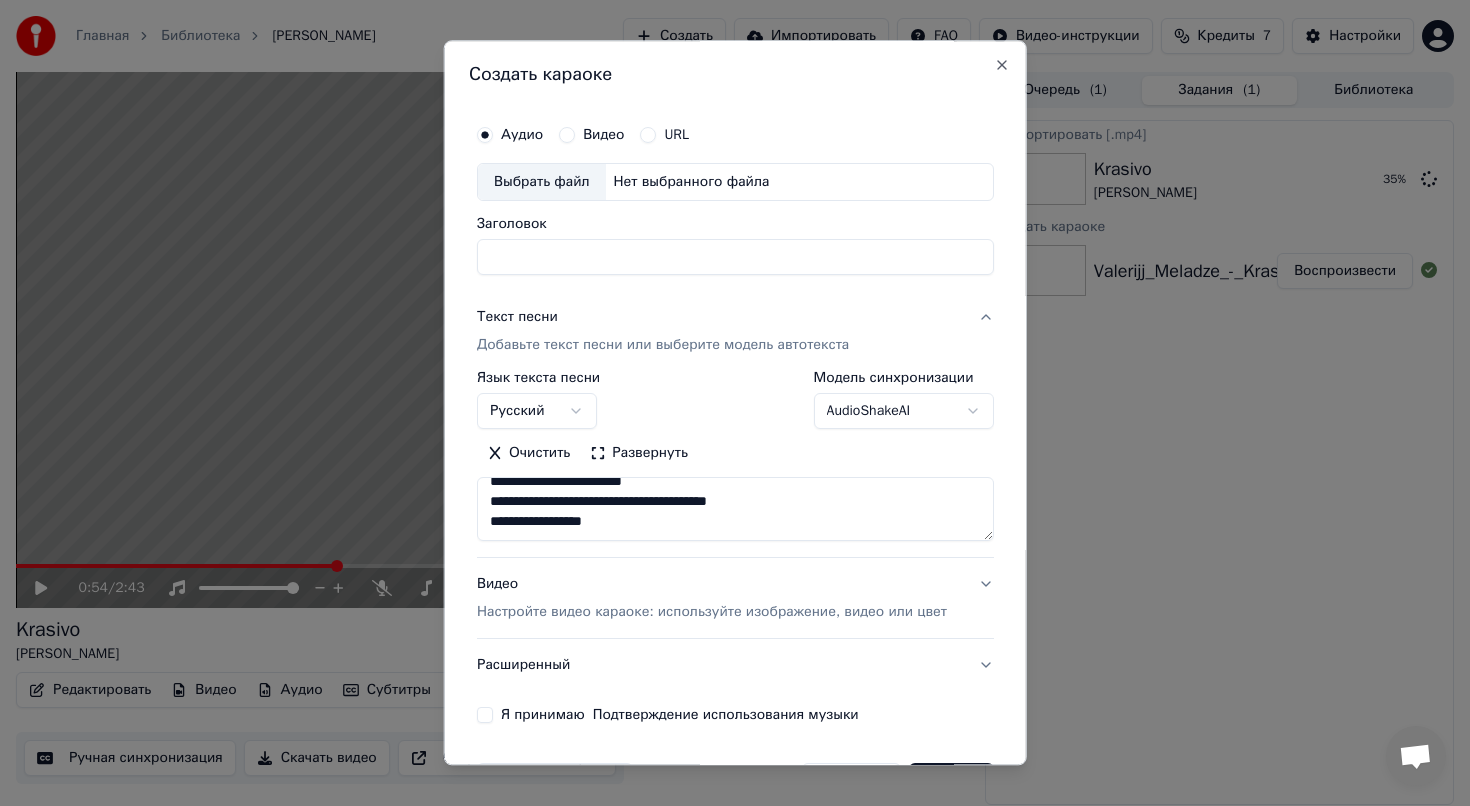 scroll, scrollTop: 0, scrollLeft: 0, axis: both 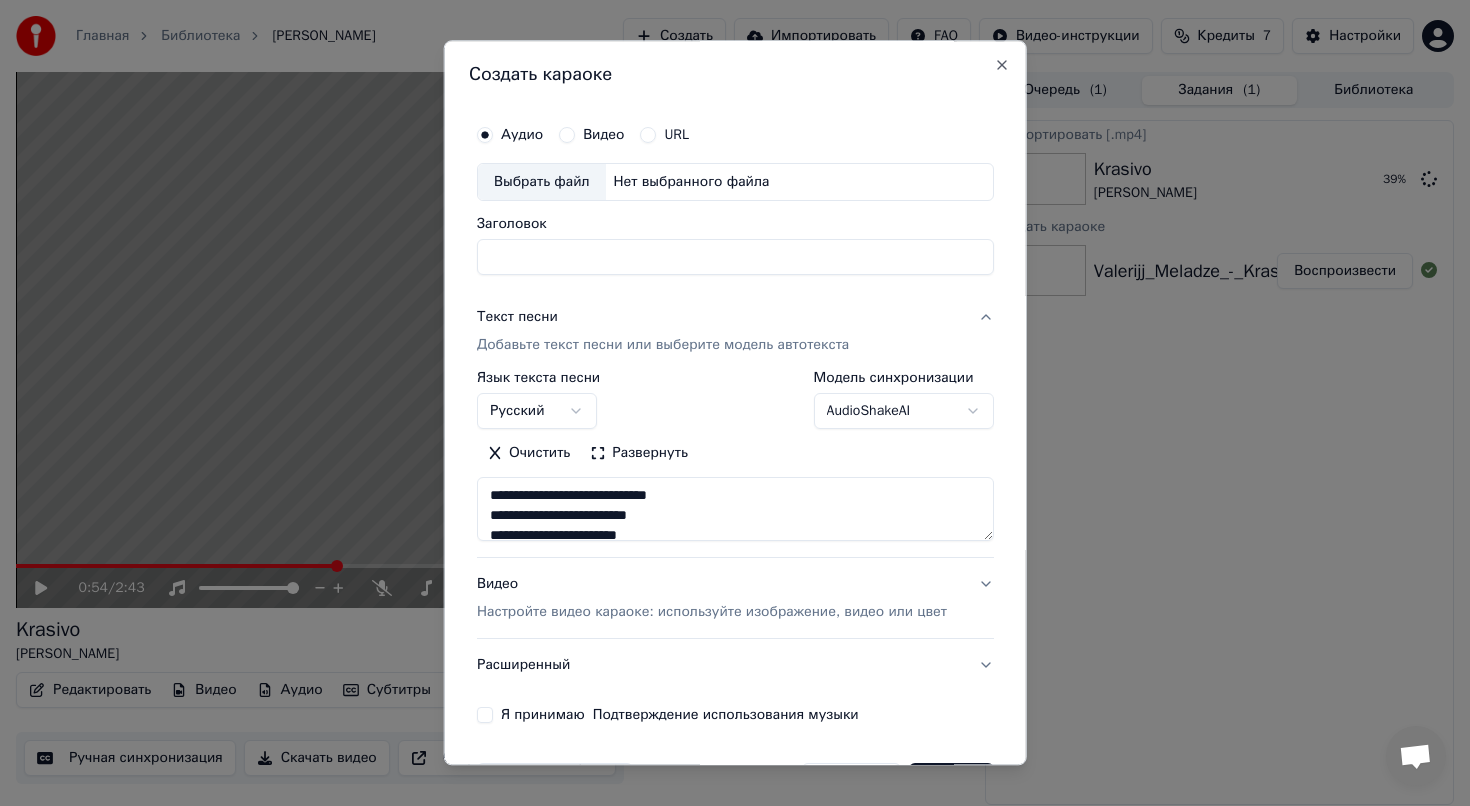 type on "**********" 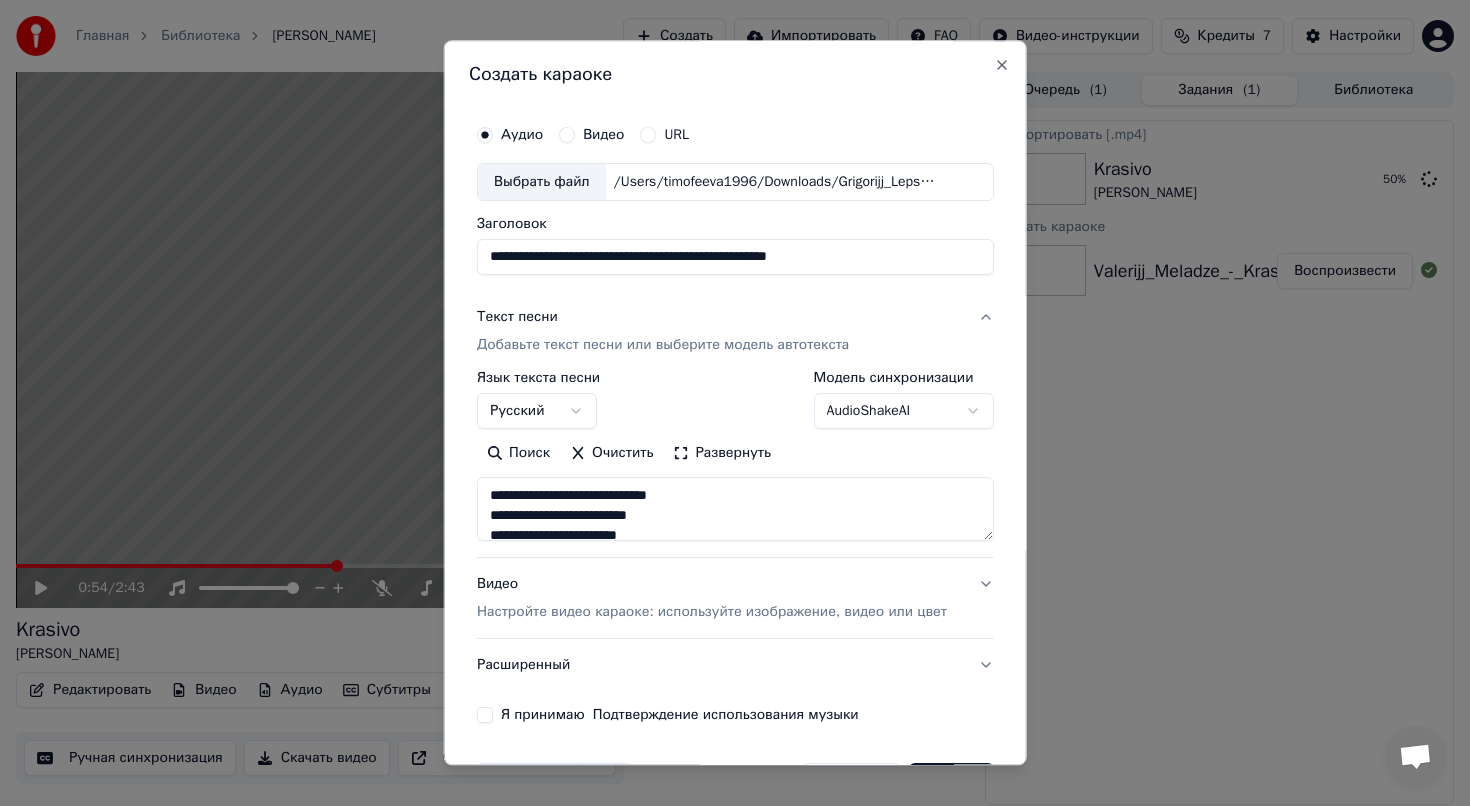 click on "**********" at bounding box center [735, 257] 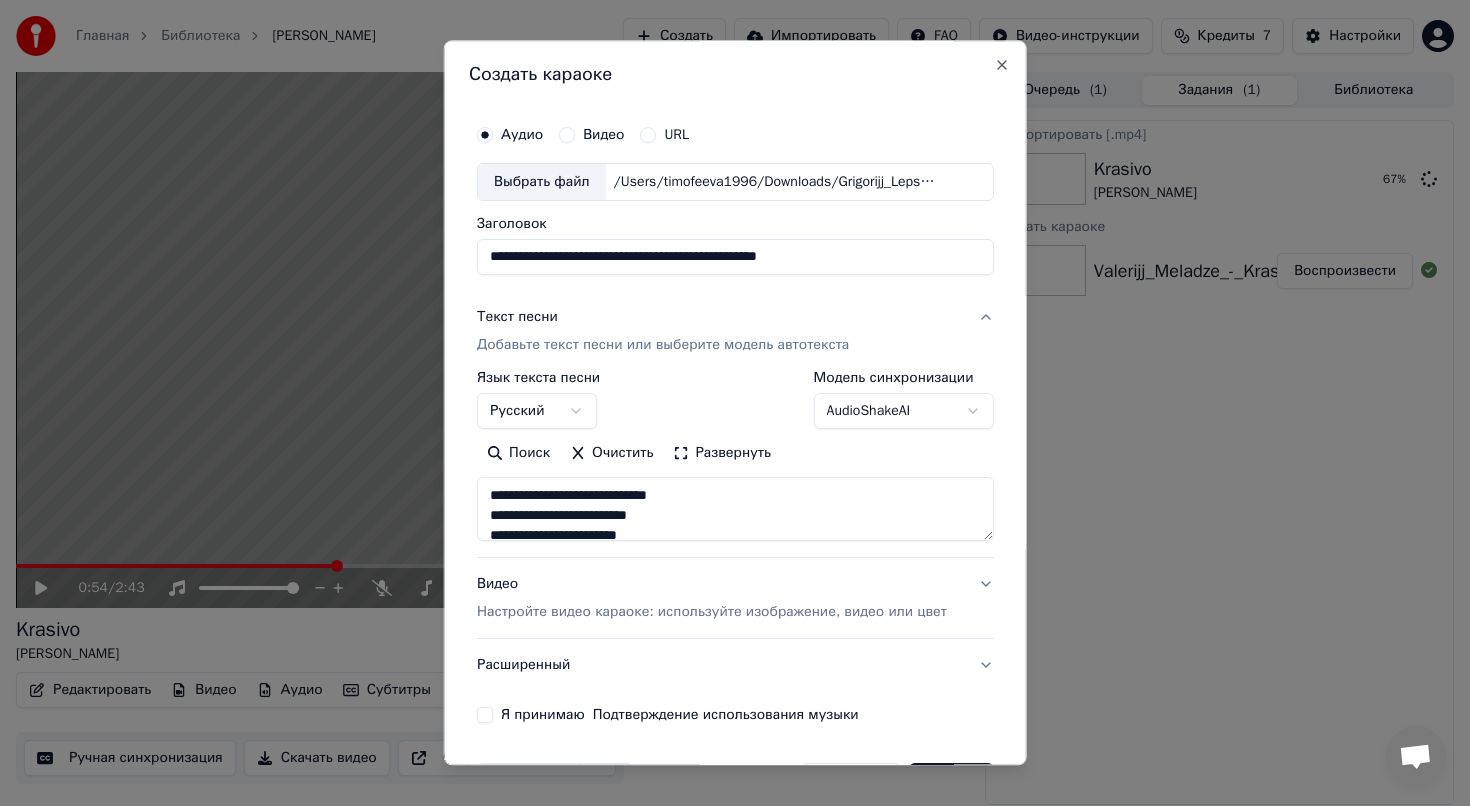 drag, startPoint x: 897, startPoint y: 263, endPoint x: 590, endPoint y: 256, distance: 307.0798 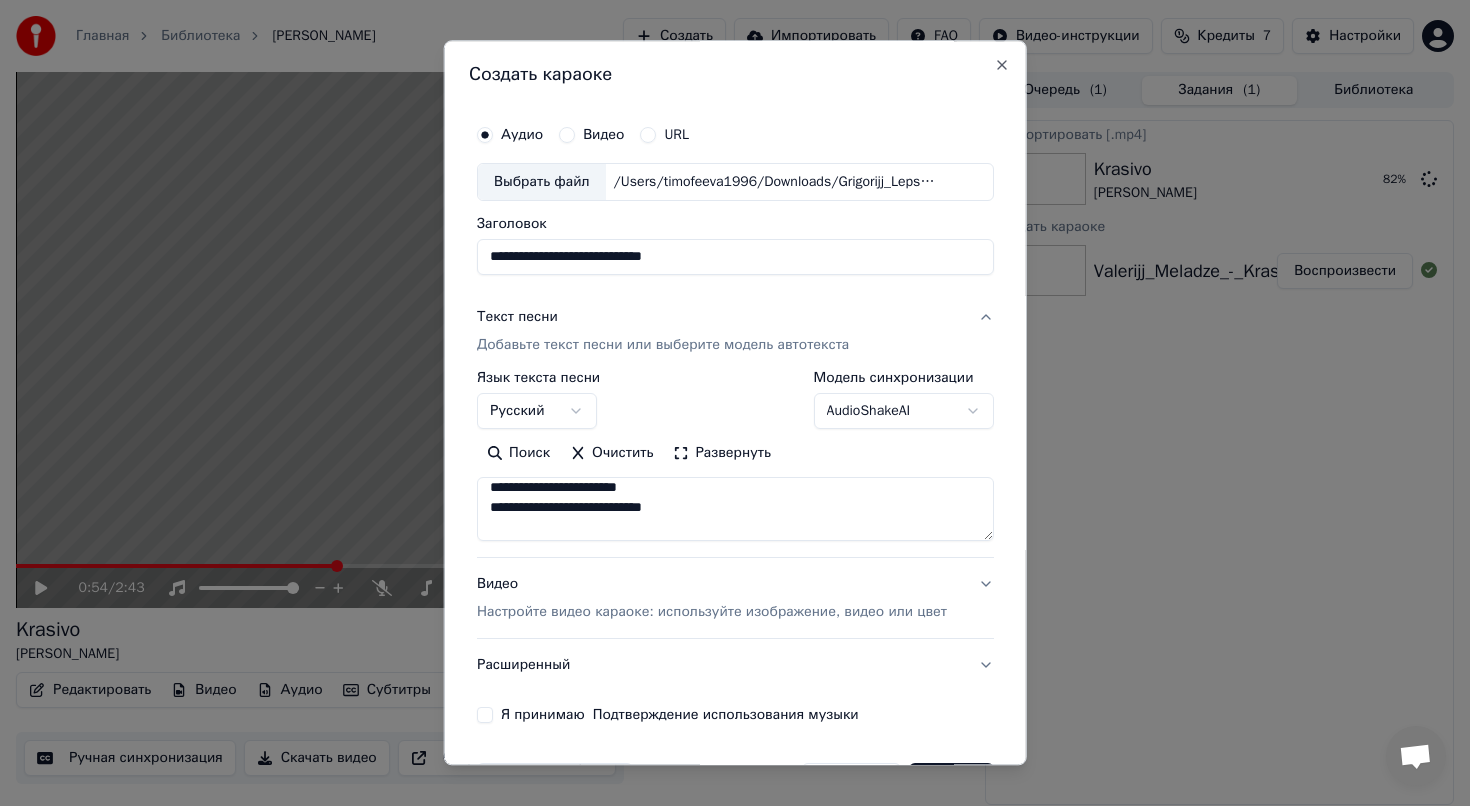 scroll, scrollTop: 0, scrollLeft: 0, axis: both 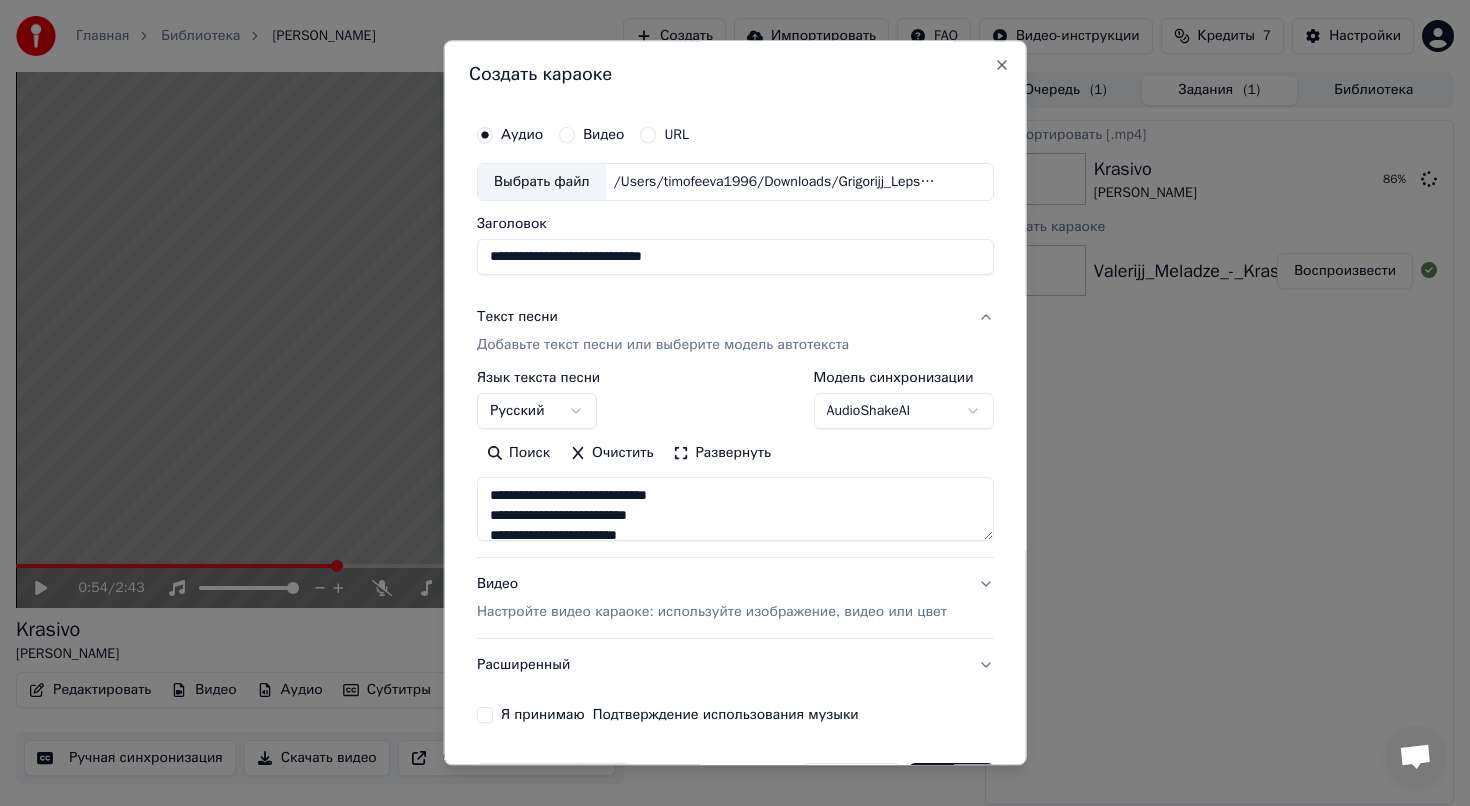 type on "**********" 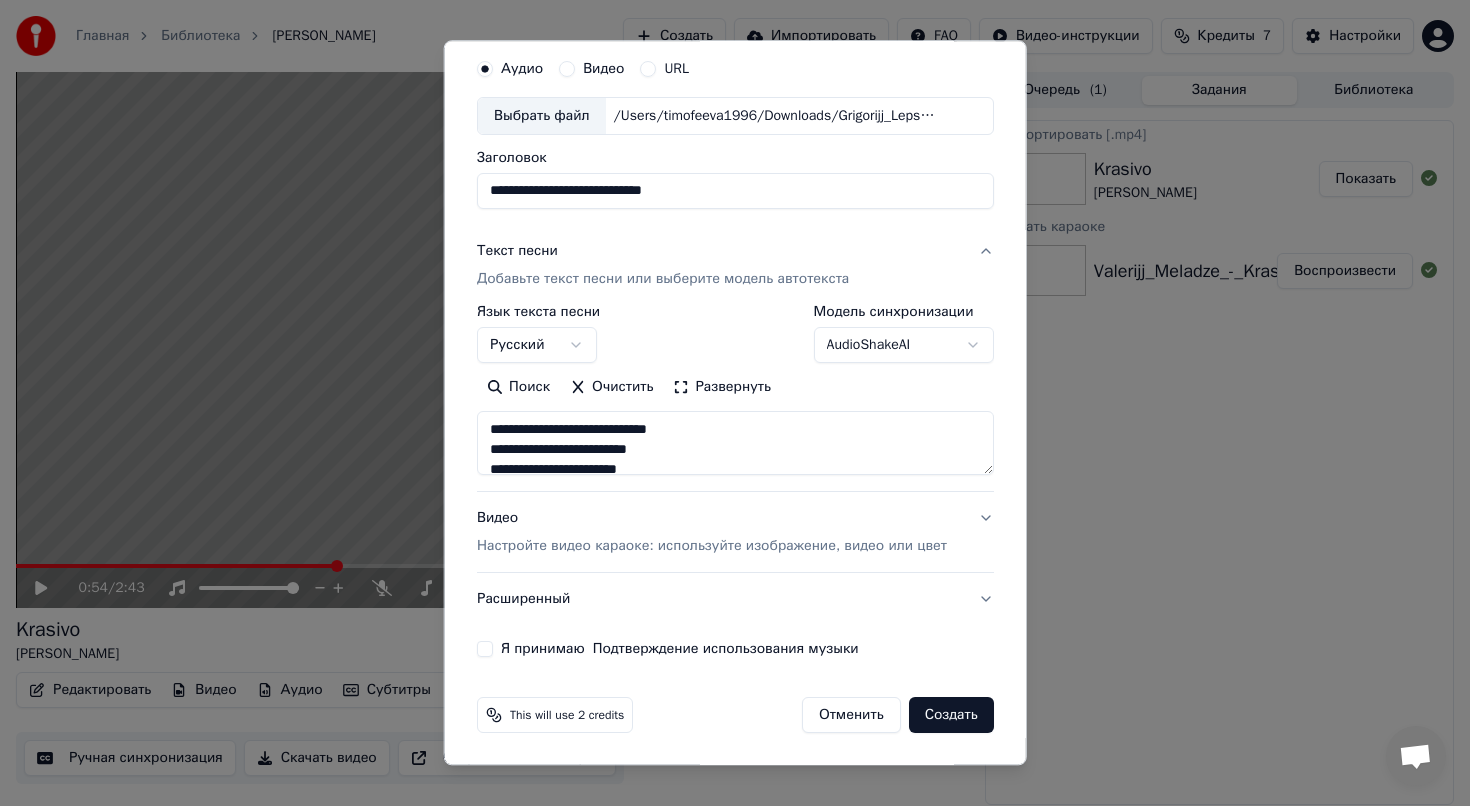 click on "Видео Настройте видео караоке: используйте изображение, видео или цвет" at bounding box center [712, 532] 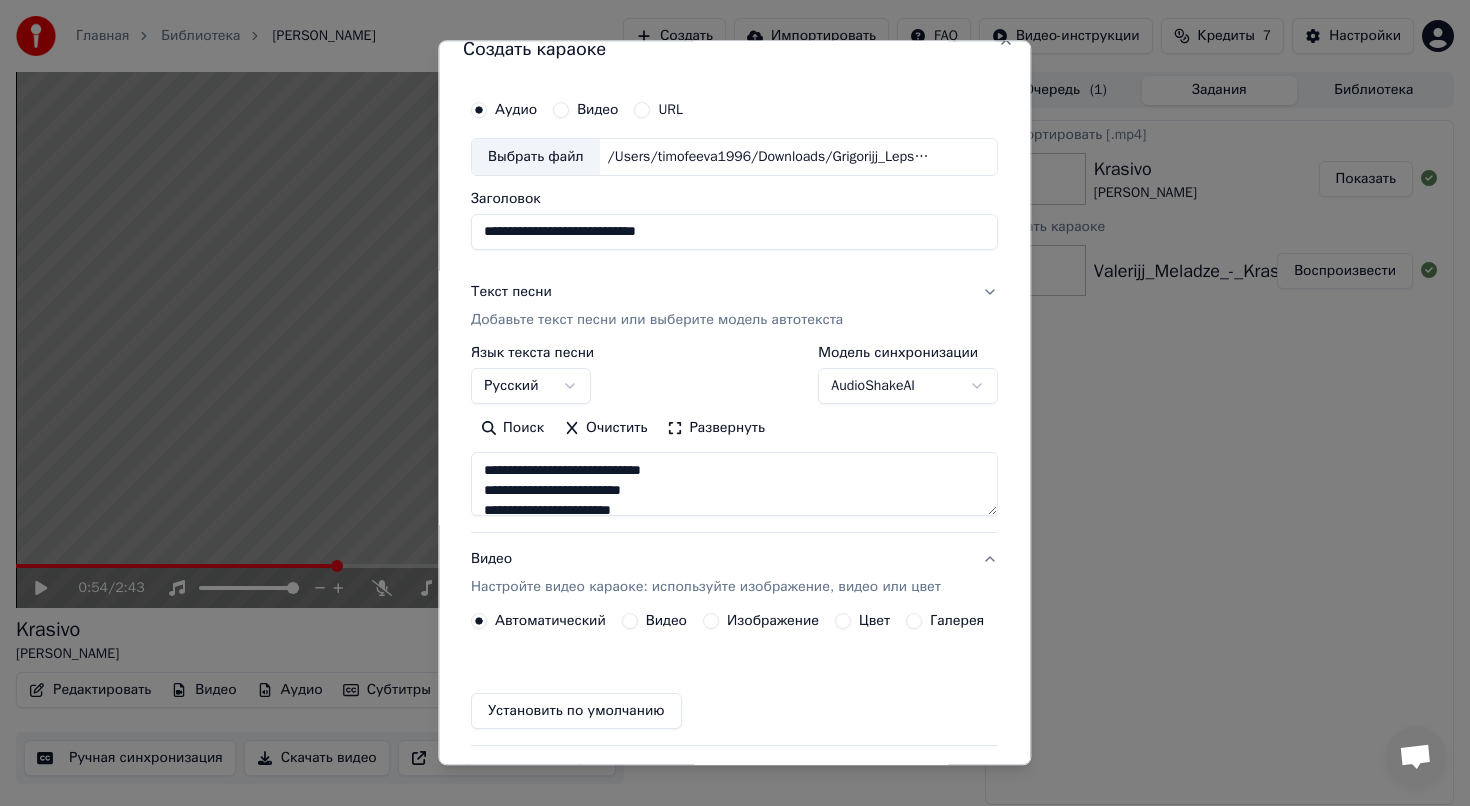 scroll, scrollTop: 12, scrollLeft: 0, axis: vertical 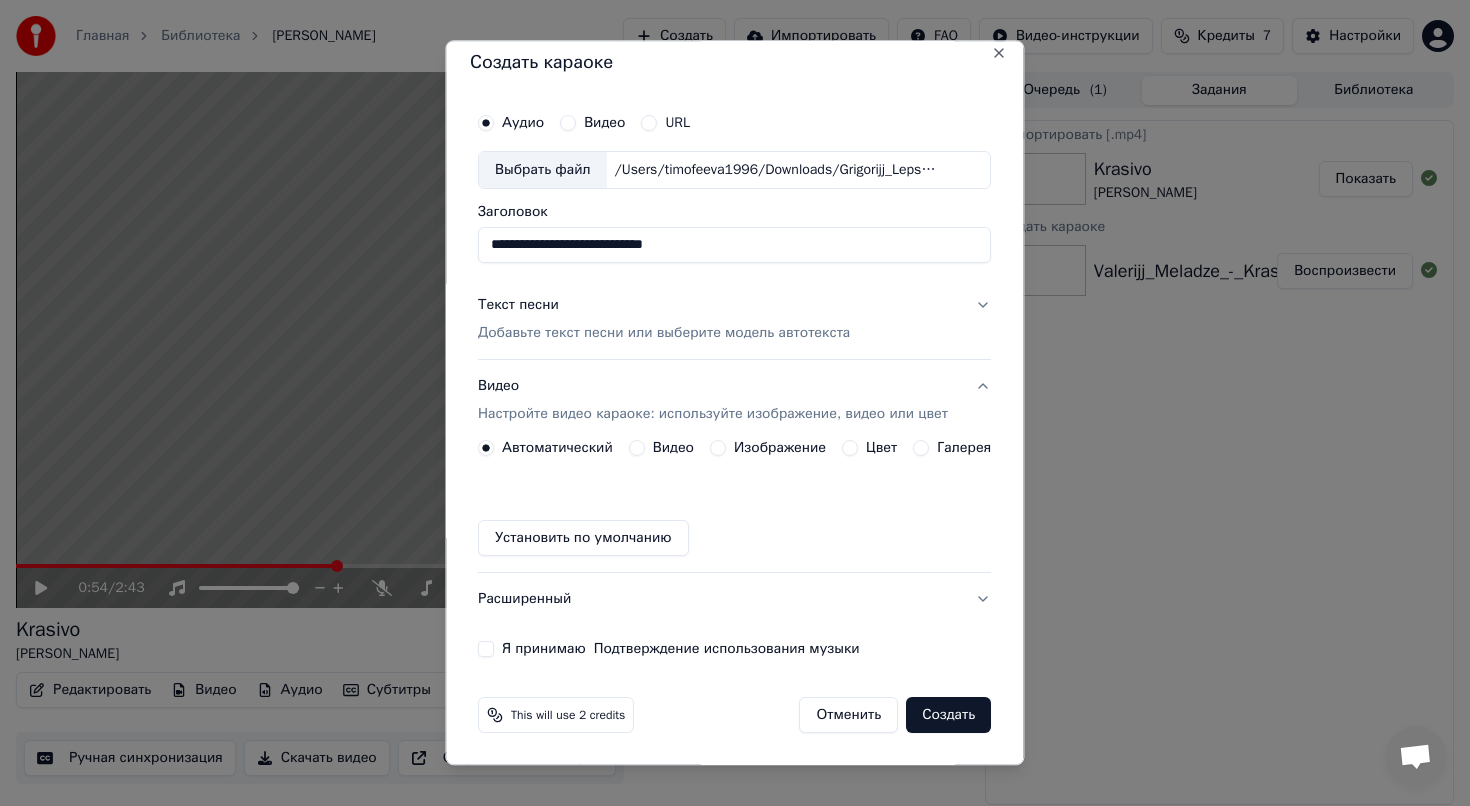 click on "Видео Настройте видео караоке: используйте изображение, видео или цвет" at bounding box center [734, 400] 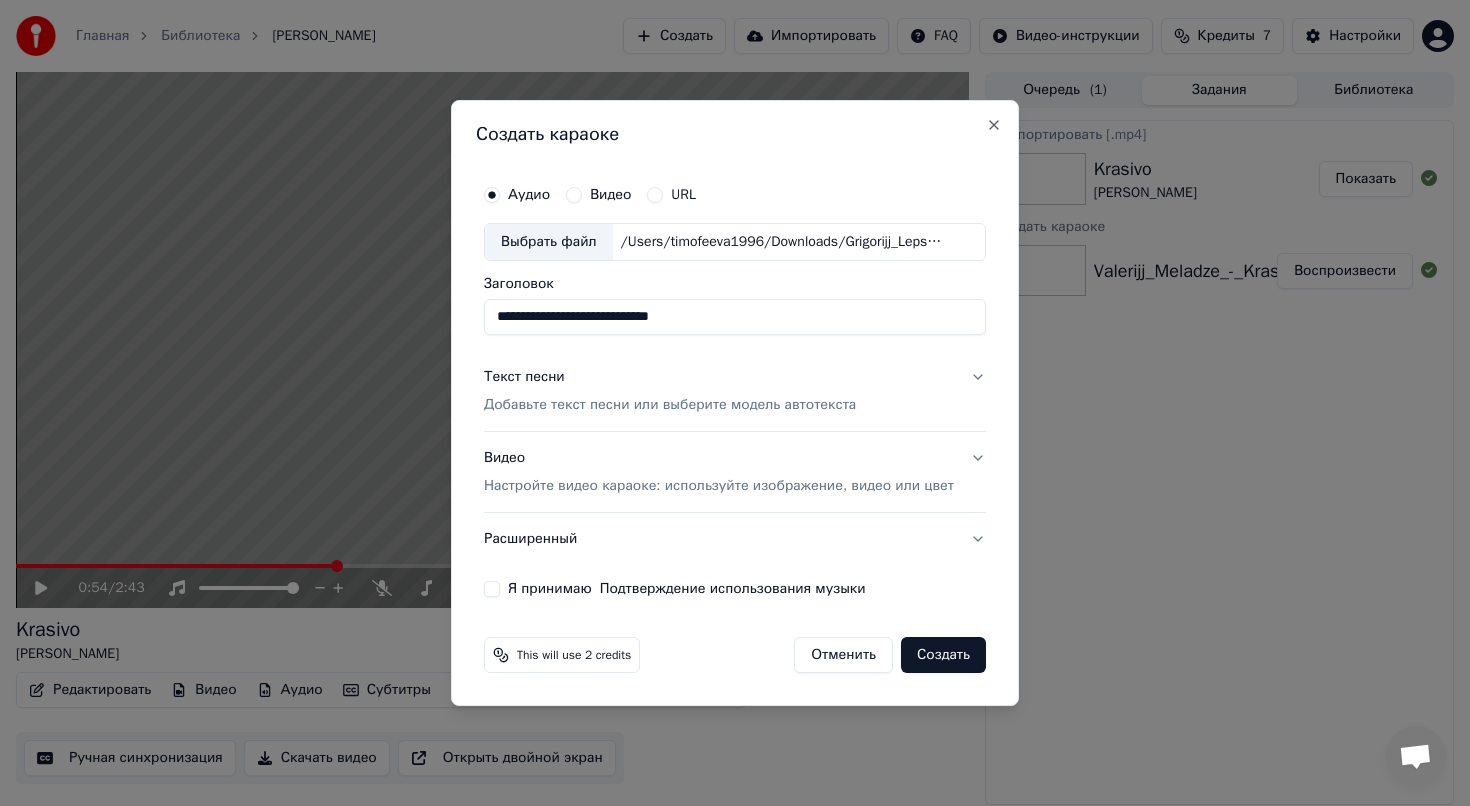 click on "Видео Настройте видео караоке: используйте изображение, видео или цвет" at bounding box center [735, 472] 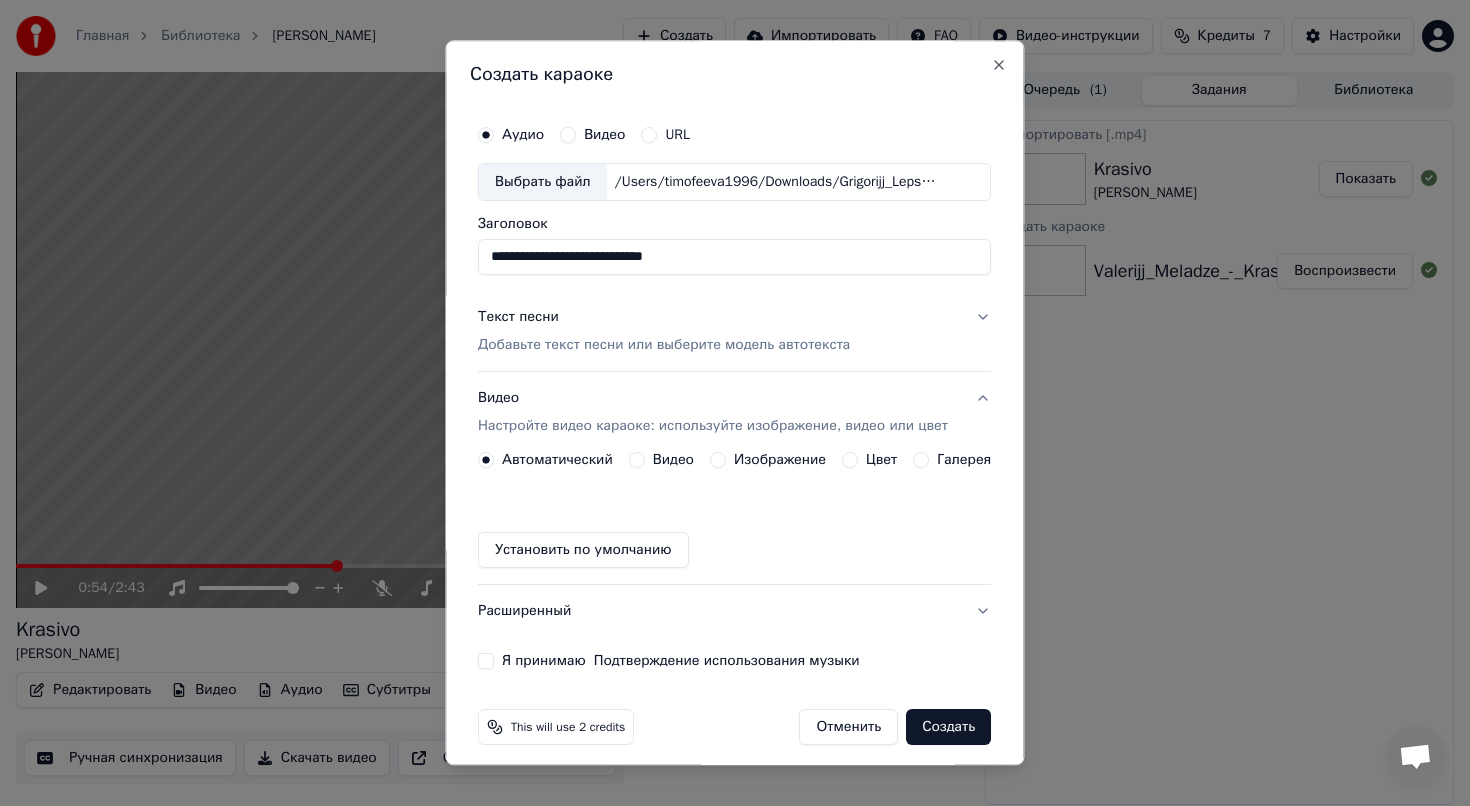click on "Изображение" at bounding box center [718, 460] 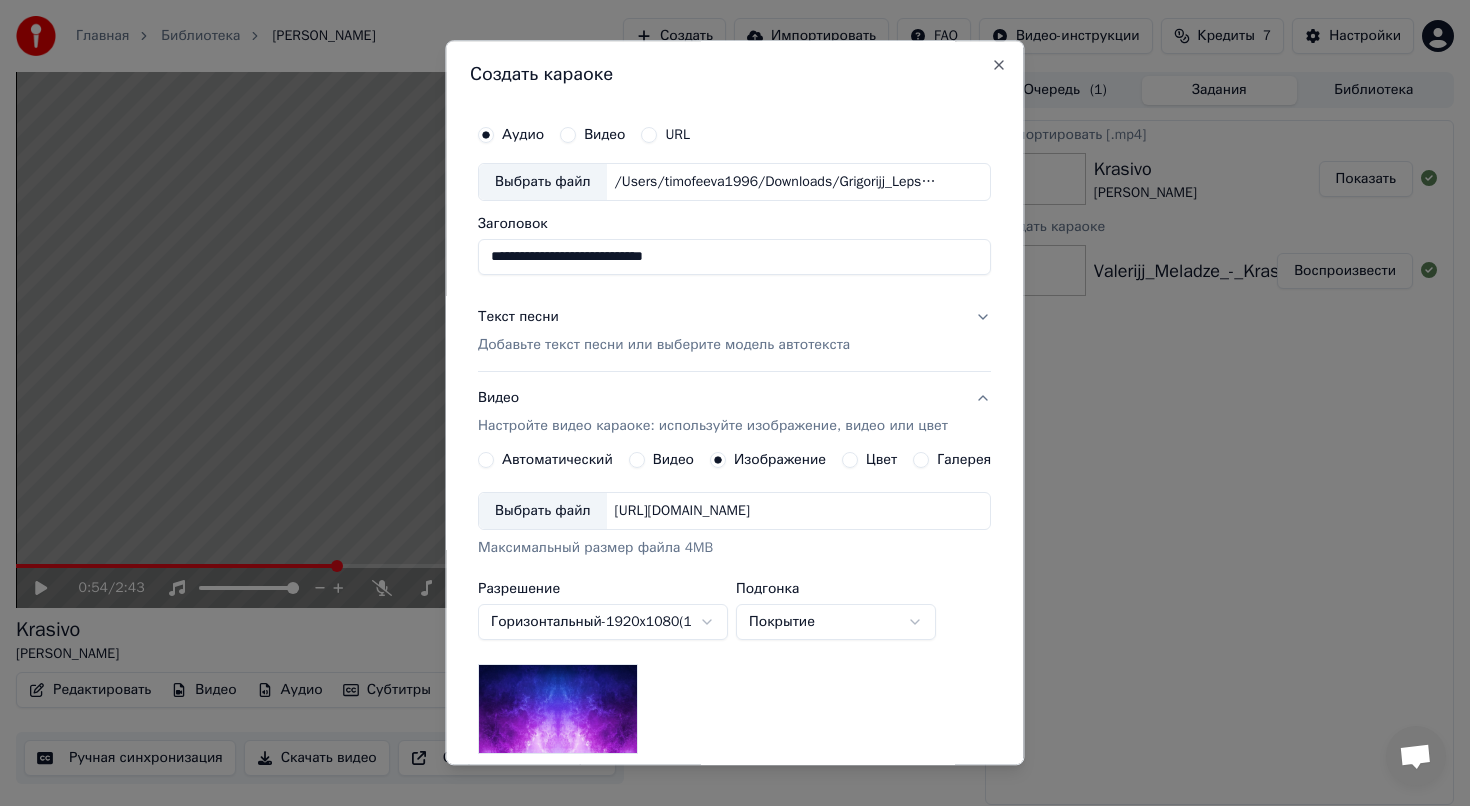 click on "Текст песни Добавьте текст песни или выберите модель автотекста" at bounding box center (734, 331) 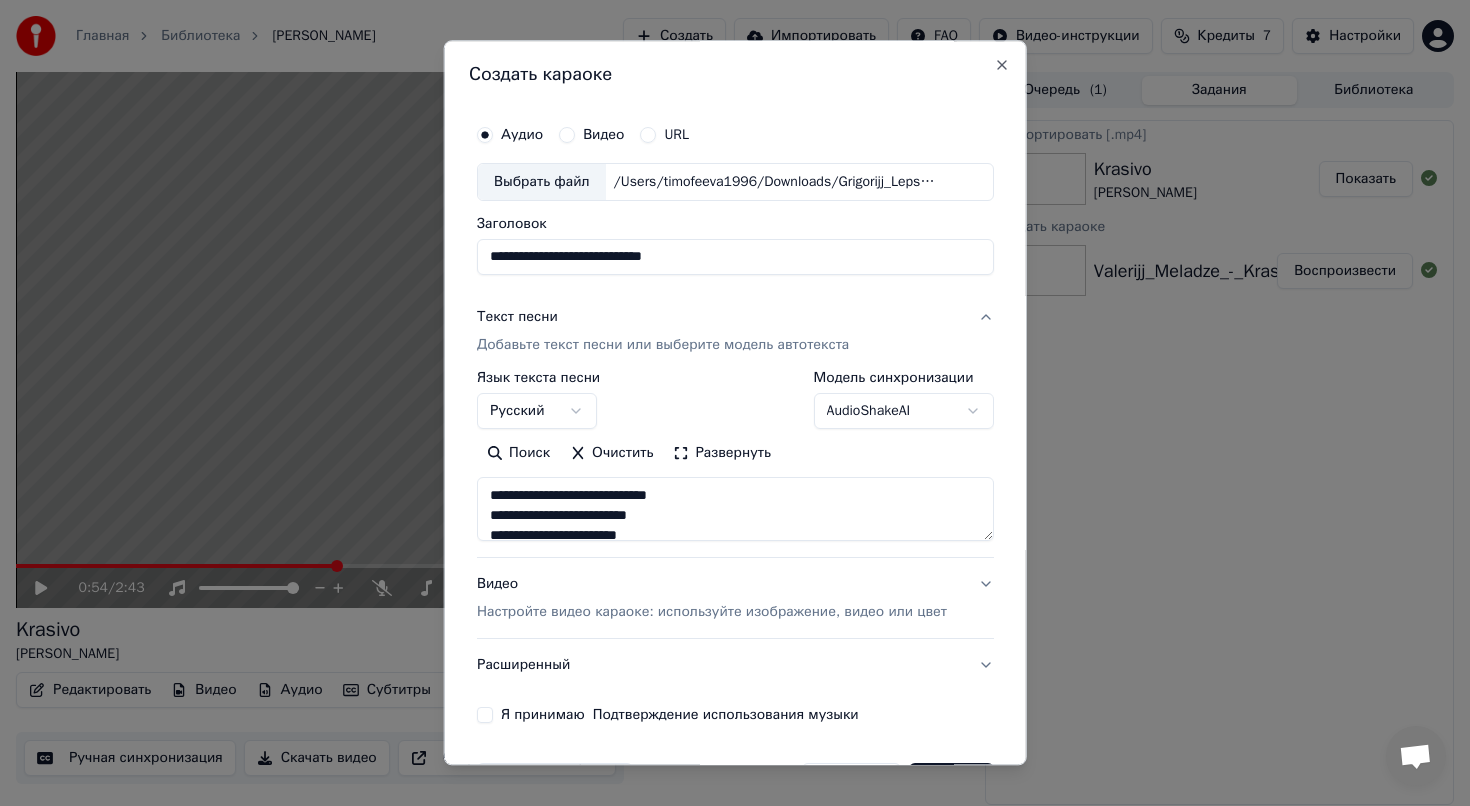 click on "Видео Настройте видео караоке: используйте изображение, видео или цвет" at bounding box center (735, 598) 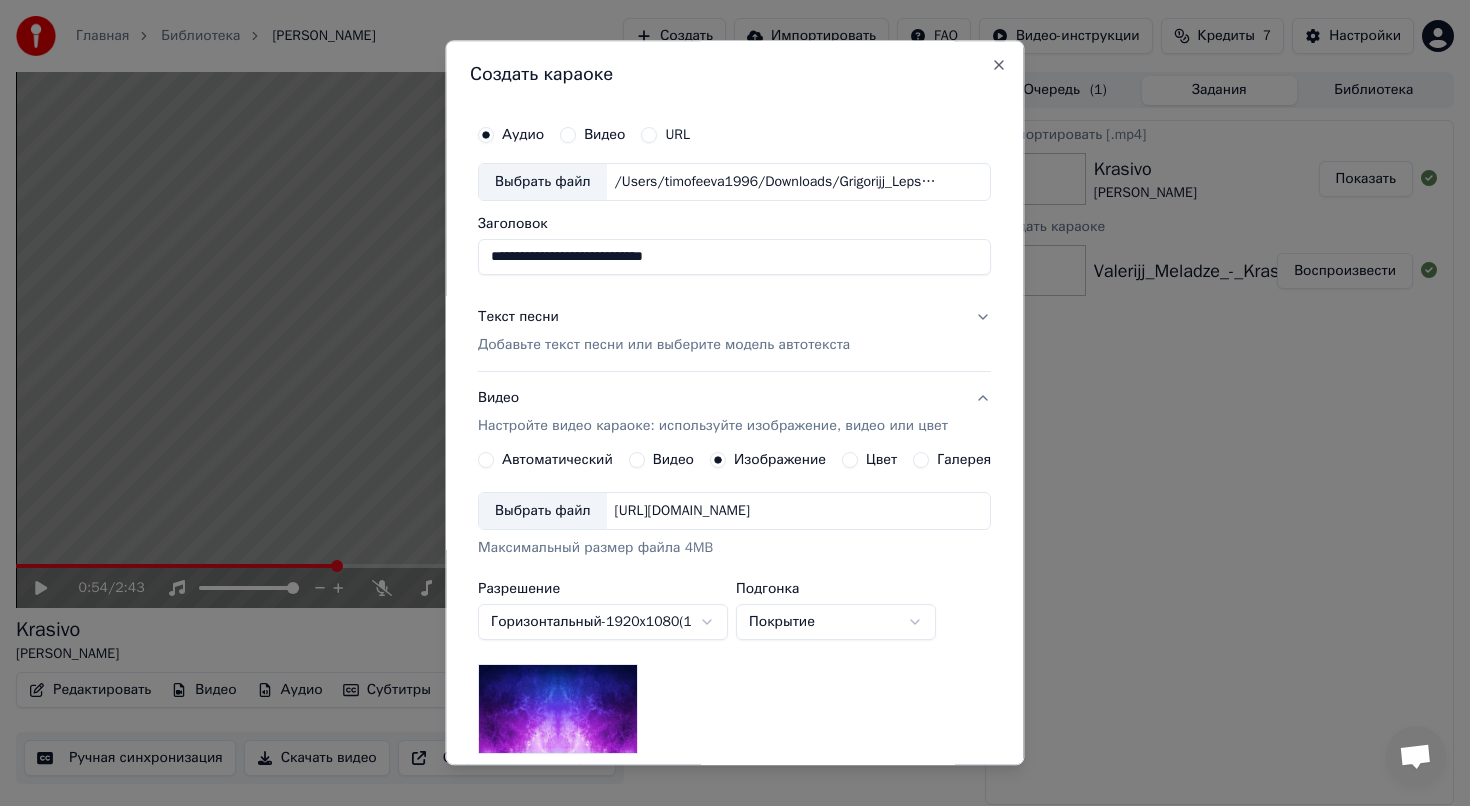 click on "[URL][DOMAIN_NAME]" at bounding box center (682, 511) 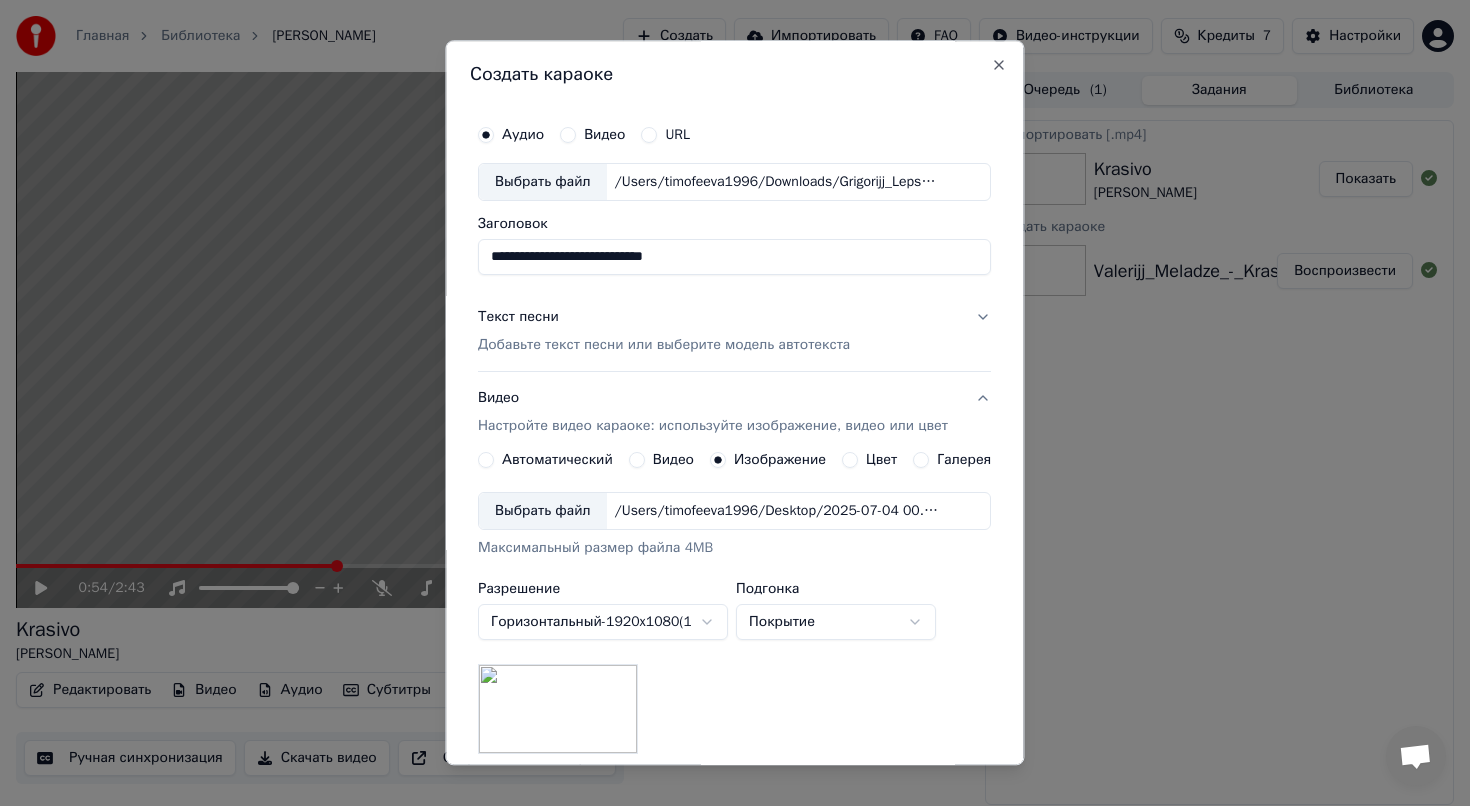 click on "**********" at bounding box center [735, 403] 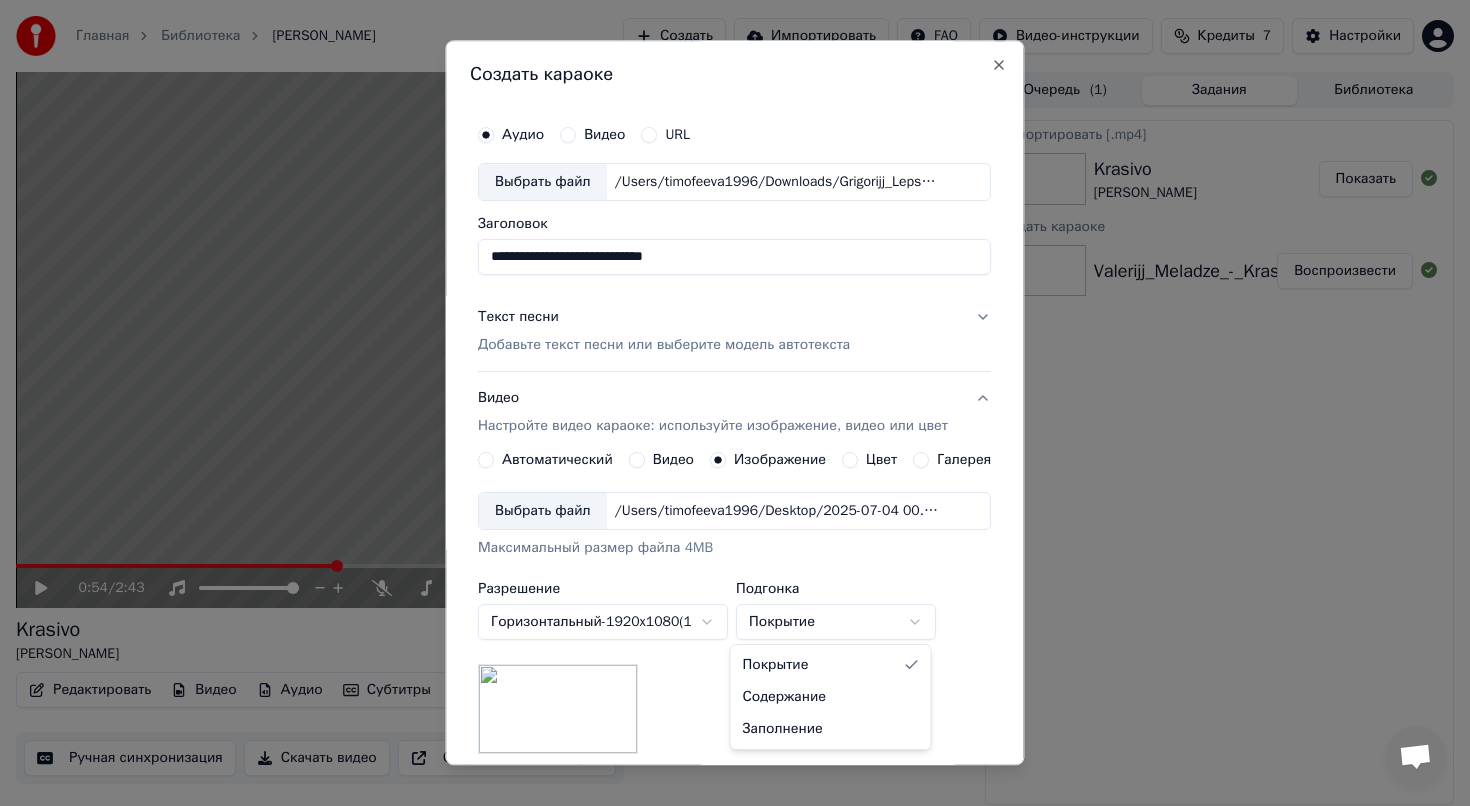 select on "*******" 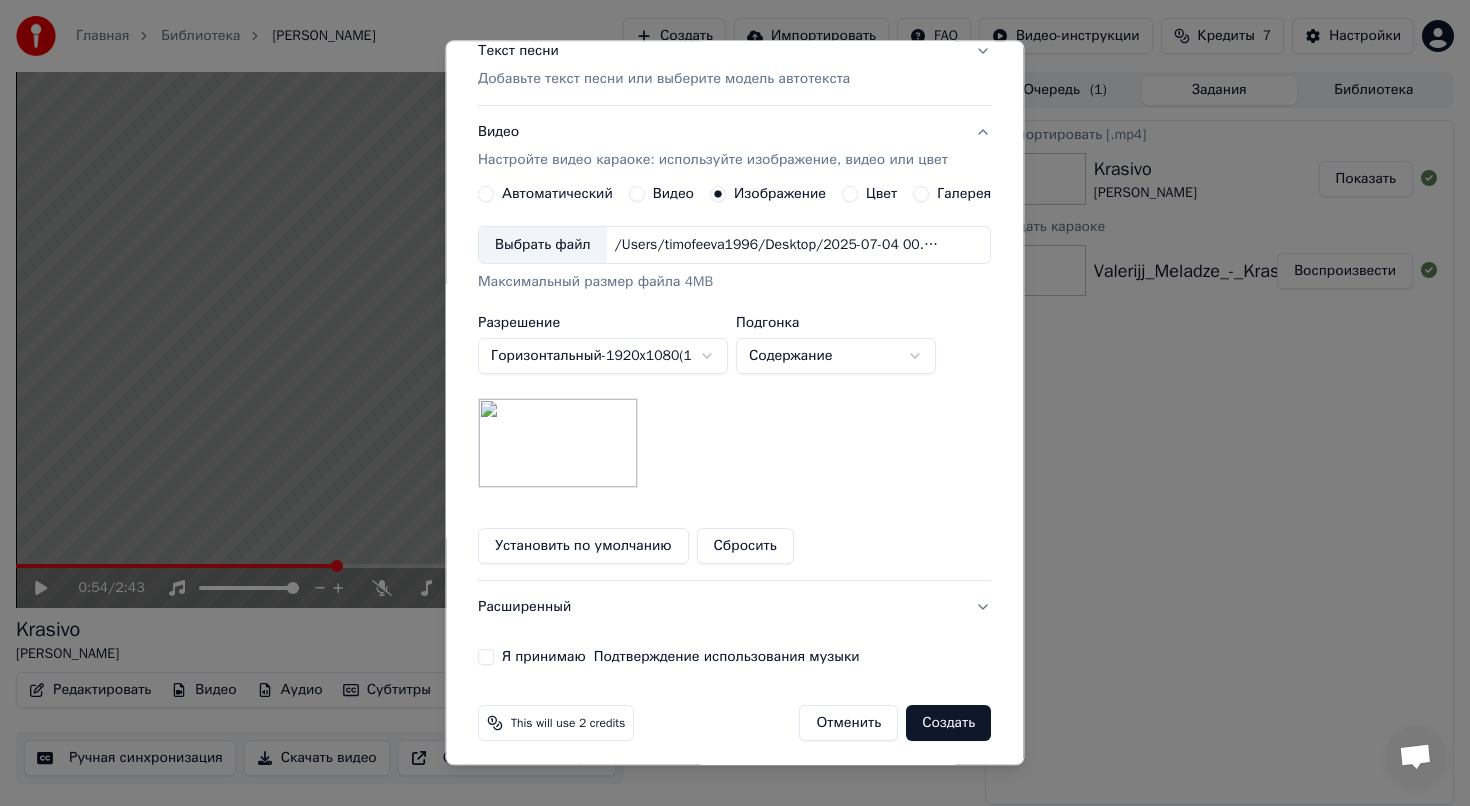 scroll, scrollTop: 274, scrollLeft: 0, axis: vertical 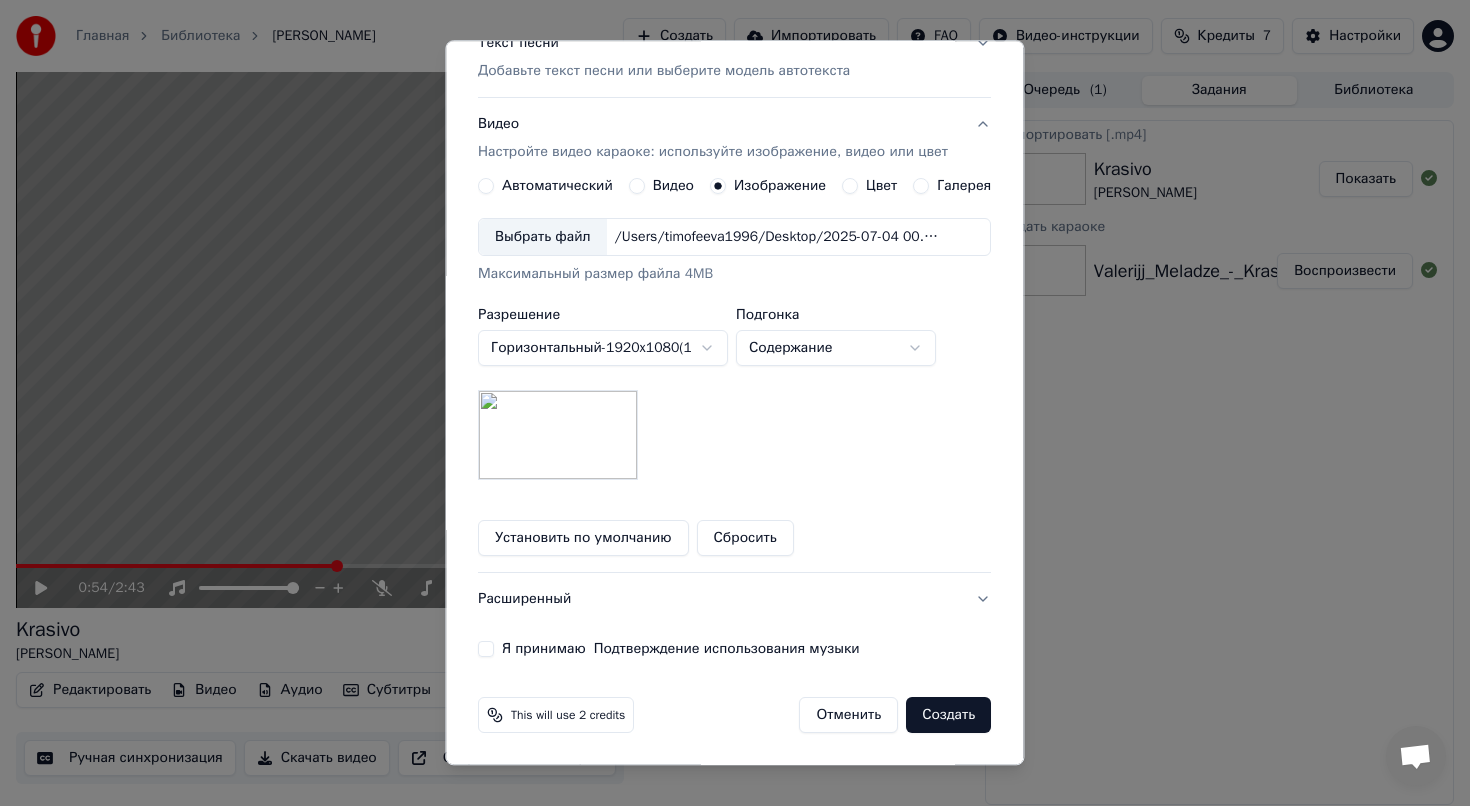 click on "Я принимаю   Подтверждение использования музыки" at bounding box center [486, 649] 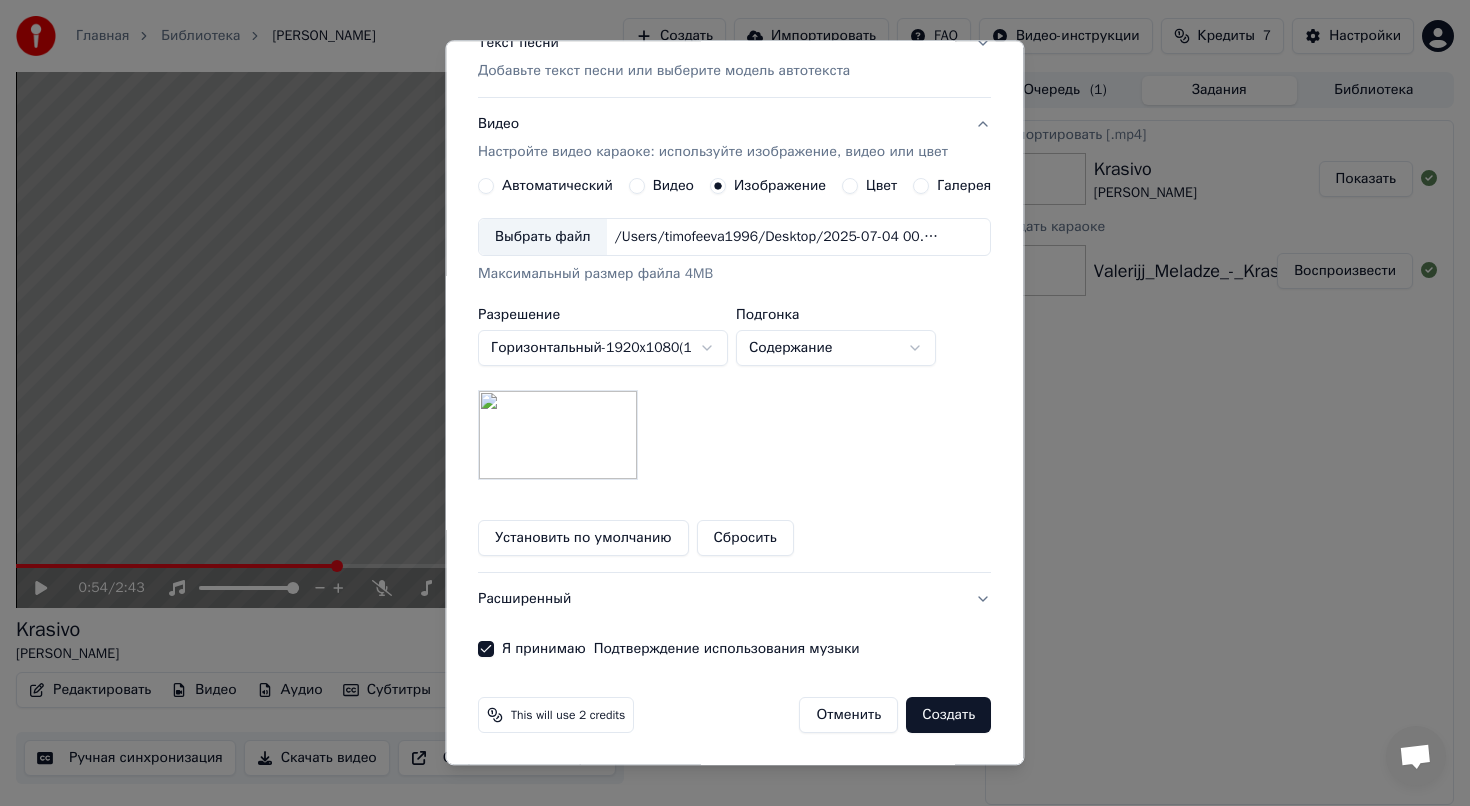 click on "Создать" at bounding box center (949, 715) 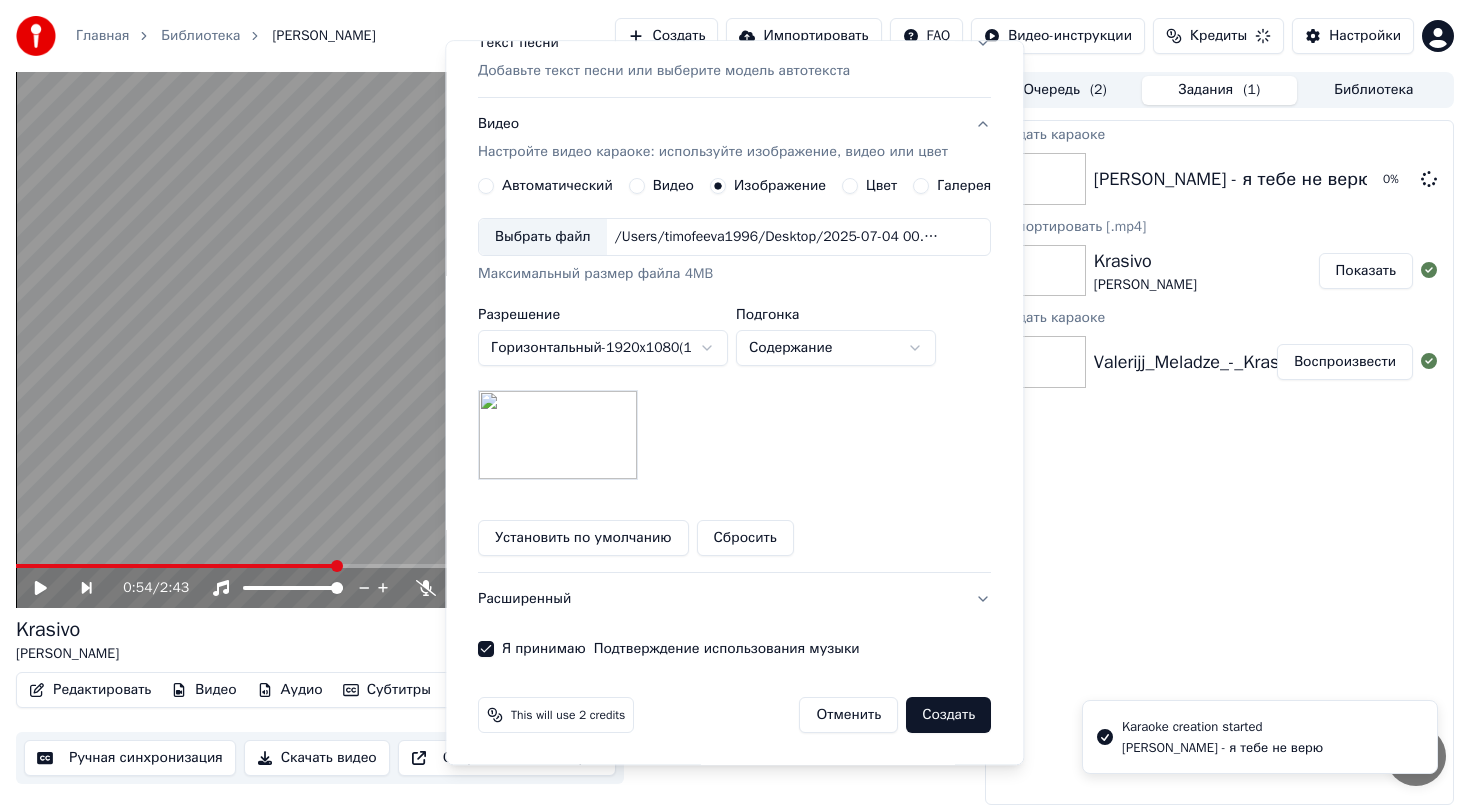 type 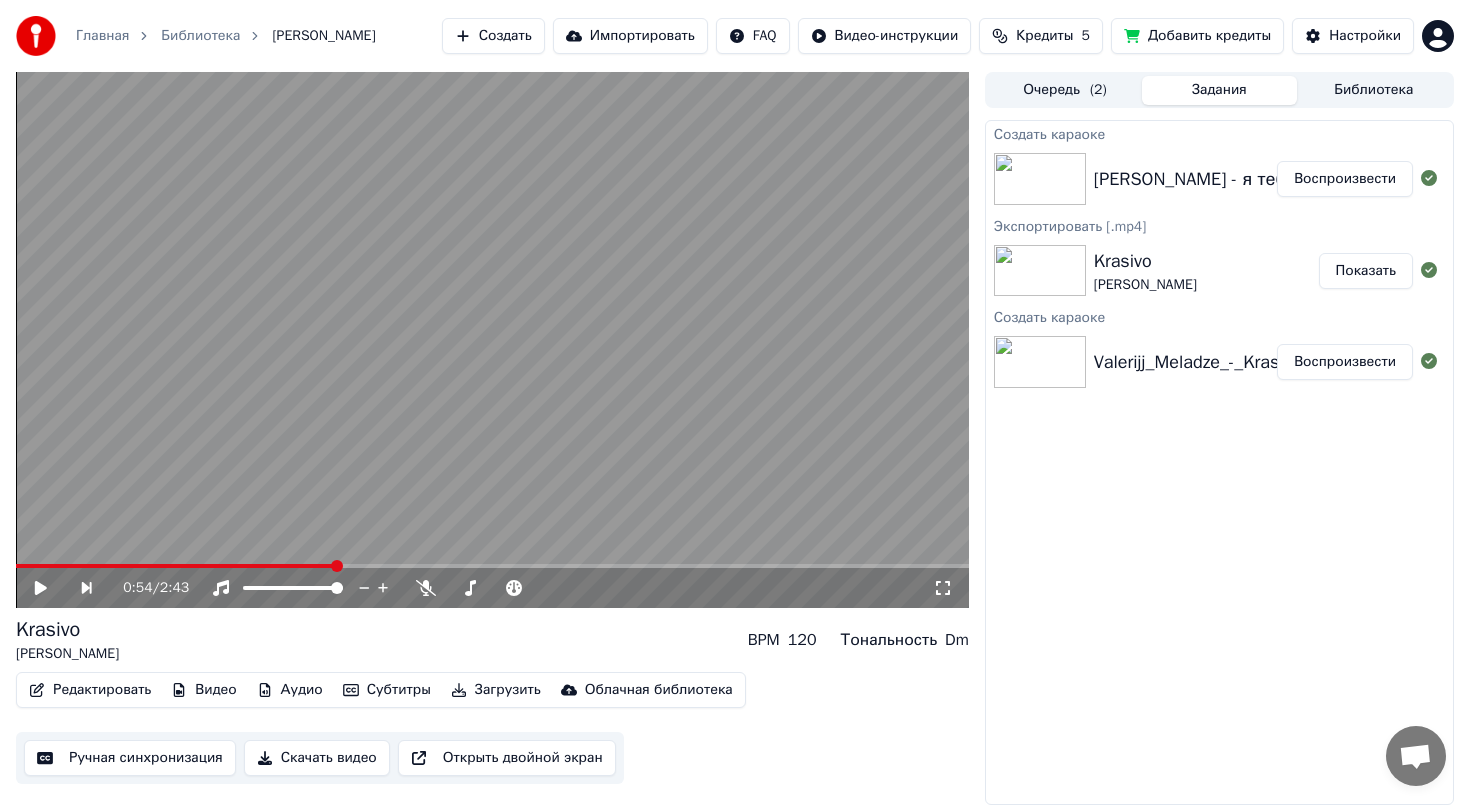 click on "[PERSON_NAME] - я тебе не верю" at bounding box center [1233, 179] 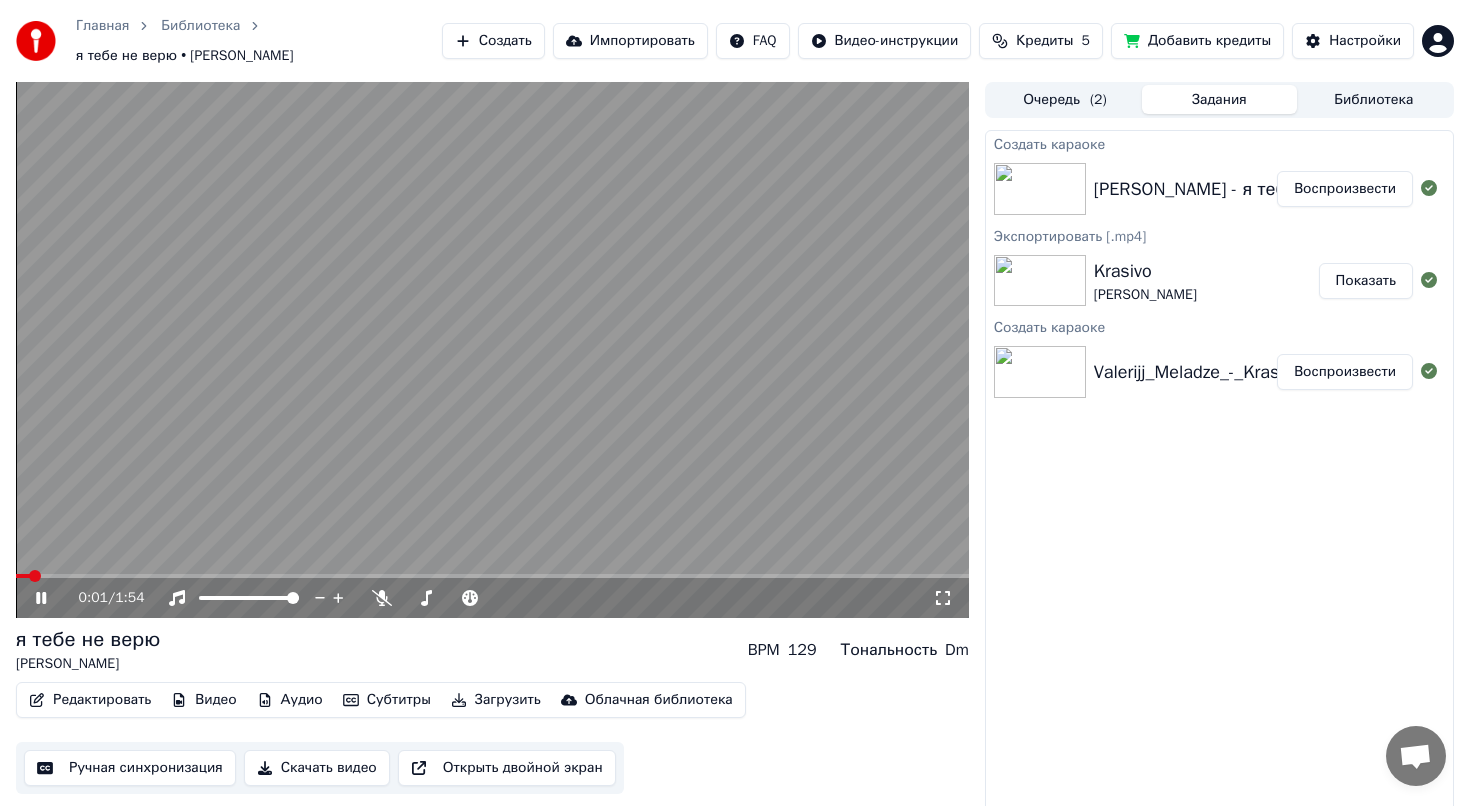 click 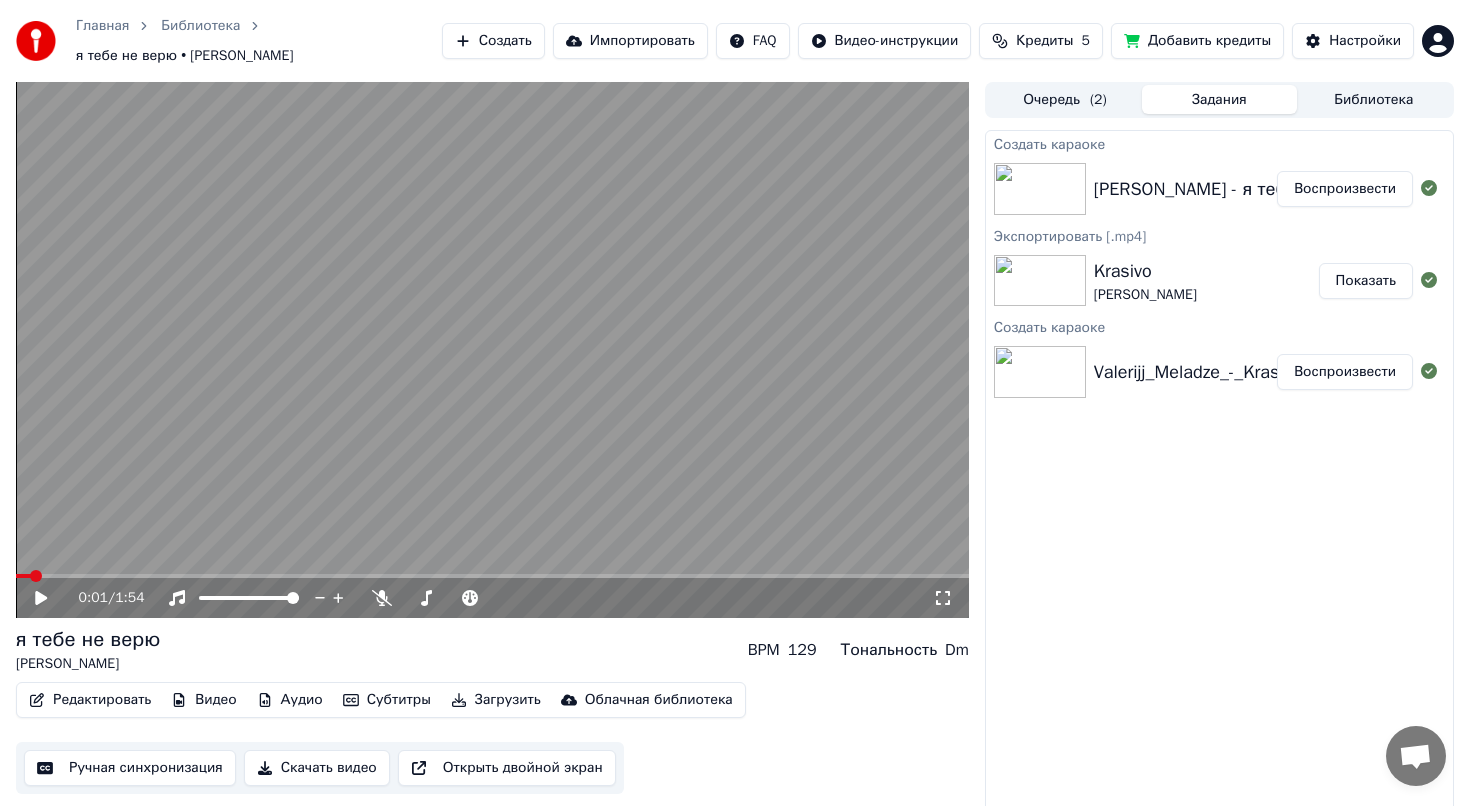click on "Скачать видео" at bounding box center (317, 768) 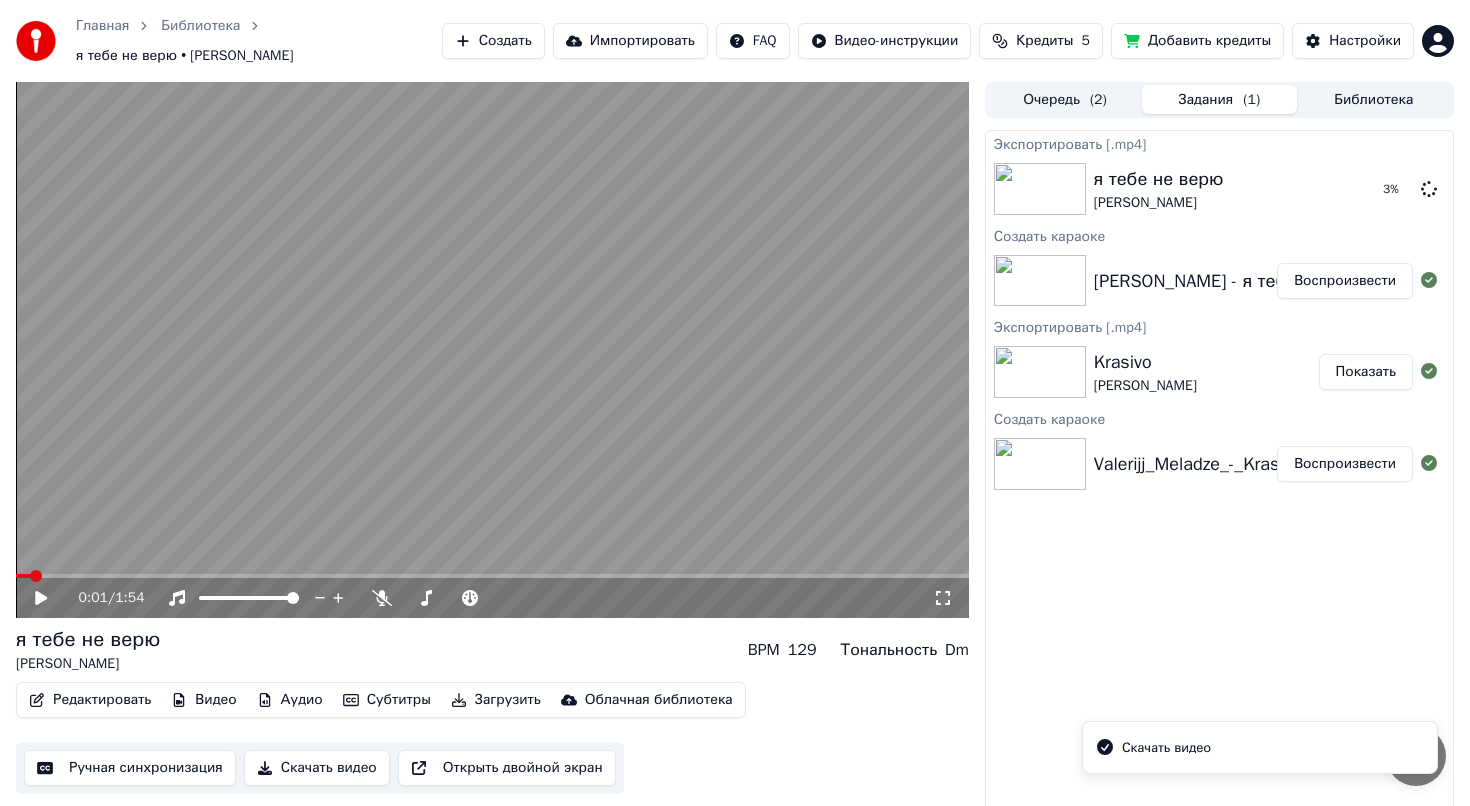 click on "0:01  /  1:54" at bounding box center [492, 598] 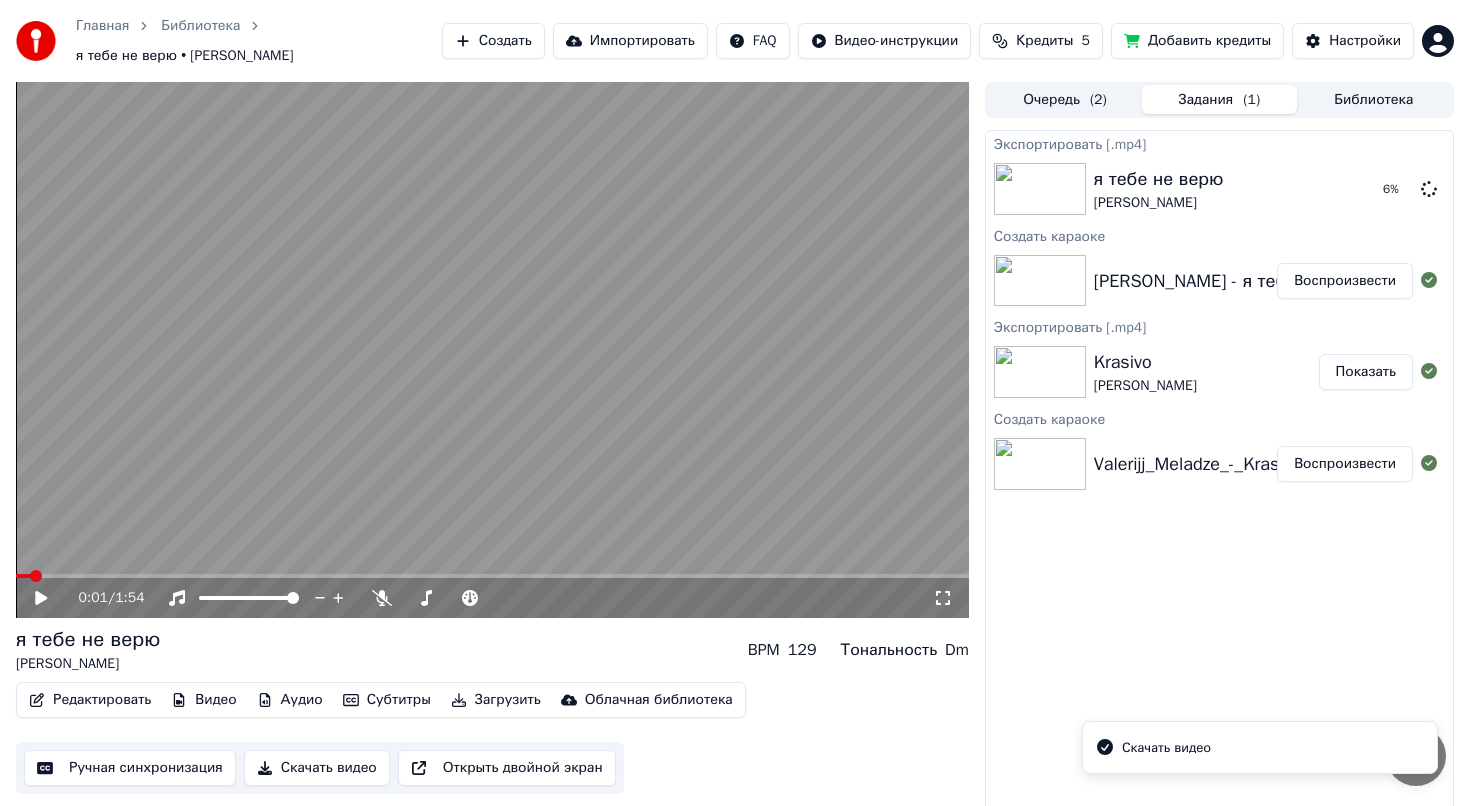 click 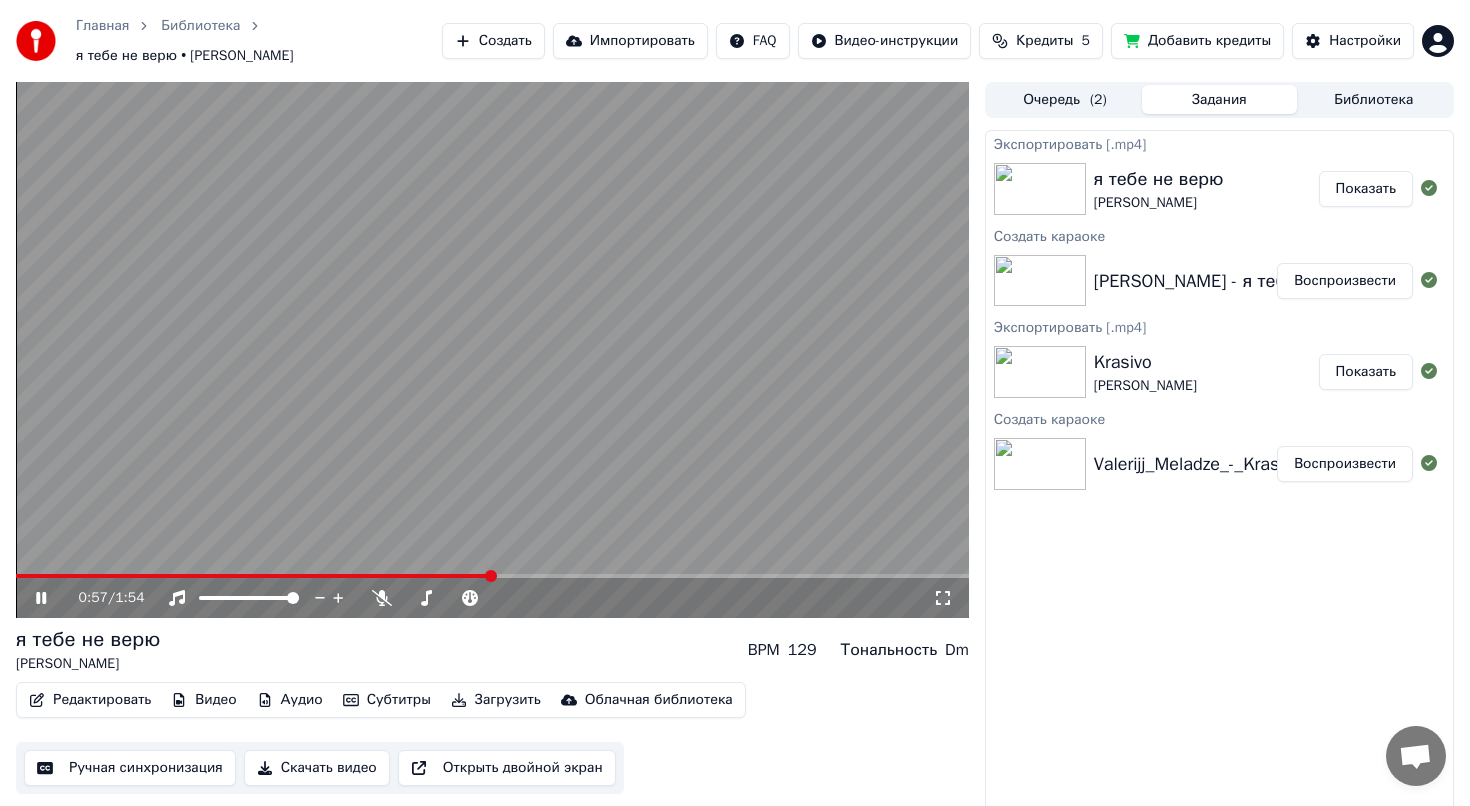 click 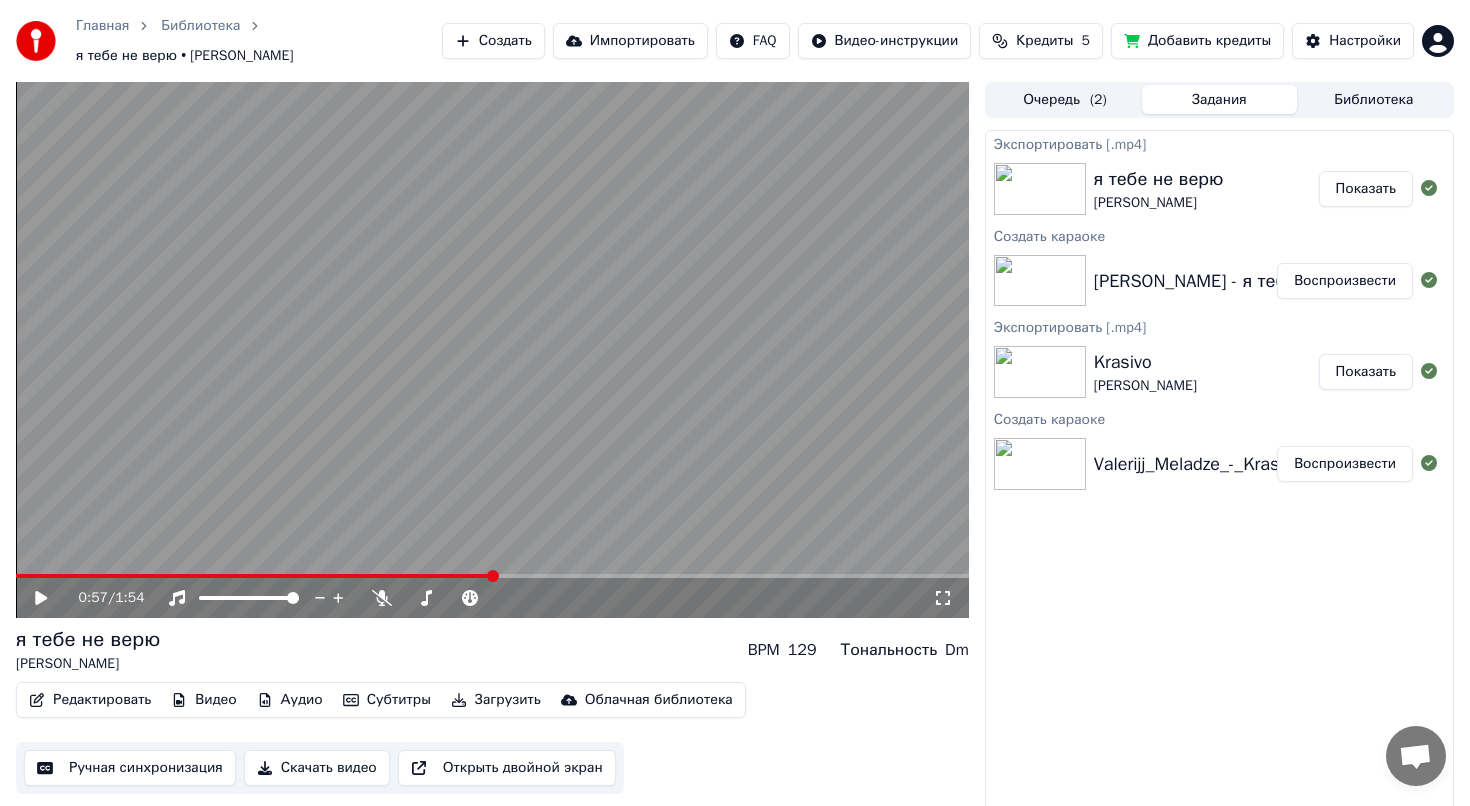 click on "Создать" at bounding box center [493, 41] 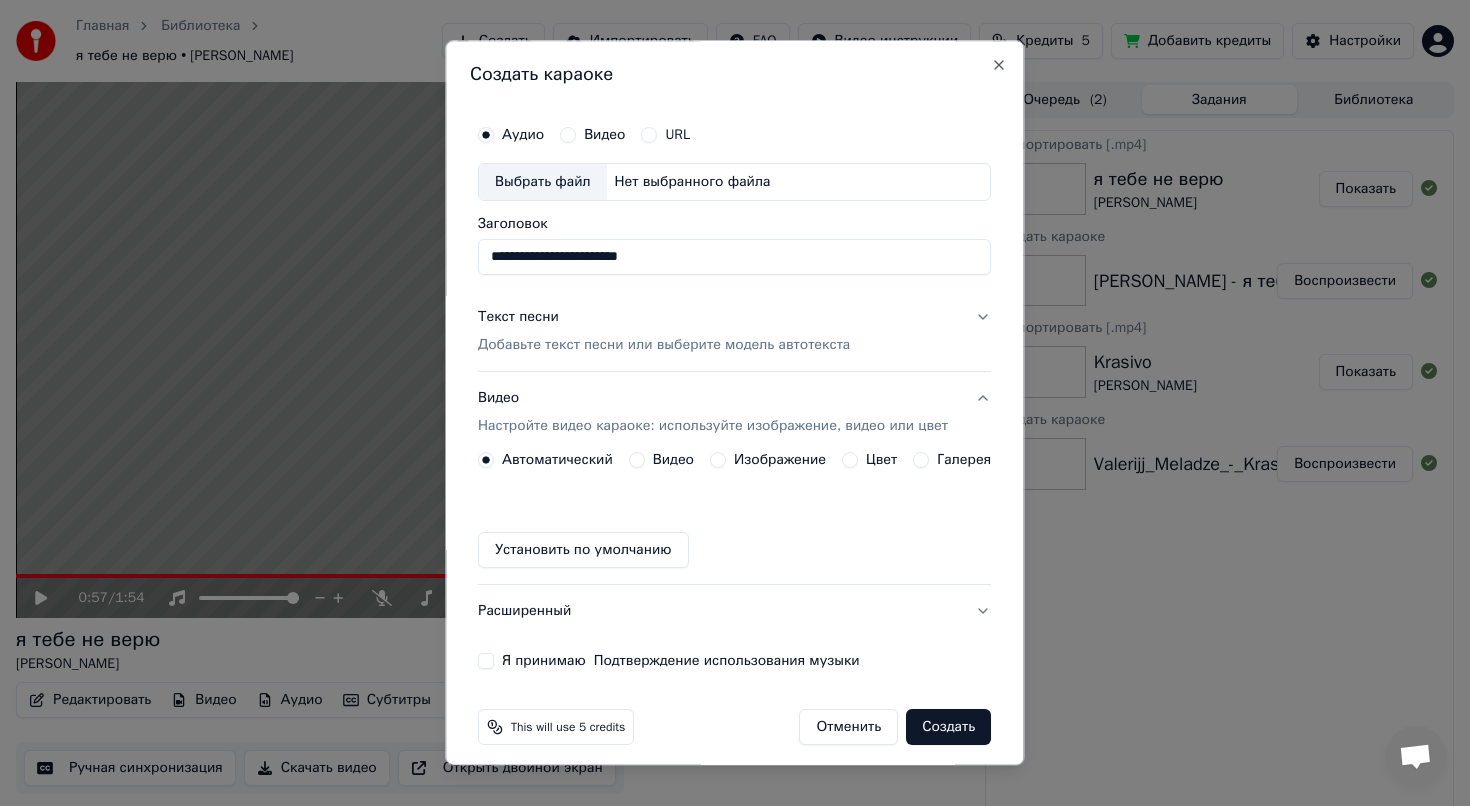 click on "Нет выбранного файла" at bounding box center [693, 182] 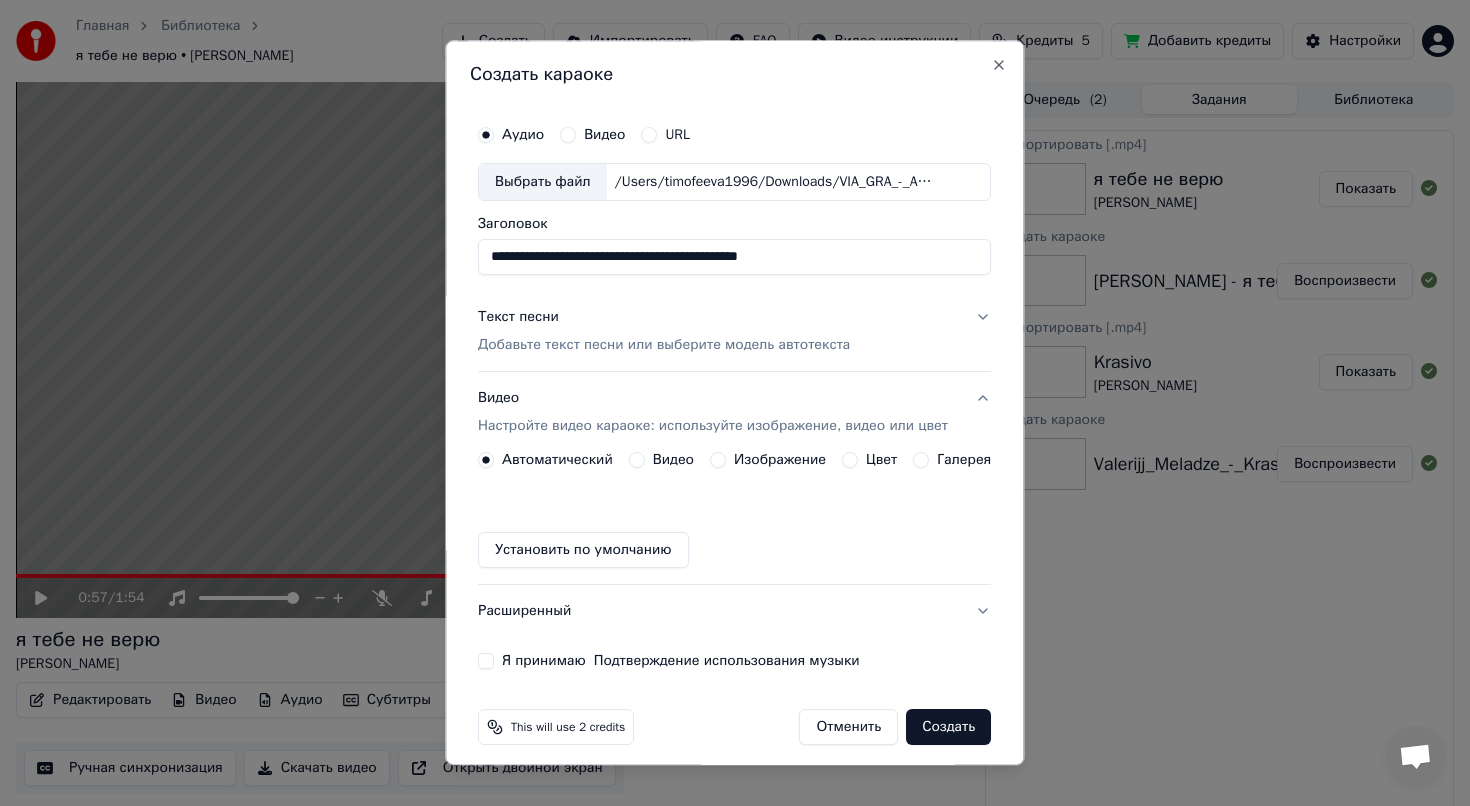 click on "Добавьте текст песни или выберите модель автотекста" at bounding box center [664, 345] 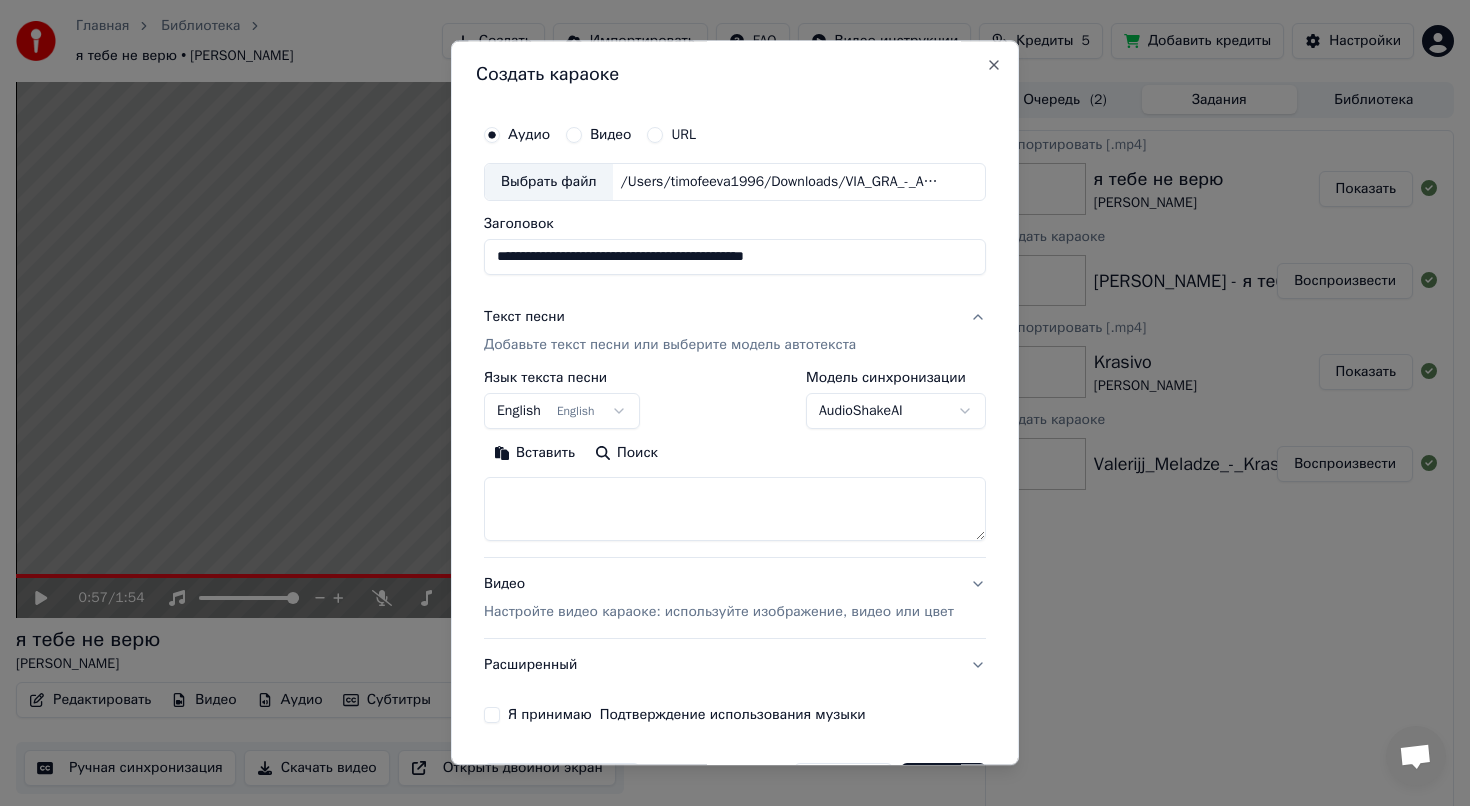 click on "Главная Библиотека я тебе не верю • [PERSON_NAME] Создать Импортировать FAQ Видео-инструкции Кредиты 5 Добавить кредиты Настройки 0:57  /  1:54 я тебе не верю [PERSON_NAME] BPM 129 Тональность Dm Редактировать Видео Аудио Субтитры Загрузить Облачная библиотека Ручная синхронизация Скачать видео Открыть двойной экран Очередь ( 2 ) Задания Библиотека Экспортировать [.mp4] я тебе не верю [PERSON_NAME] Показать Создать караоке [PERSON_NAME] - я тебе не верю Воспроизвести Экспортировать [.mp4] [PERSON_NAME] Показать Создать караоке Valerijj_Meladze_-_Krasivo_48110832 ([DOMAIN_NAME]) Воспроизвести" at bounding box center [735, 403] 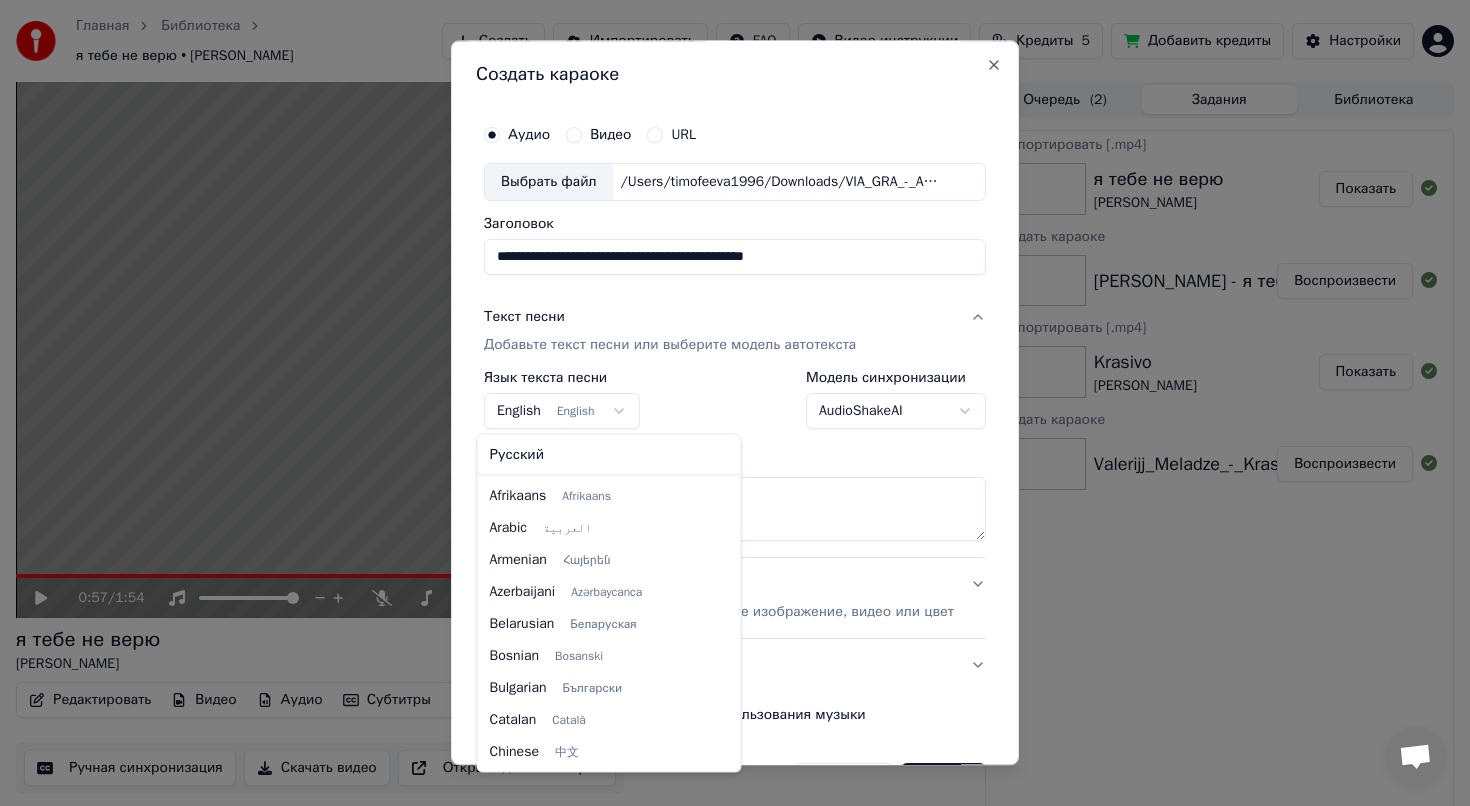 scroll, scrollTop: 160, scrollLeft: 0, axis: vertical 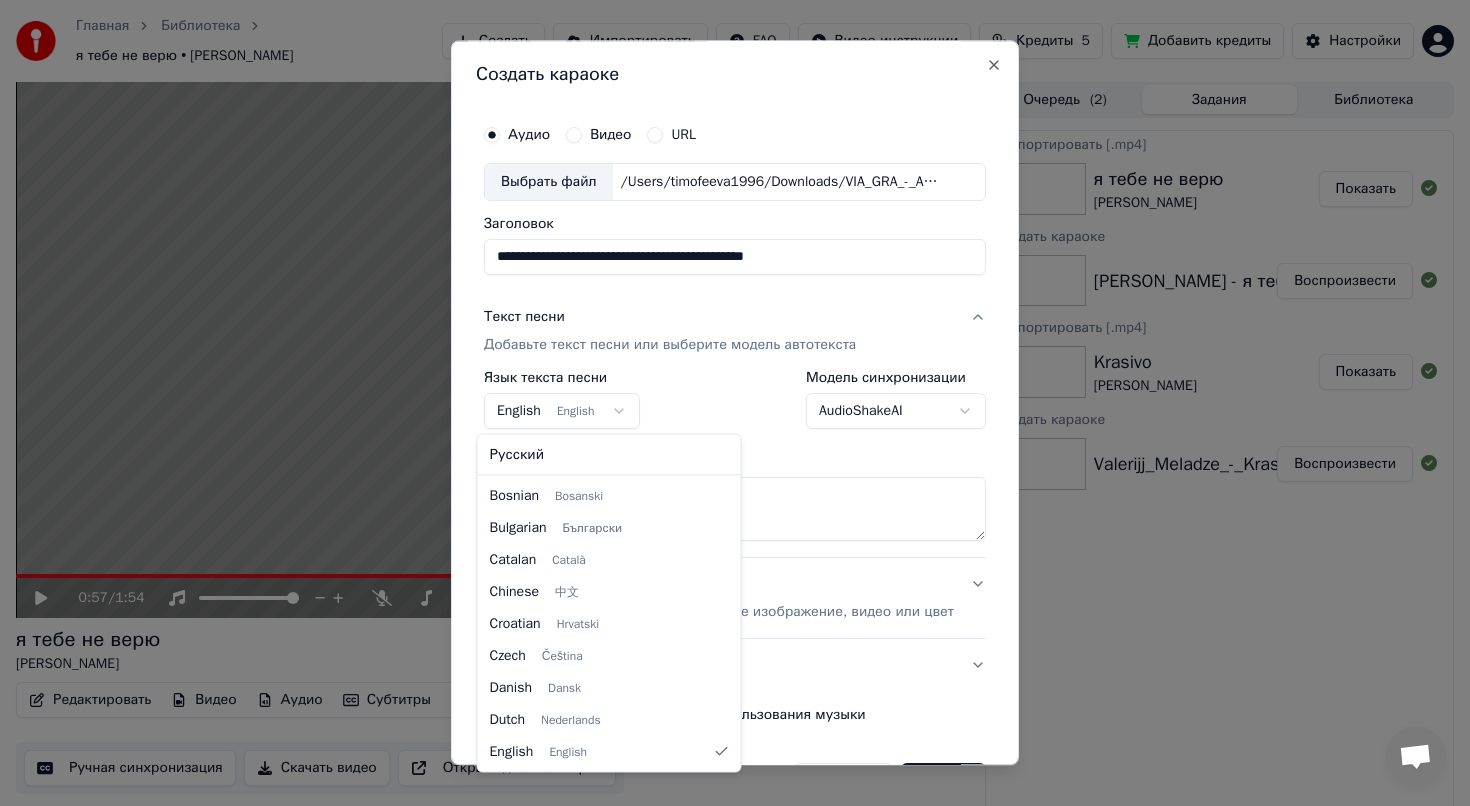select on "**" 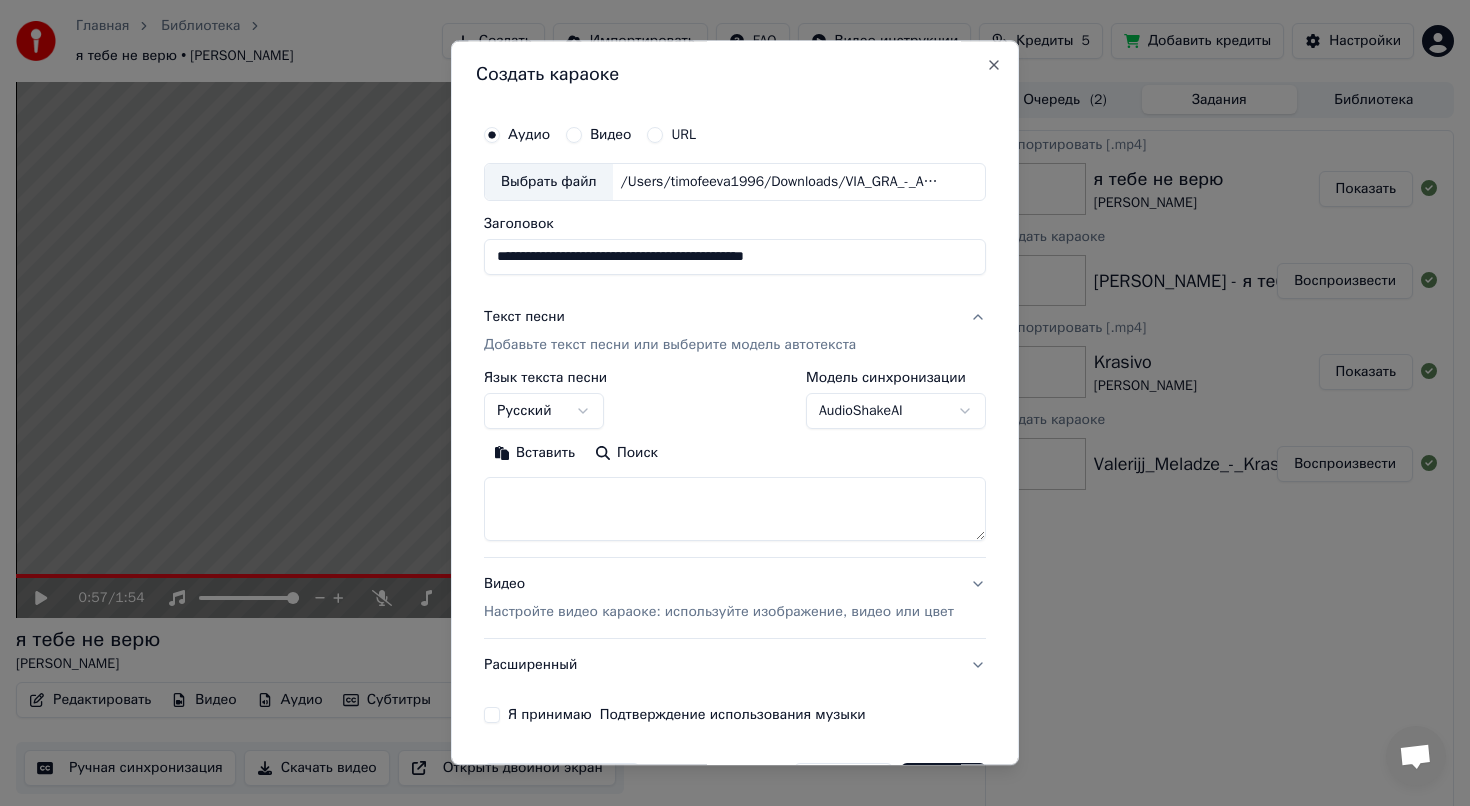 click at bounding box center (735, 509) 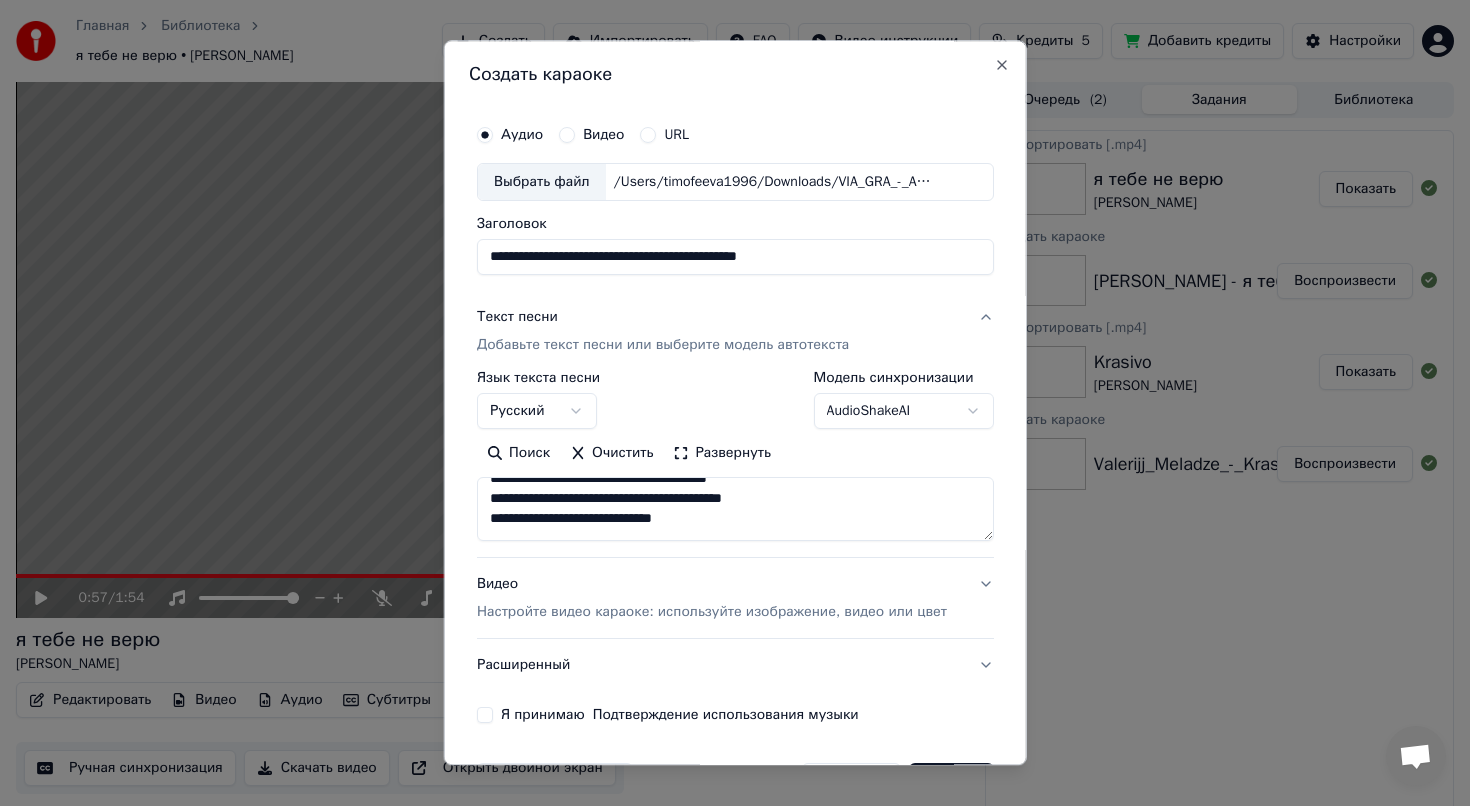 scroll, scrollTop: 0, scrollLeft: 0, axis: both 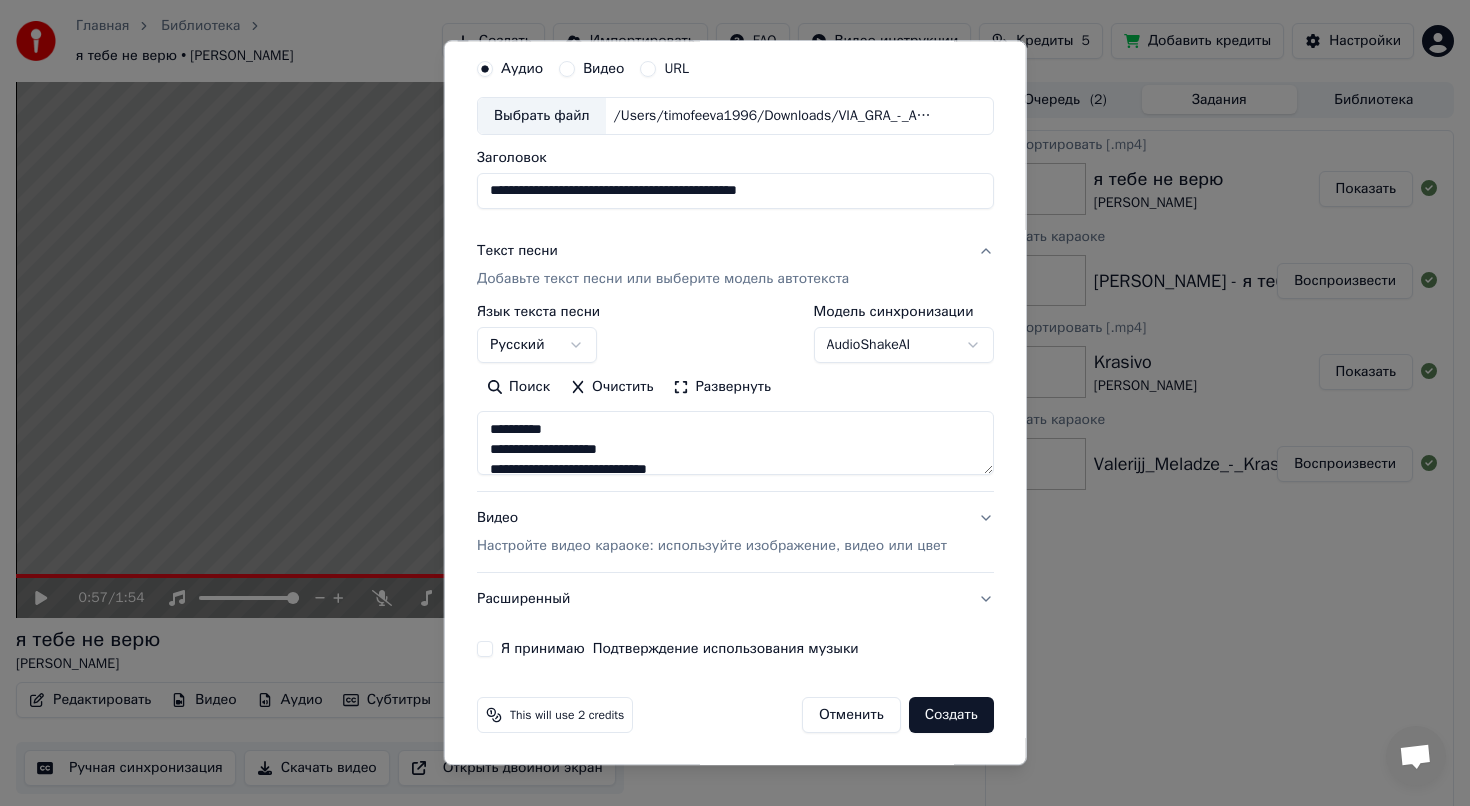 type on "**********" 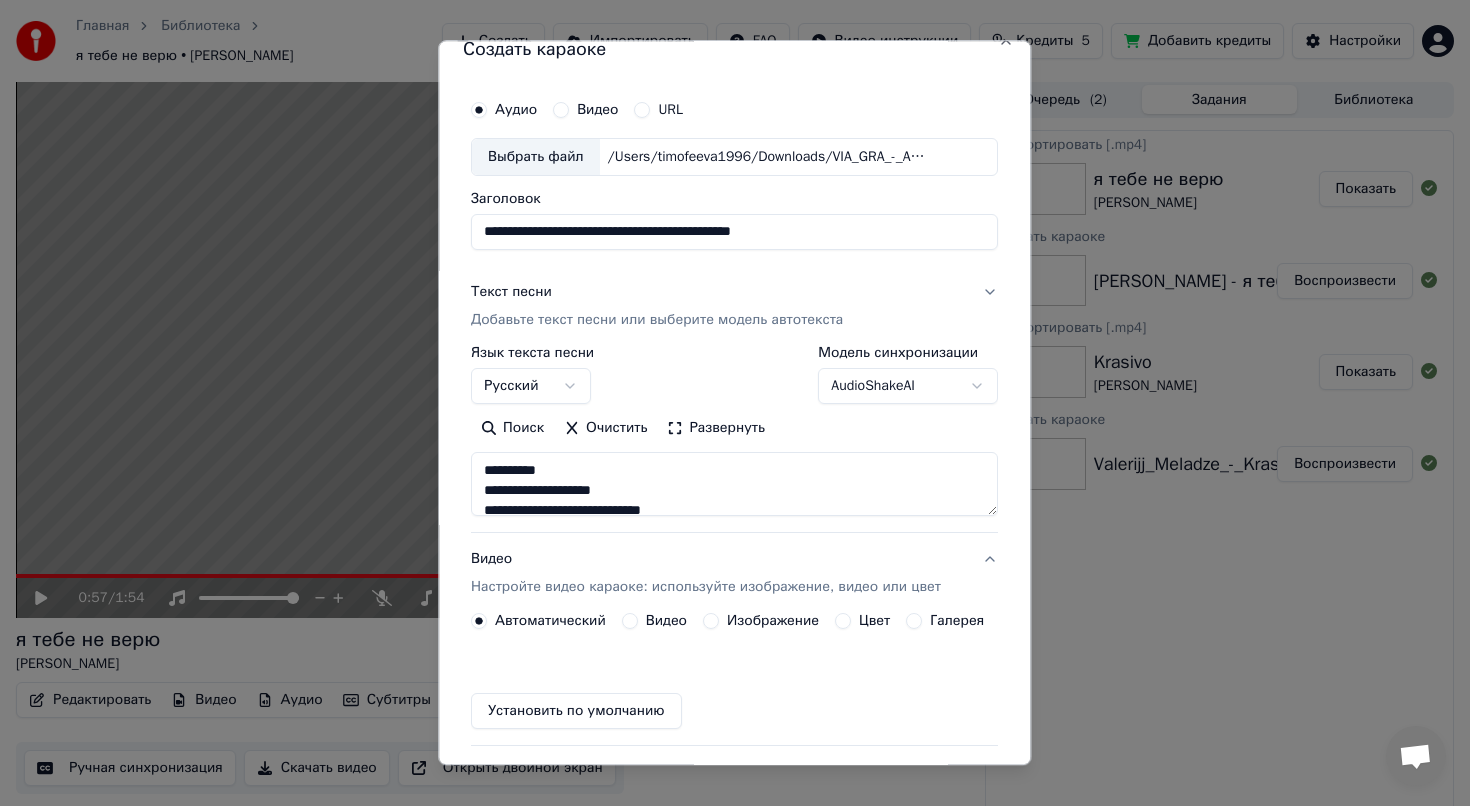 scroll, scrollTop: 12, scrollLeft: 0, axis: vertical 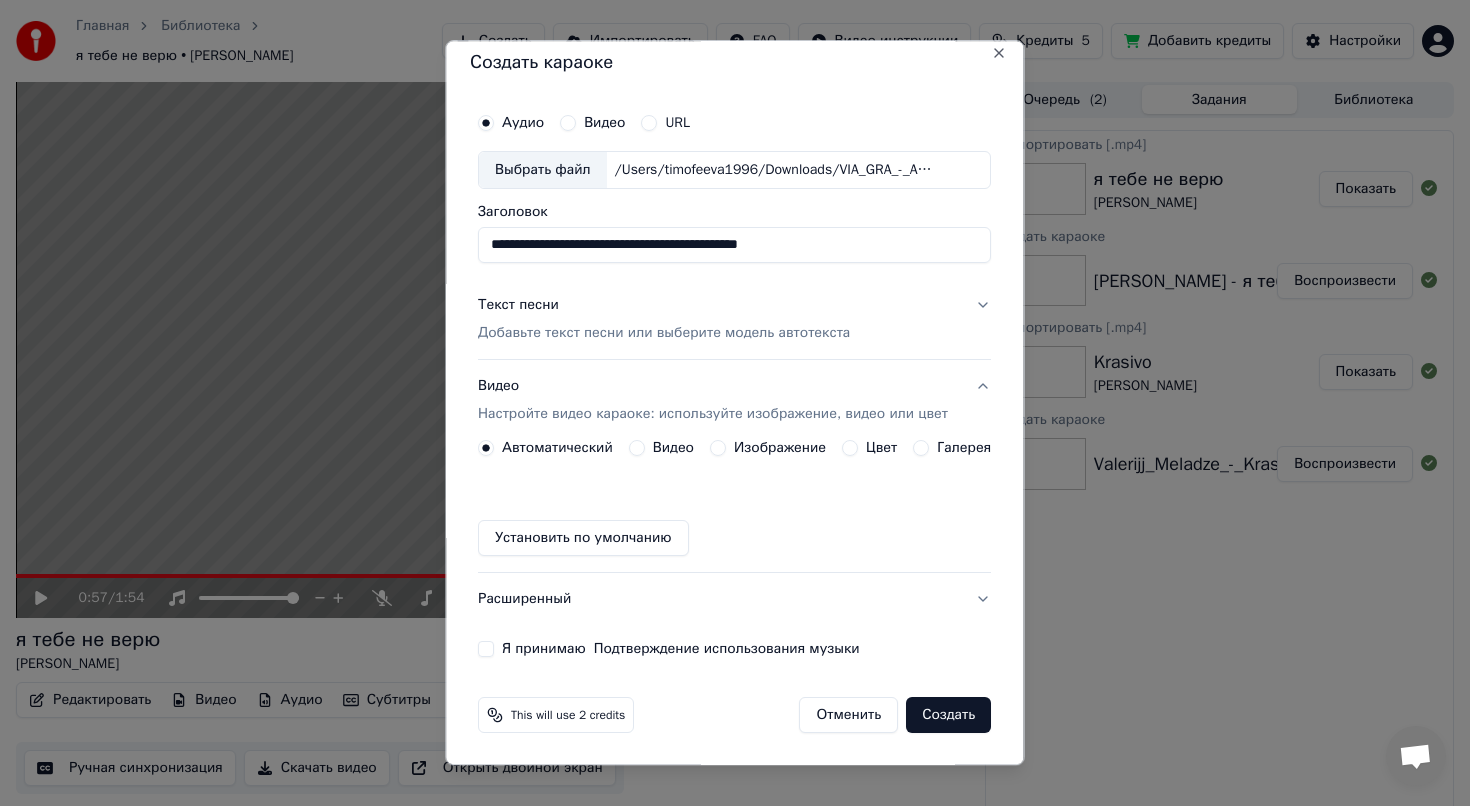 click on "Изображение" at bounding box center [780, 448] 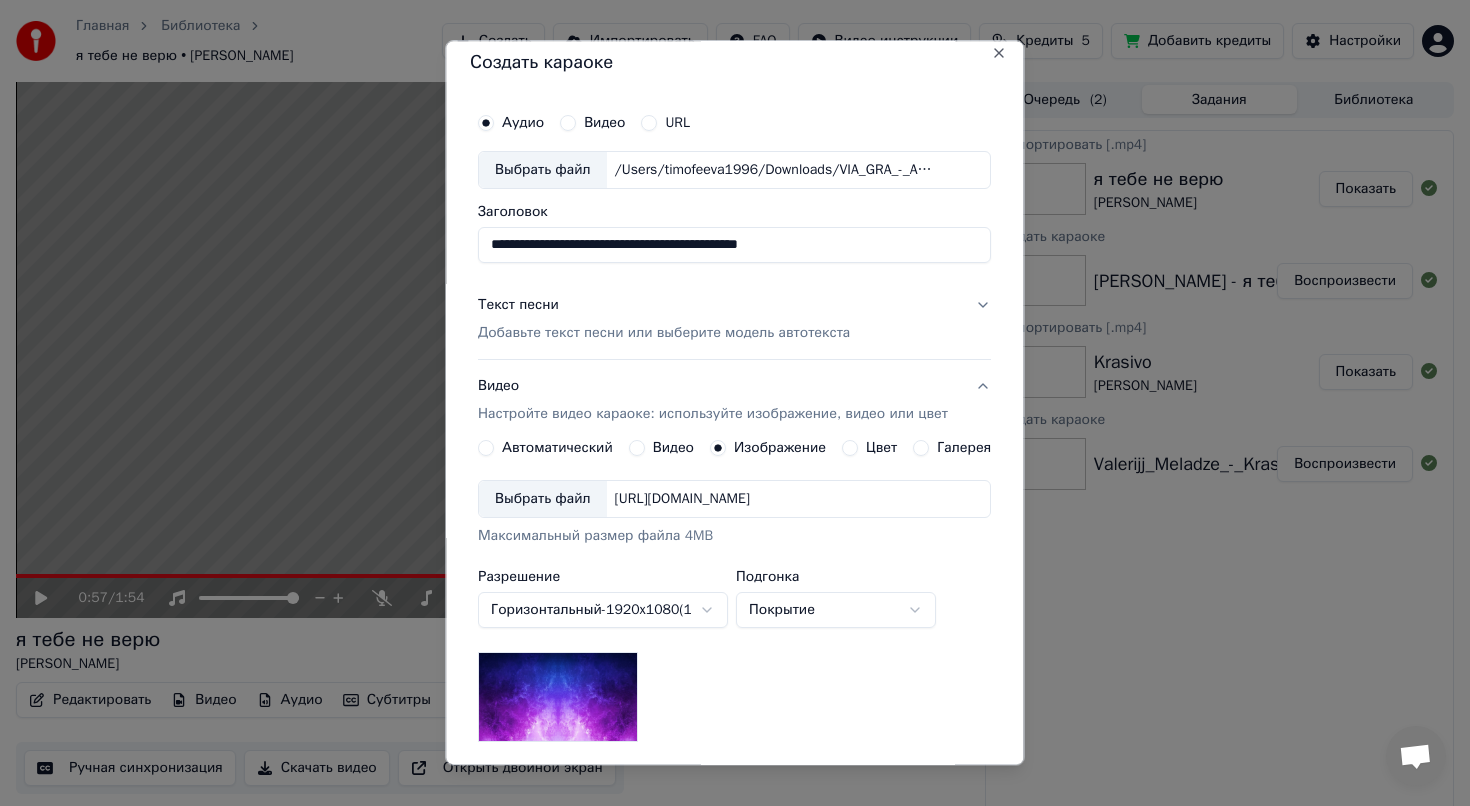 click on "[URL][DOMAIN_NAME]" at bounding box center (682, 499) 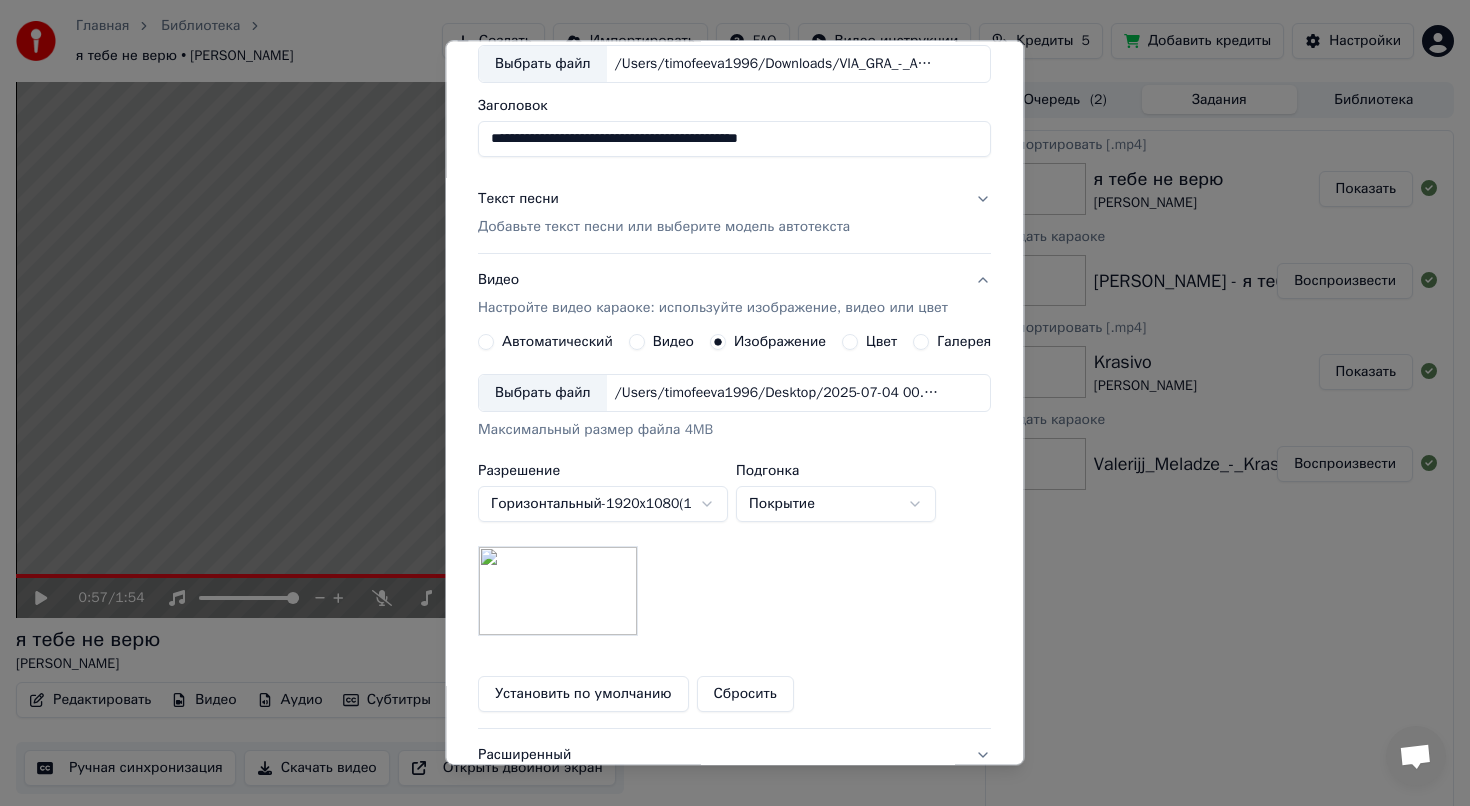 scroll, scrollTop: 274, scrollLeft: 0, axis: vertical 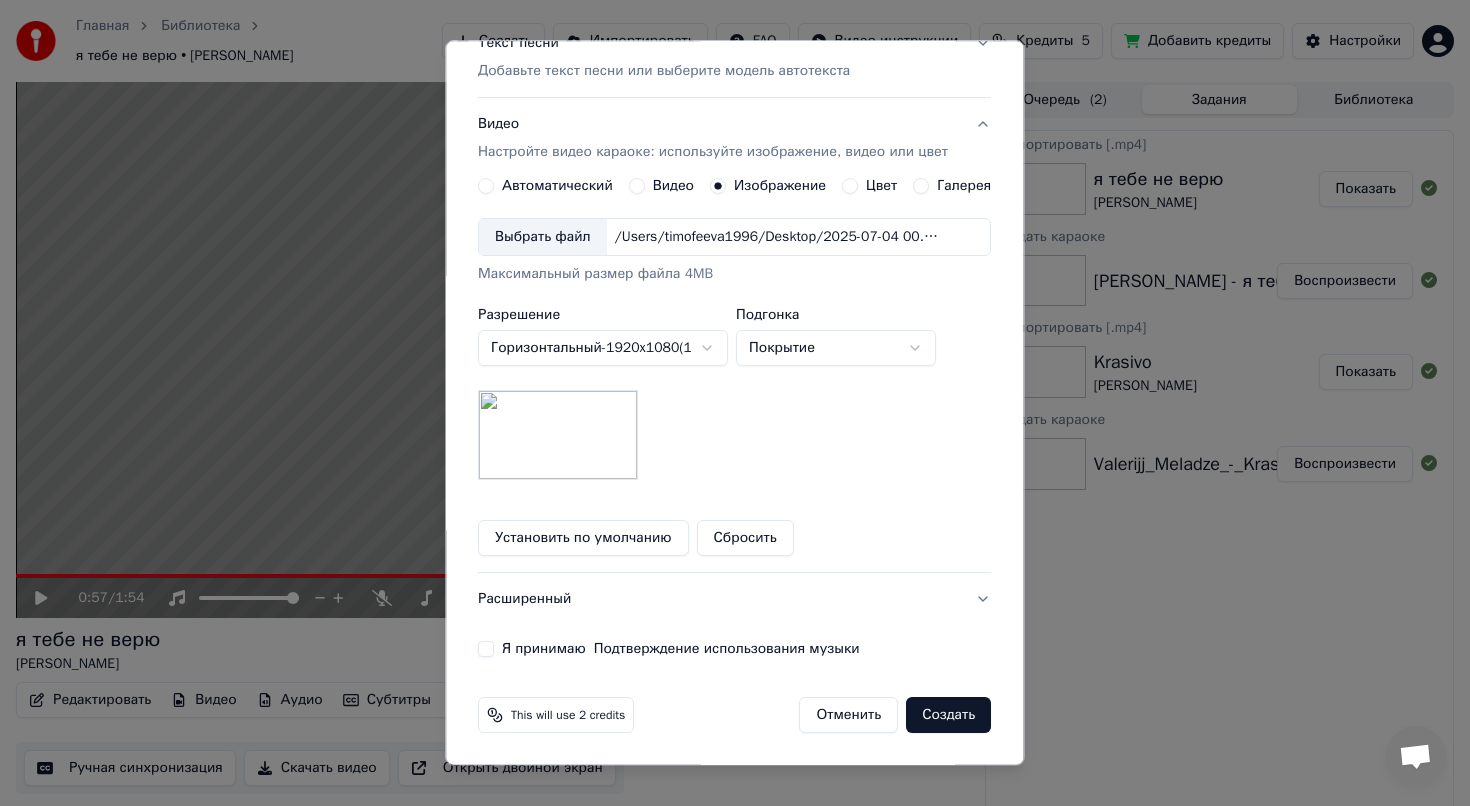 click on "Создать" at bounding box center (949, 715) 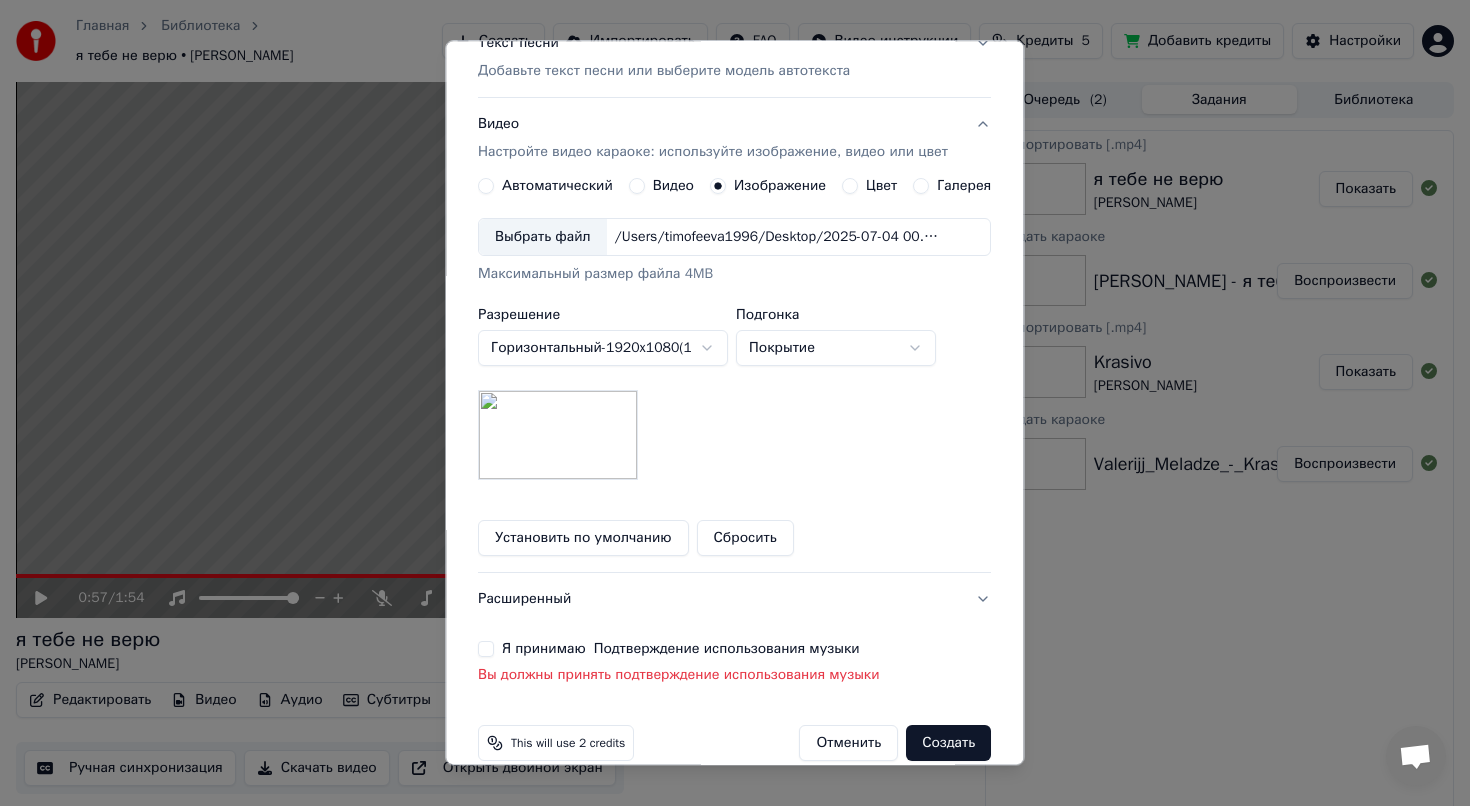 click on "Я принимаю   Подтверждение использования музыки" at bounding box center [486, 649] 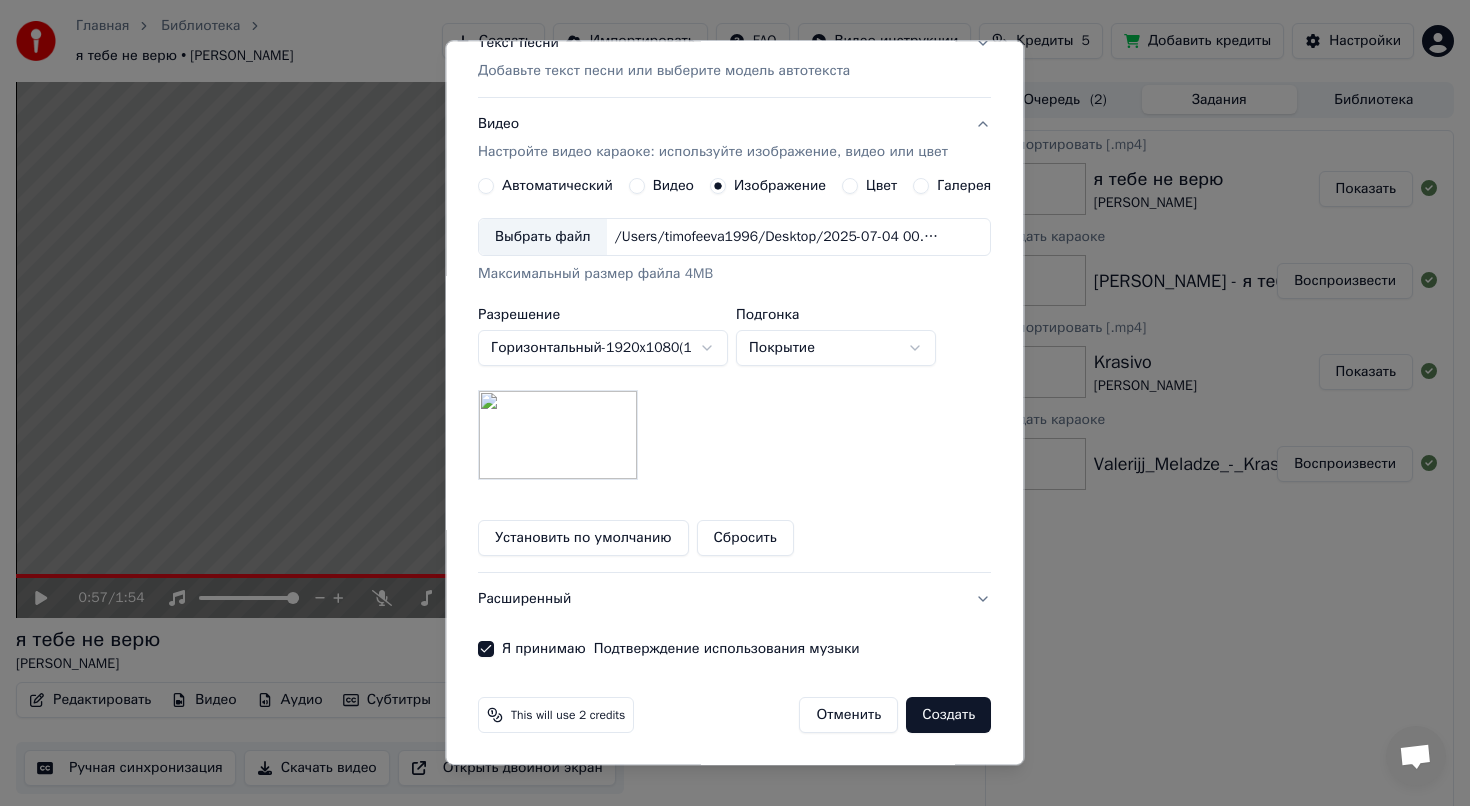 click on "Создать" at bounding box center [949, 715] 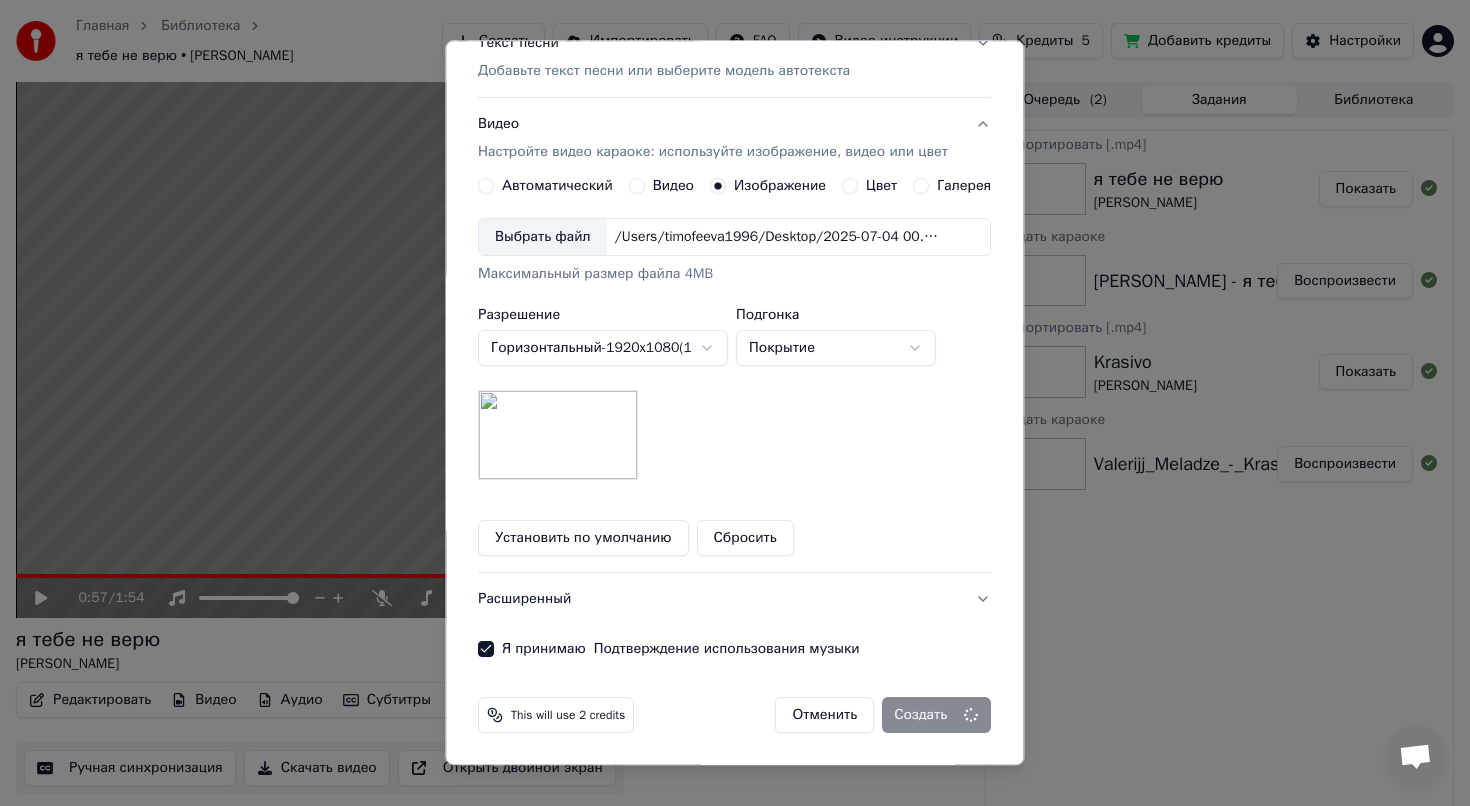 type 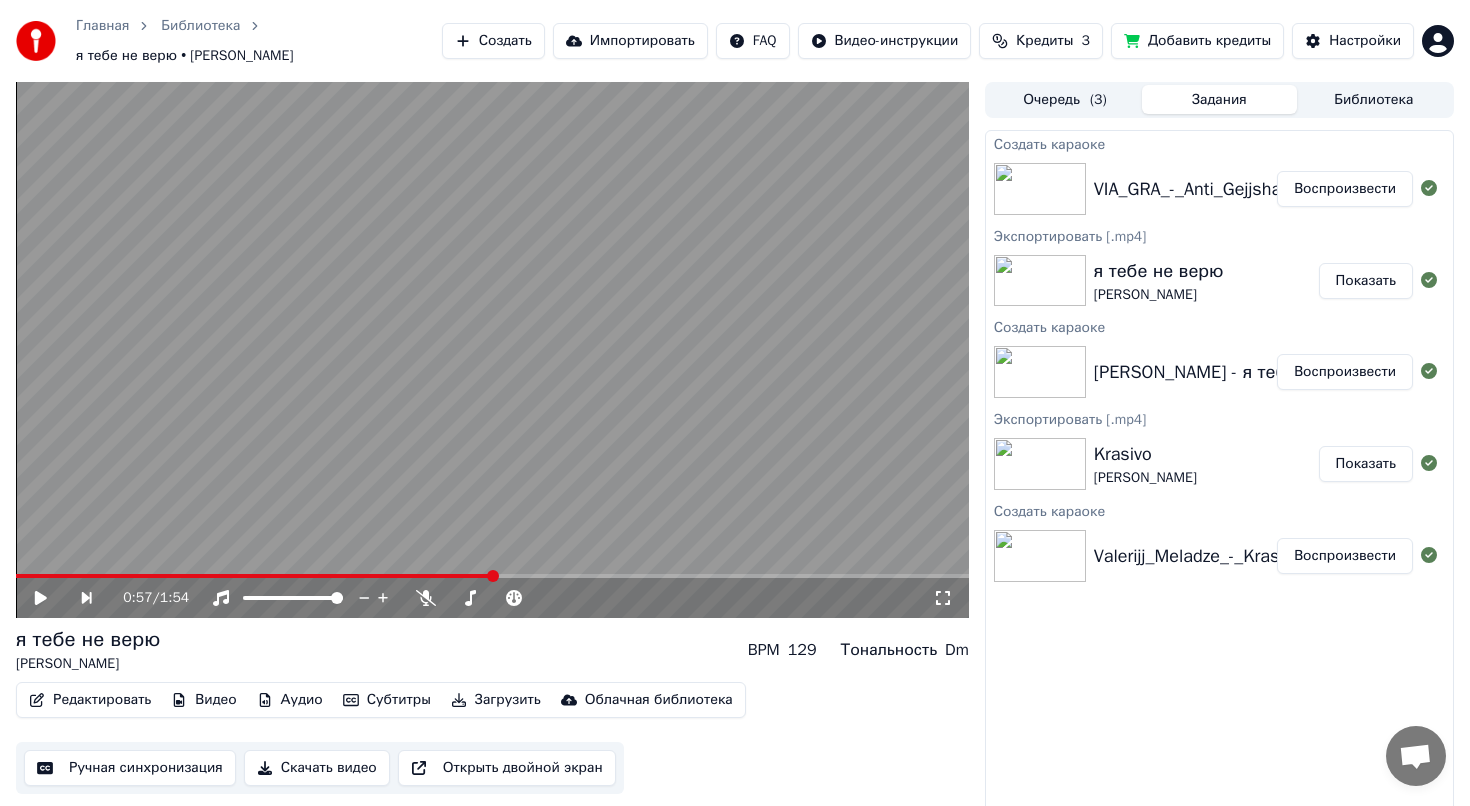 click on "Воспроизвести" at bounding box center (1345, 189) 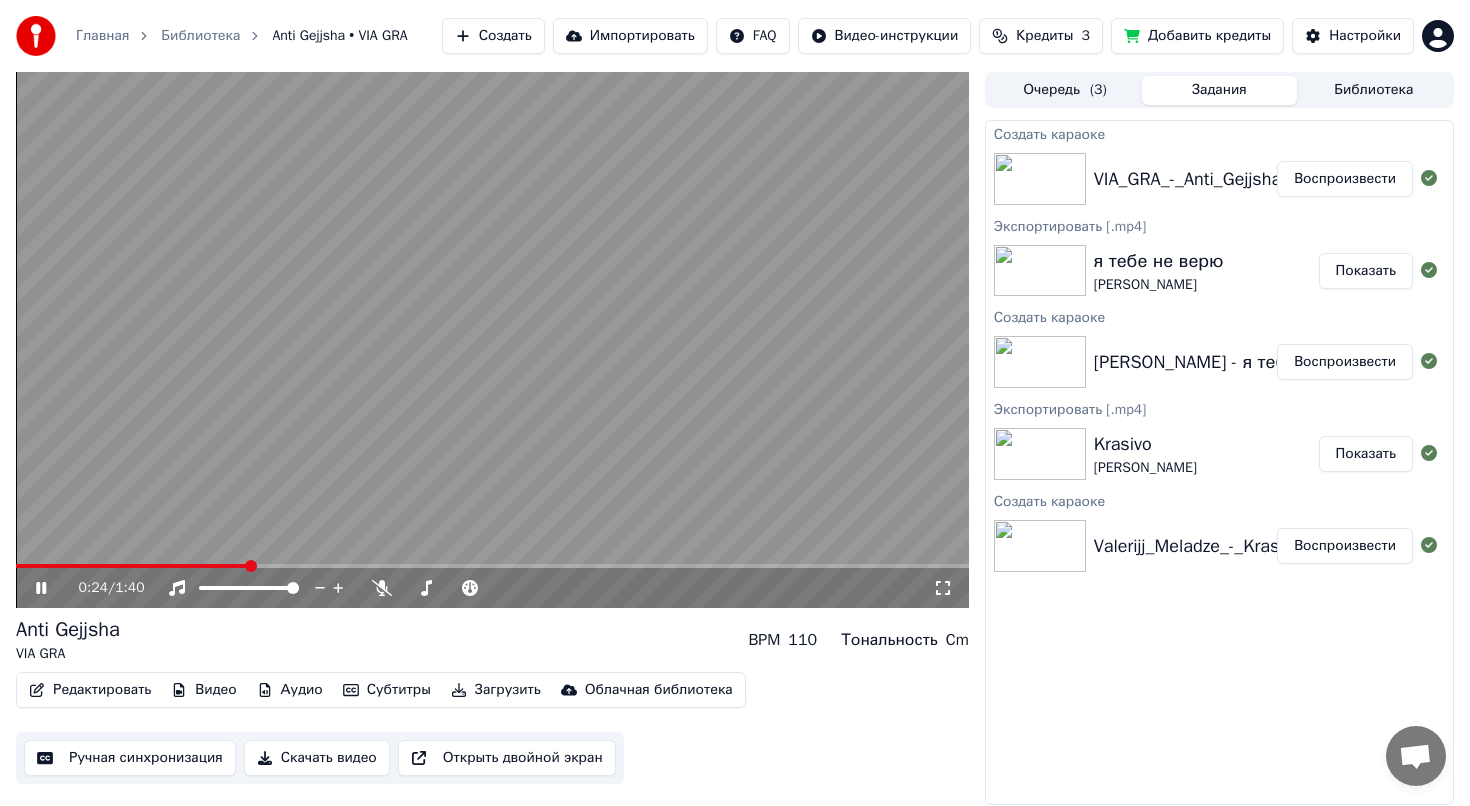 click on "Загрузить" at bounding box center (496, 690) 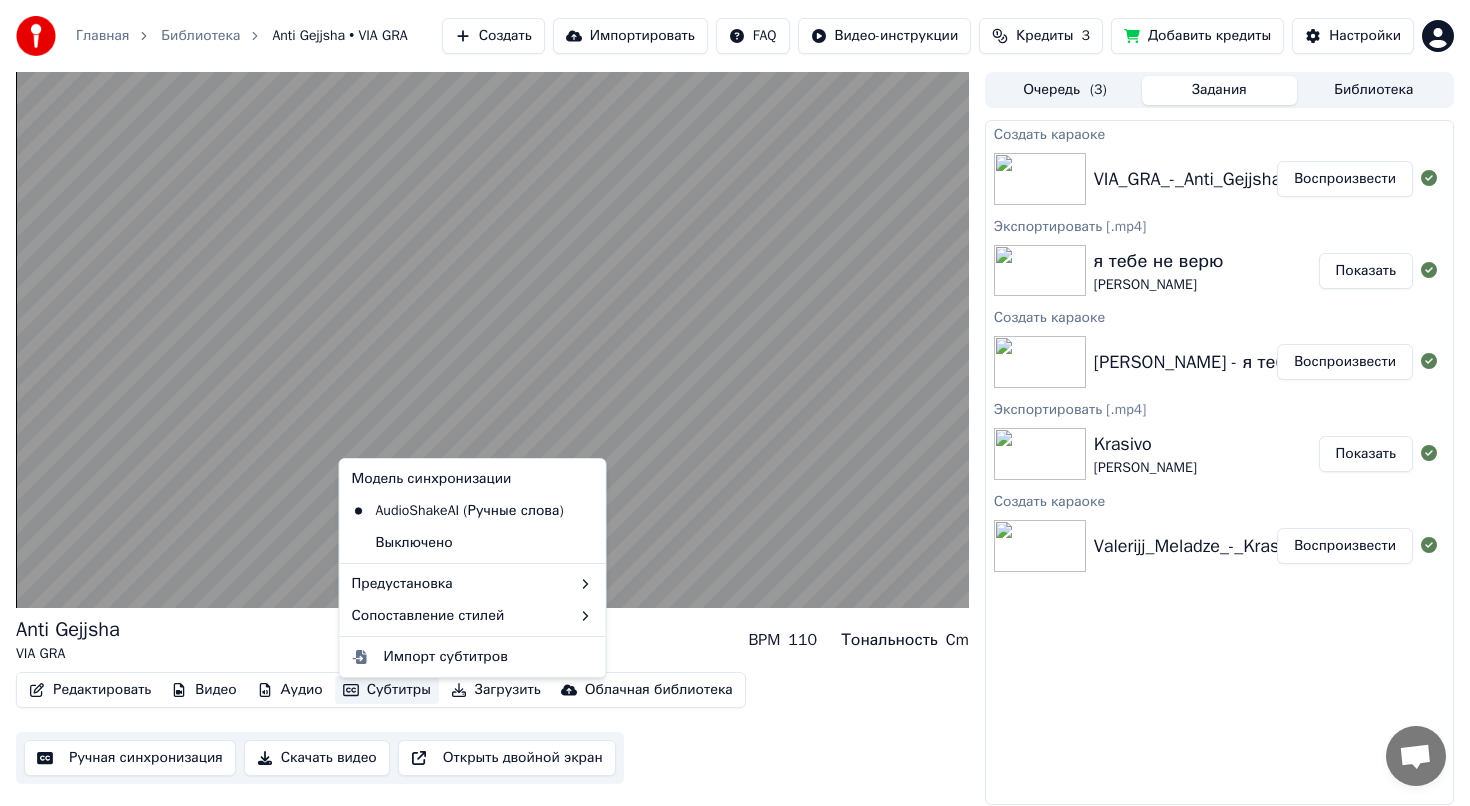 click on "Скачать видео" at bounding box center [317, 758] 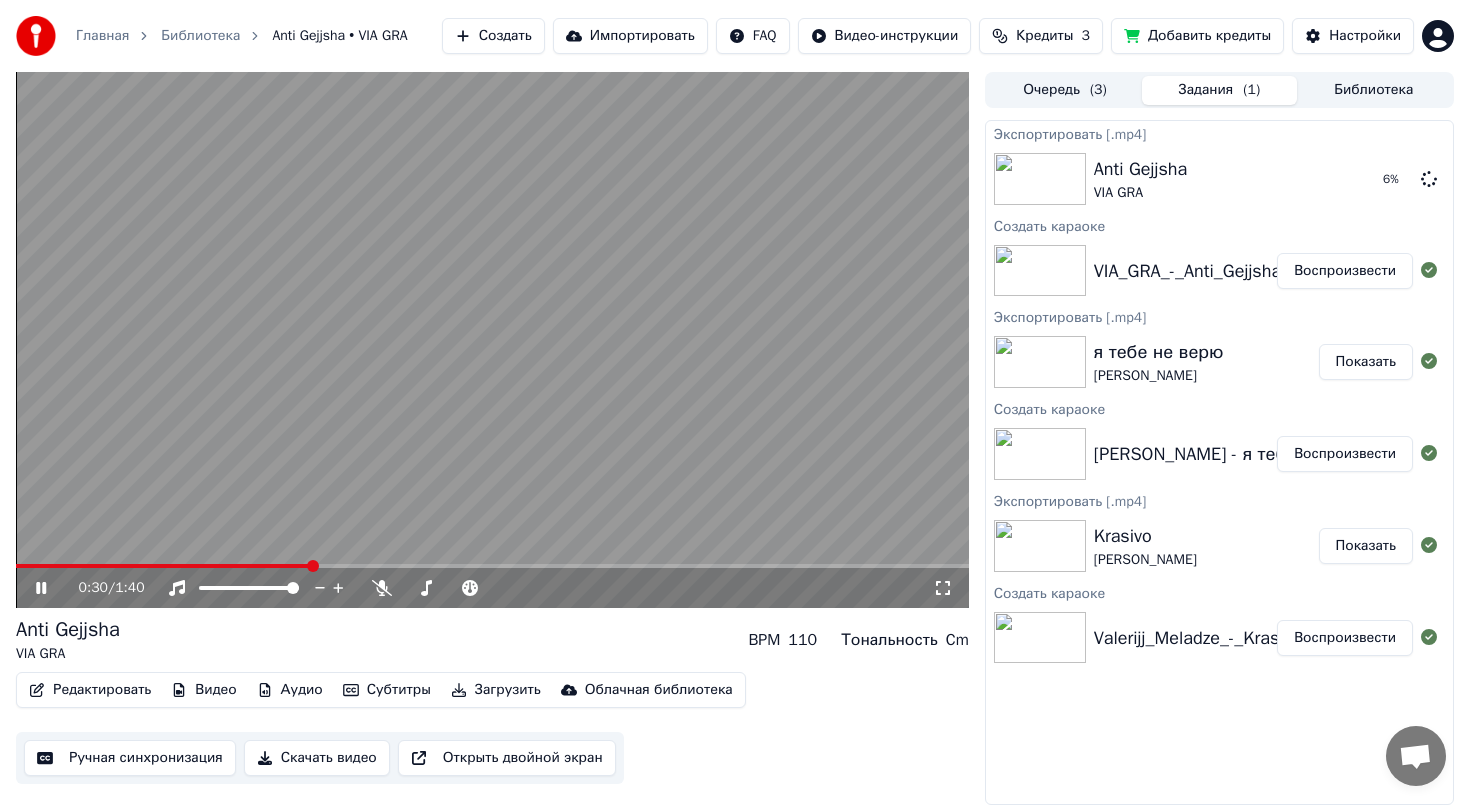 click 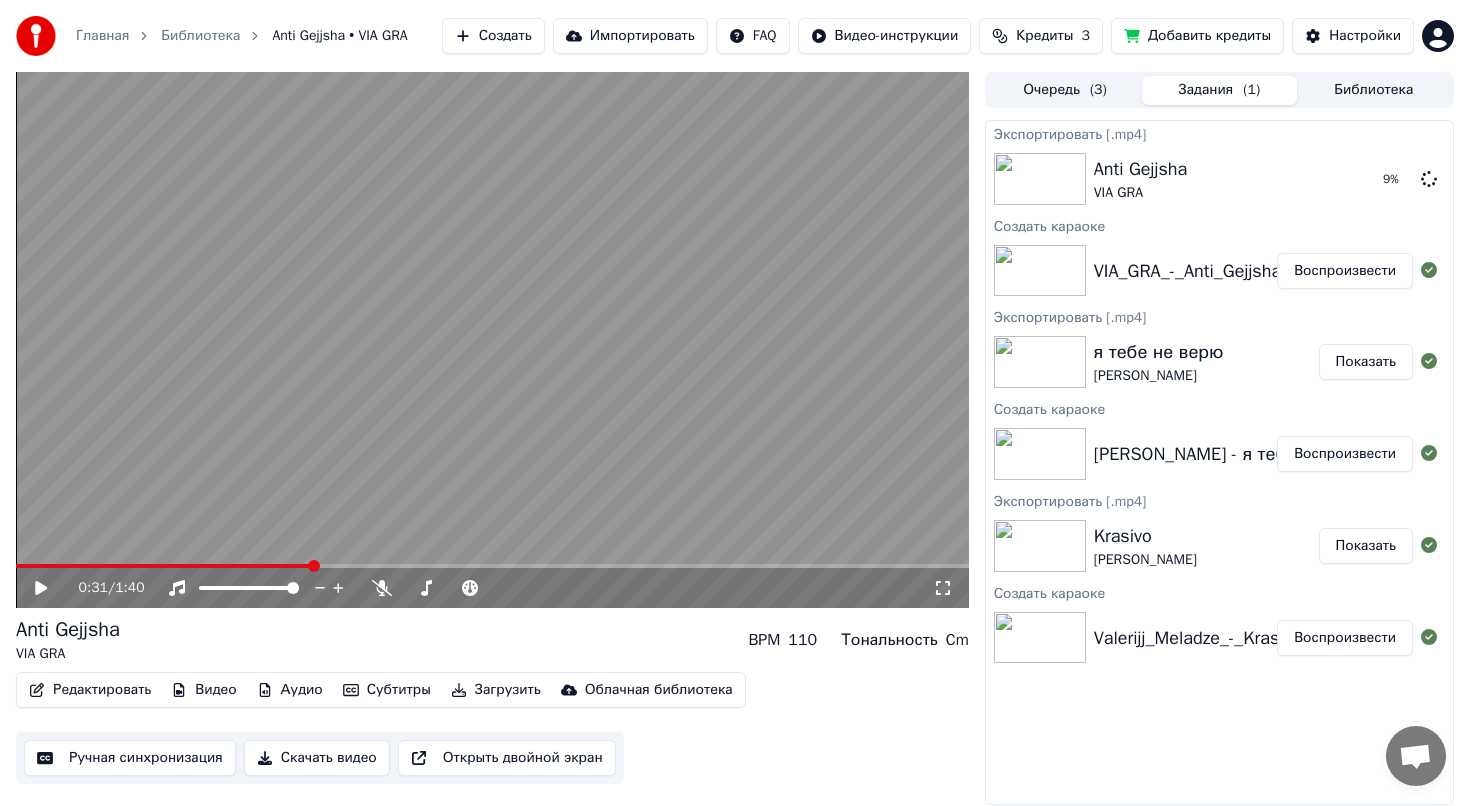 click on "Создать" at bounding box center [493, 36] 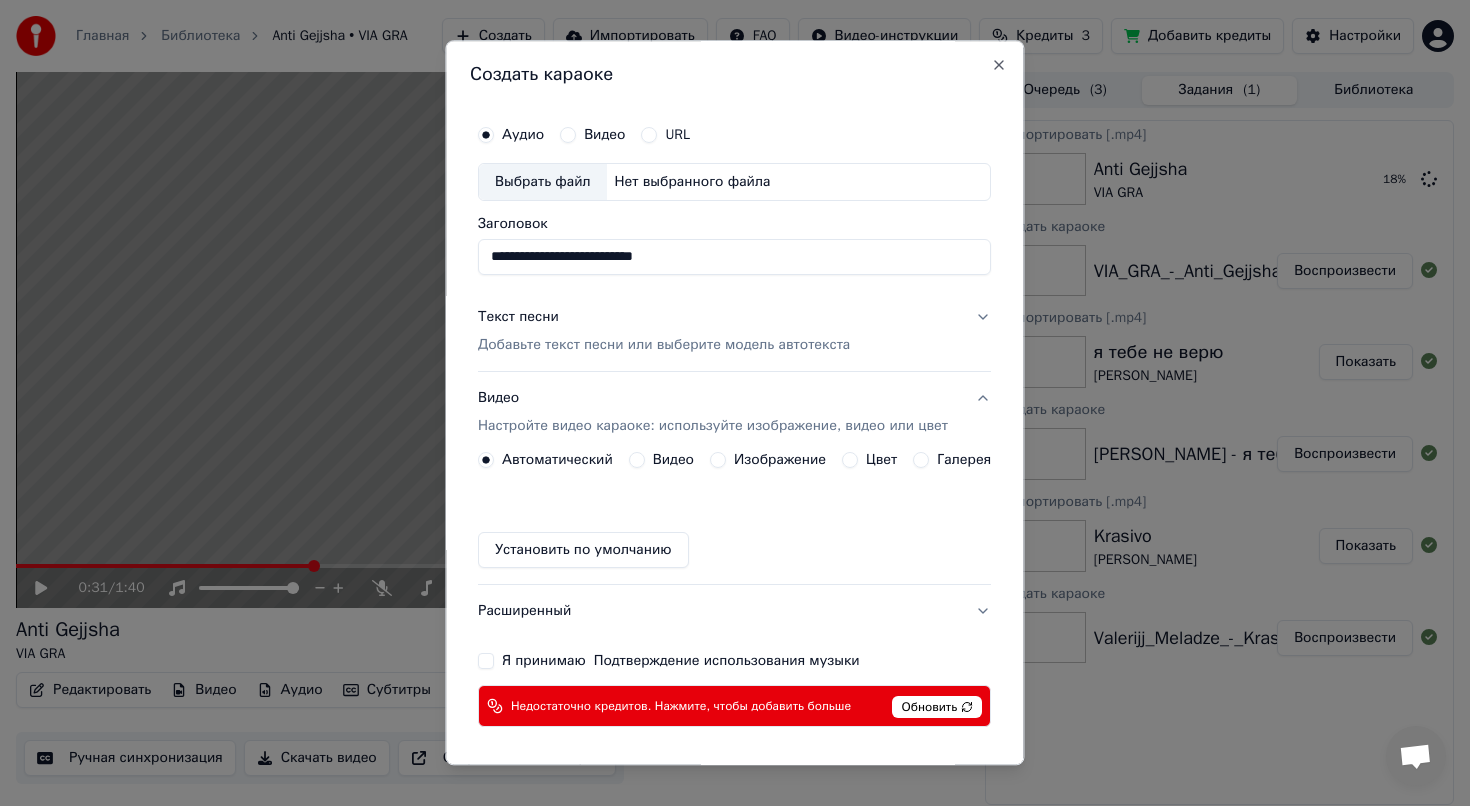 click on "Нет выбранного файла" at bounding box center (693, 182) 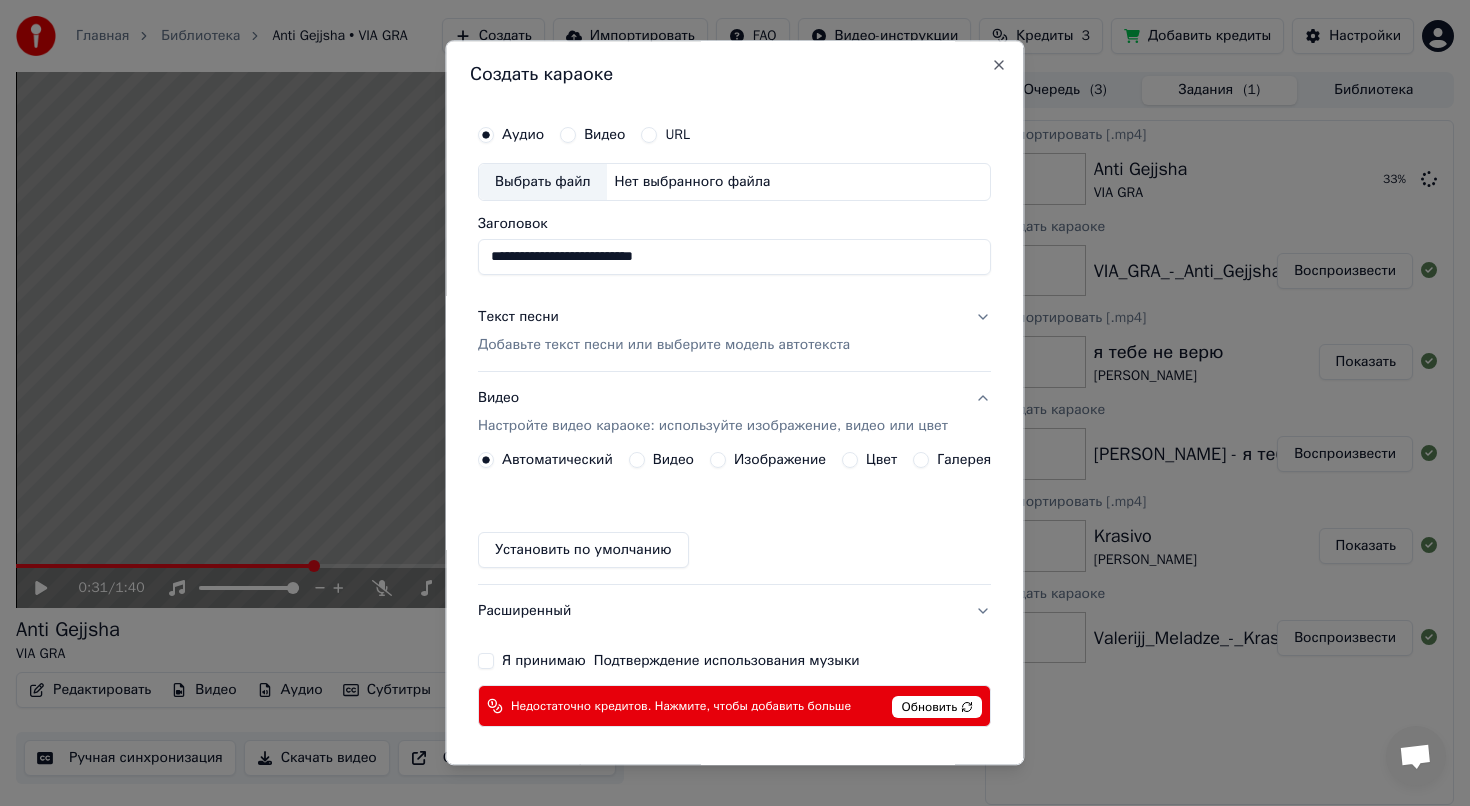 type on "**********" 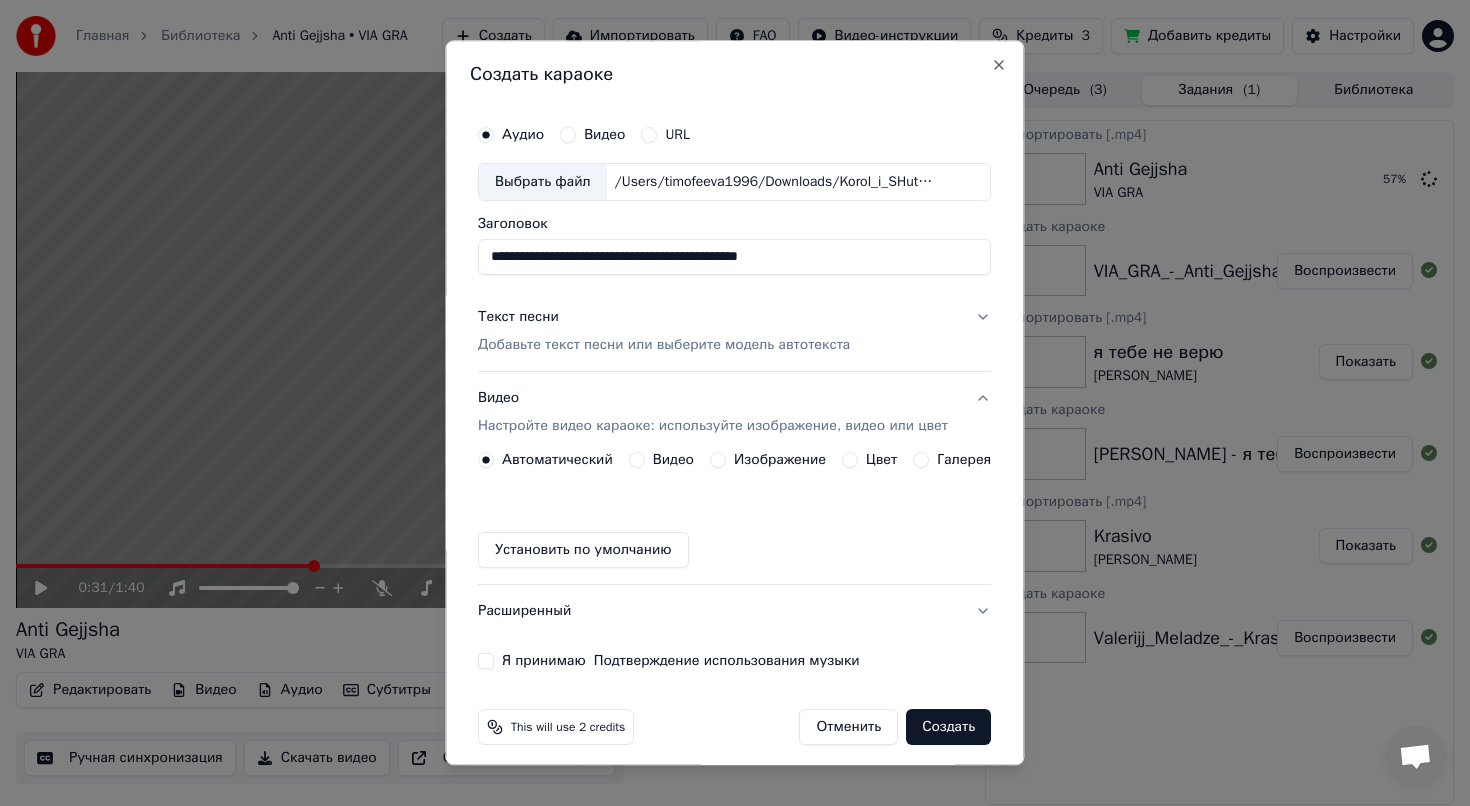 click on "Добавьте текст песни или выберите модель автотекста" at bounding box center (664, 345) 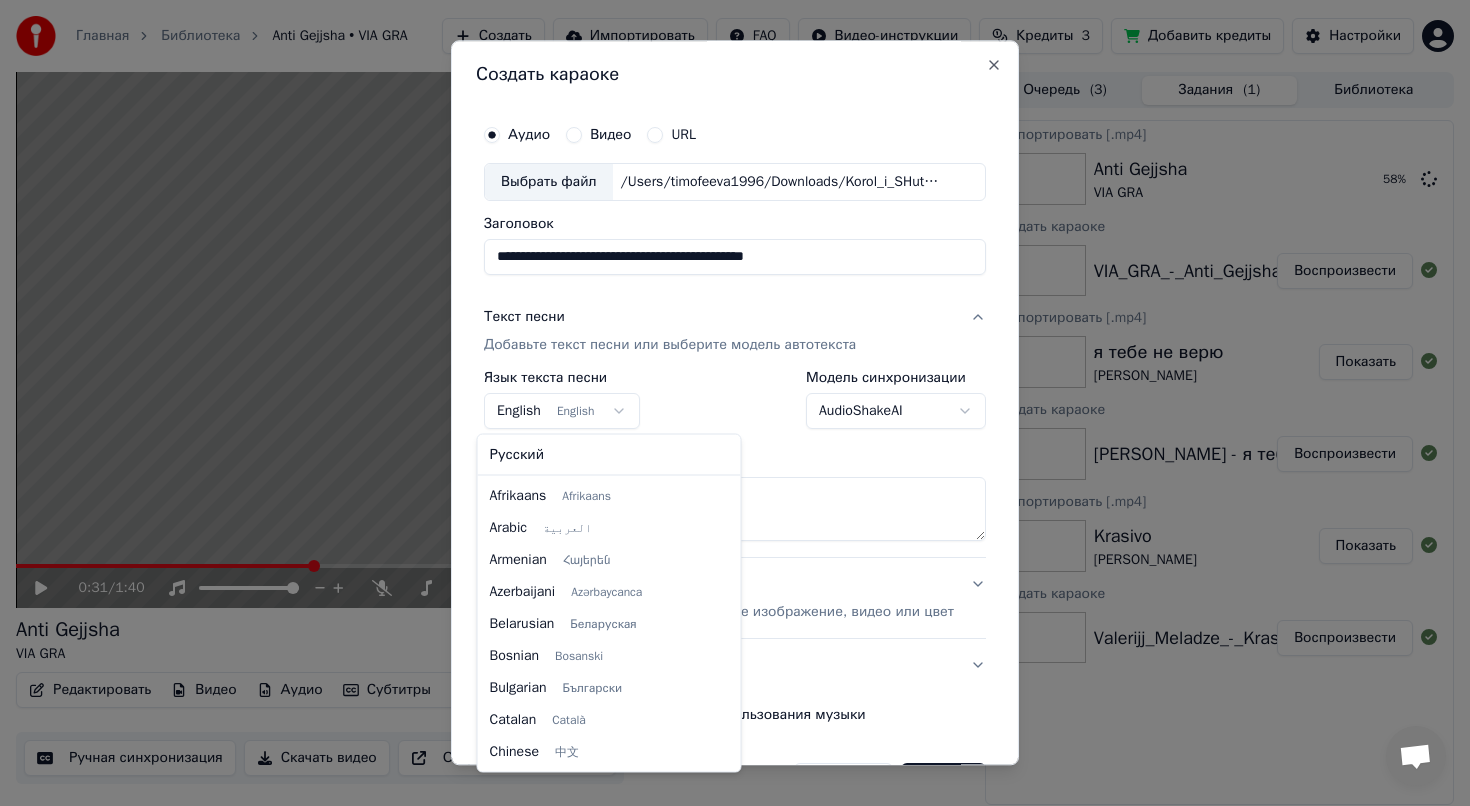 click on "Главная Библиотека Anti Gejjsha • VIA GRA Создать Импортировать FAQ Видео-инструкции Кредиты 3 Добавить кредиты Настройки 0:31  /  1:40 Anti Gejjsha VIA GRA BPM 110 Тональность Cm Редактировать Видео Аудио Субтитры Загрузить Облачная библиотека Ручная синхронизация Скачать видео Открыть двойной экран Очередь ( 3 ) Задания ( 1 ) Библиотека Экспортировать [.mp4] Anti Gejjsha VIA GRA 58 % Создать караоке VIA_GRA_-_Anti_Gejjsha_2008_77330781 ([DOMAIN_NAME]) Воспроизвести Экспортировать [.mp4] я тебе не верю [PERSON_NAME] Показать Создать караоке [PERSON_NAME] - я тебе не верю Воспроизвести Экспортировать [.mp4] [PERSON_NAME] URL ***" at bounding box center (735, 403) 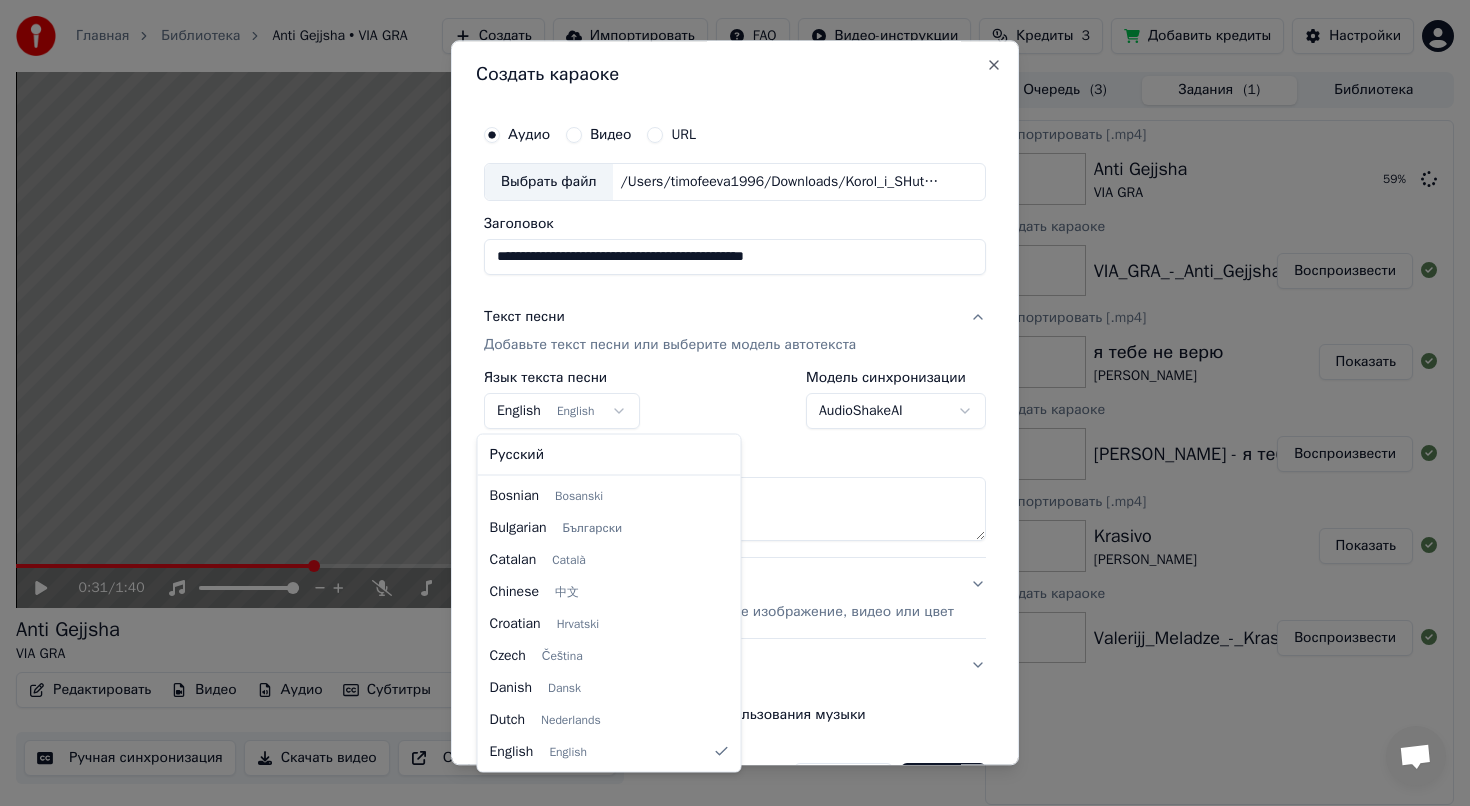 select on "**" 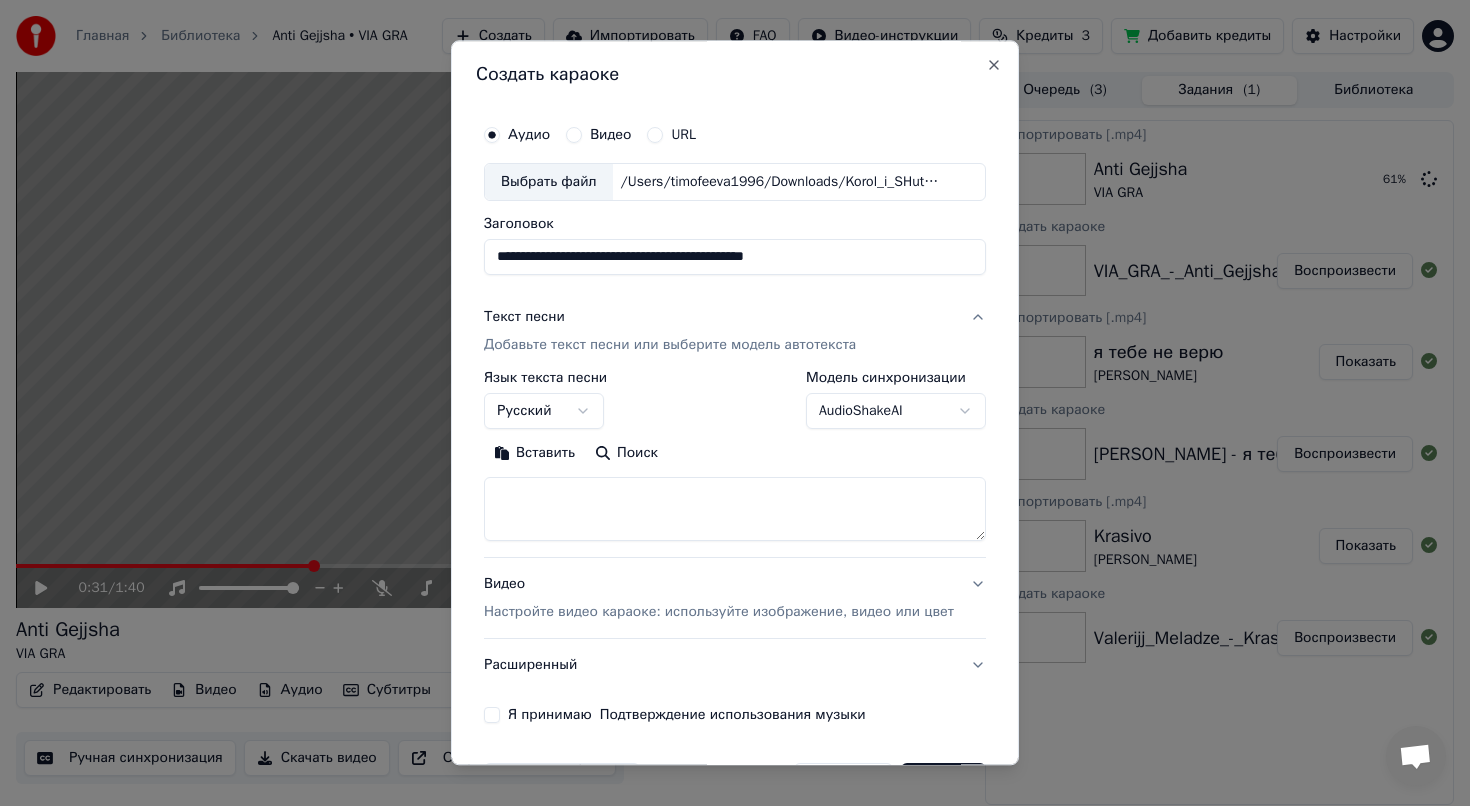 click at bounding box center (735, 509) 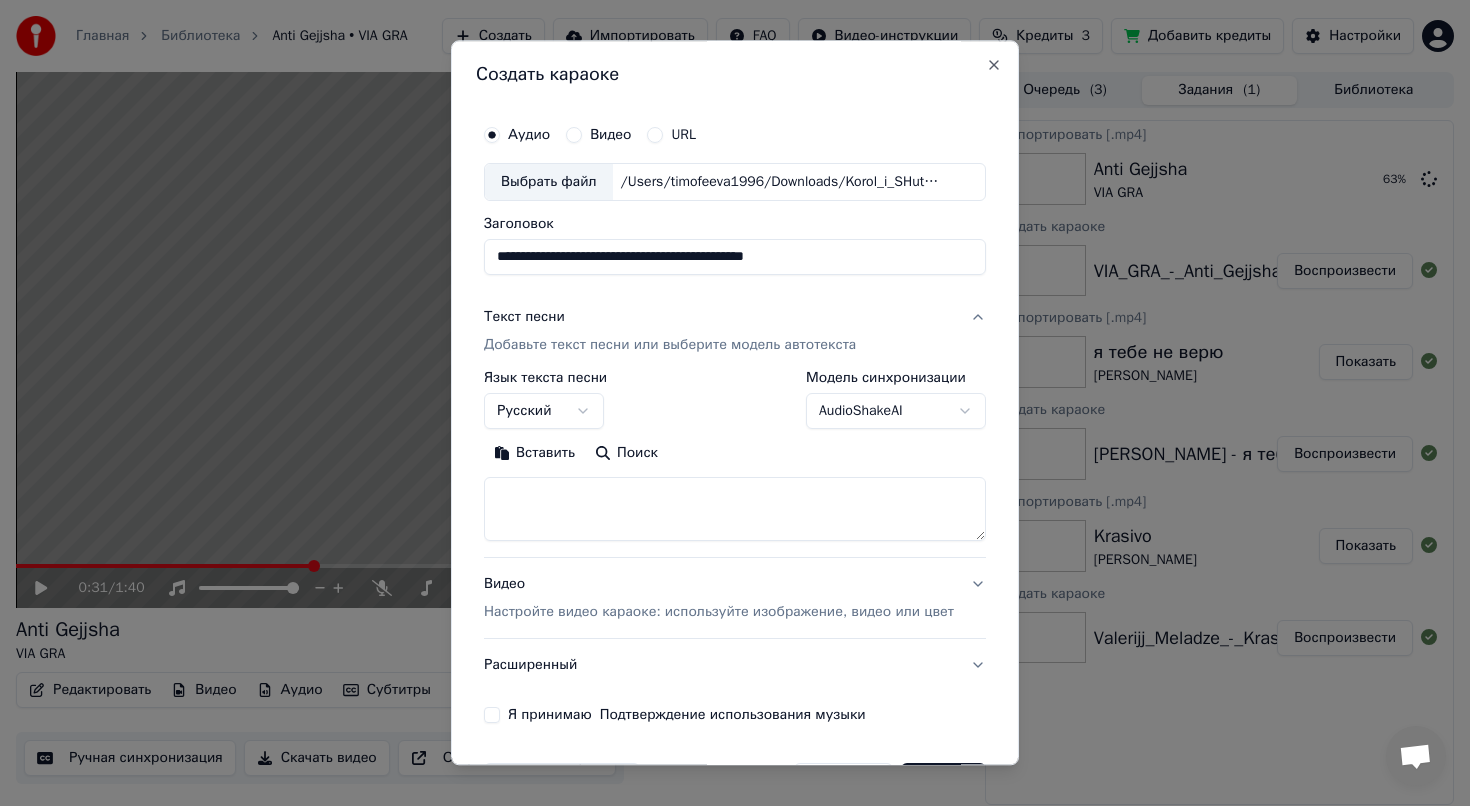 paste on "**********" 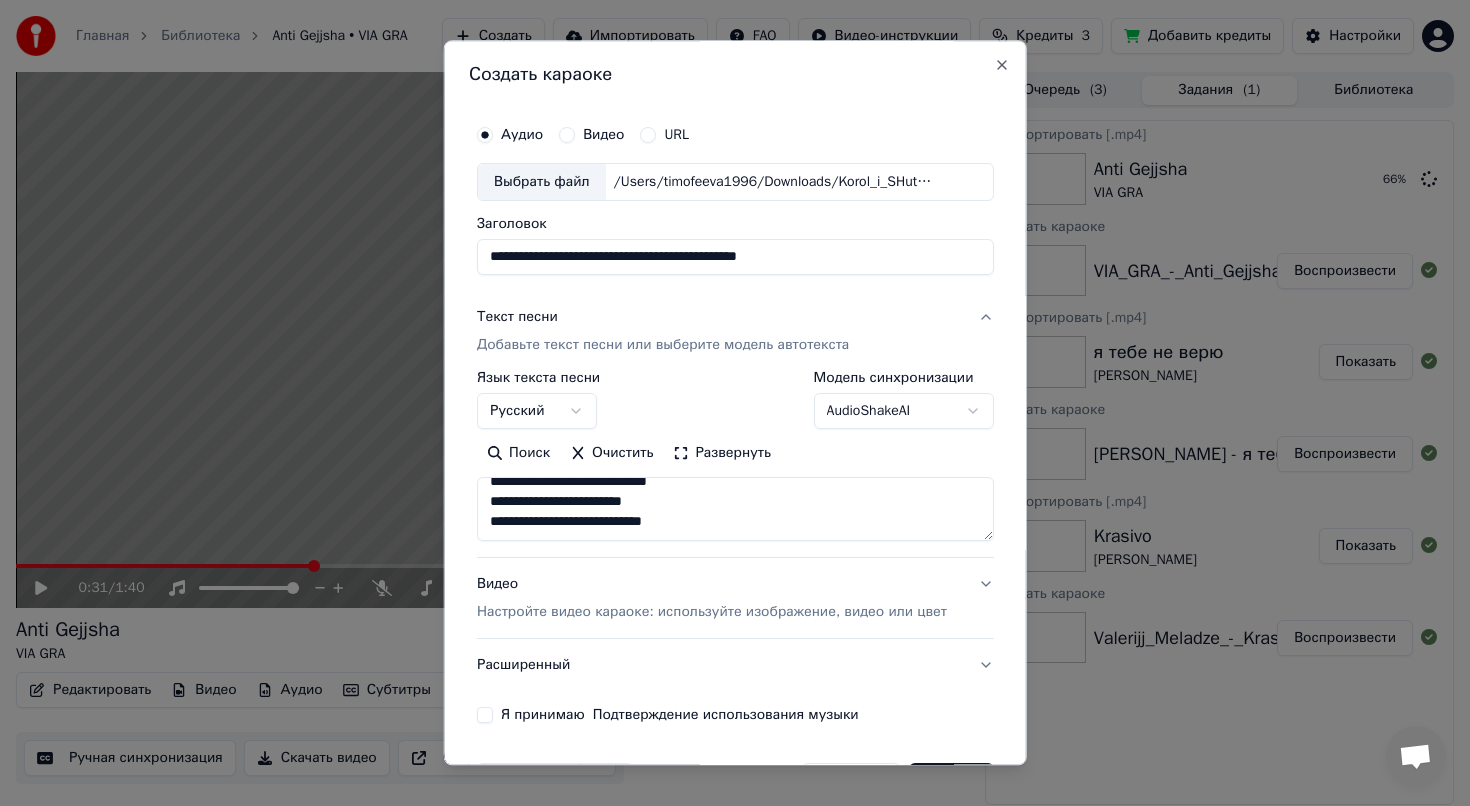 scroll, scrollTop: 134, scrollLeft: 0, axis: vertical 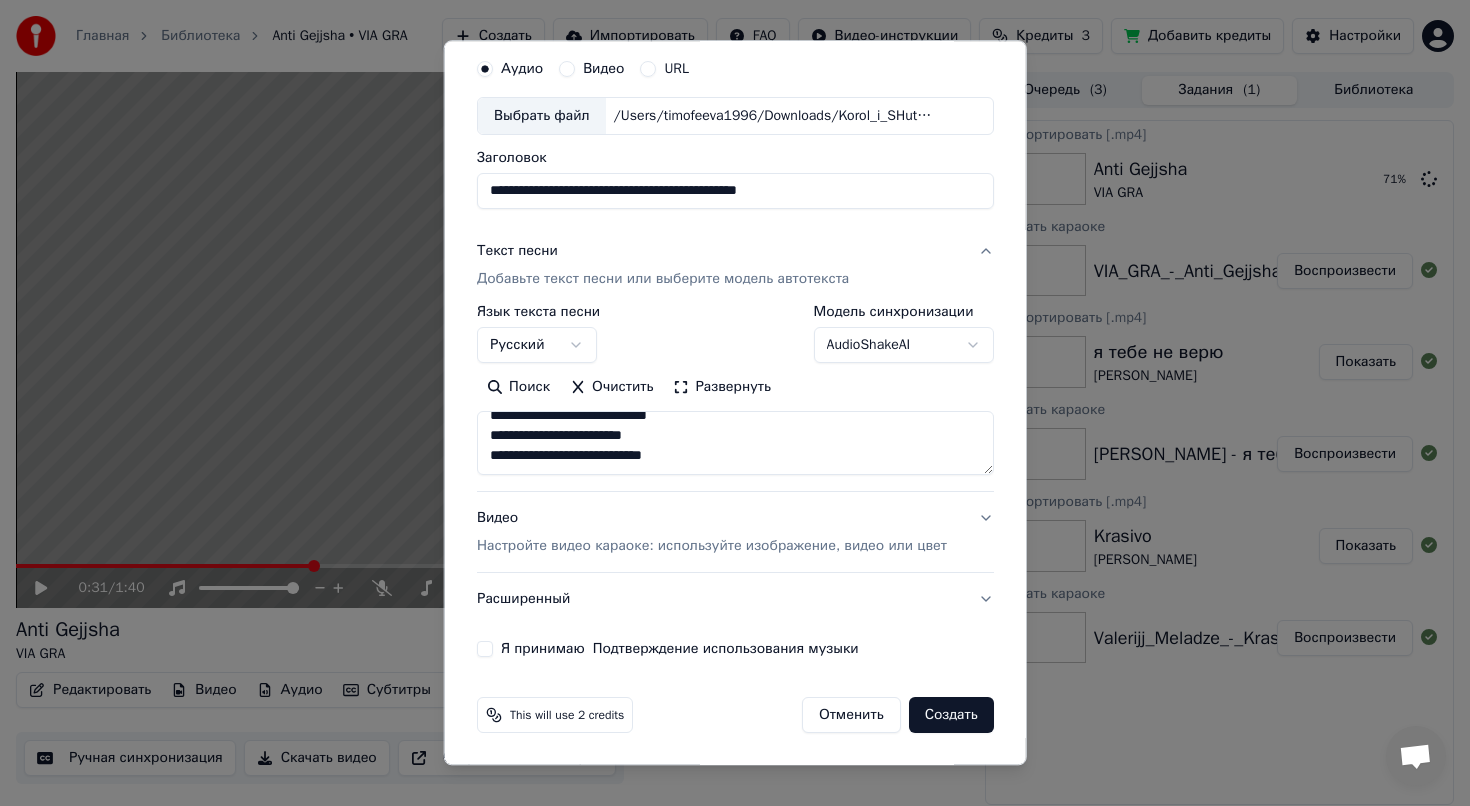type on "**********" 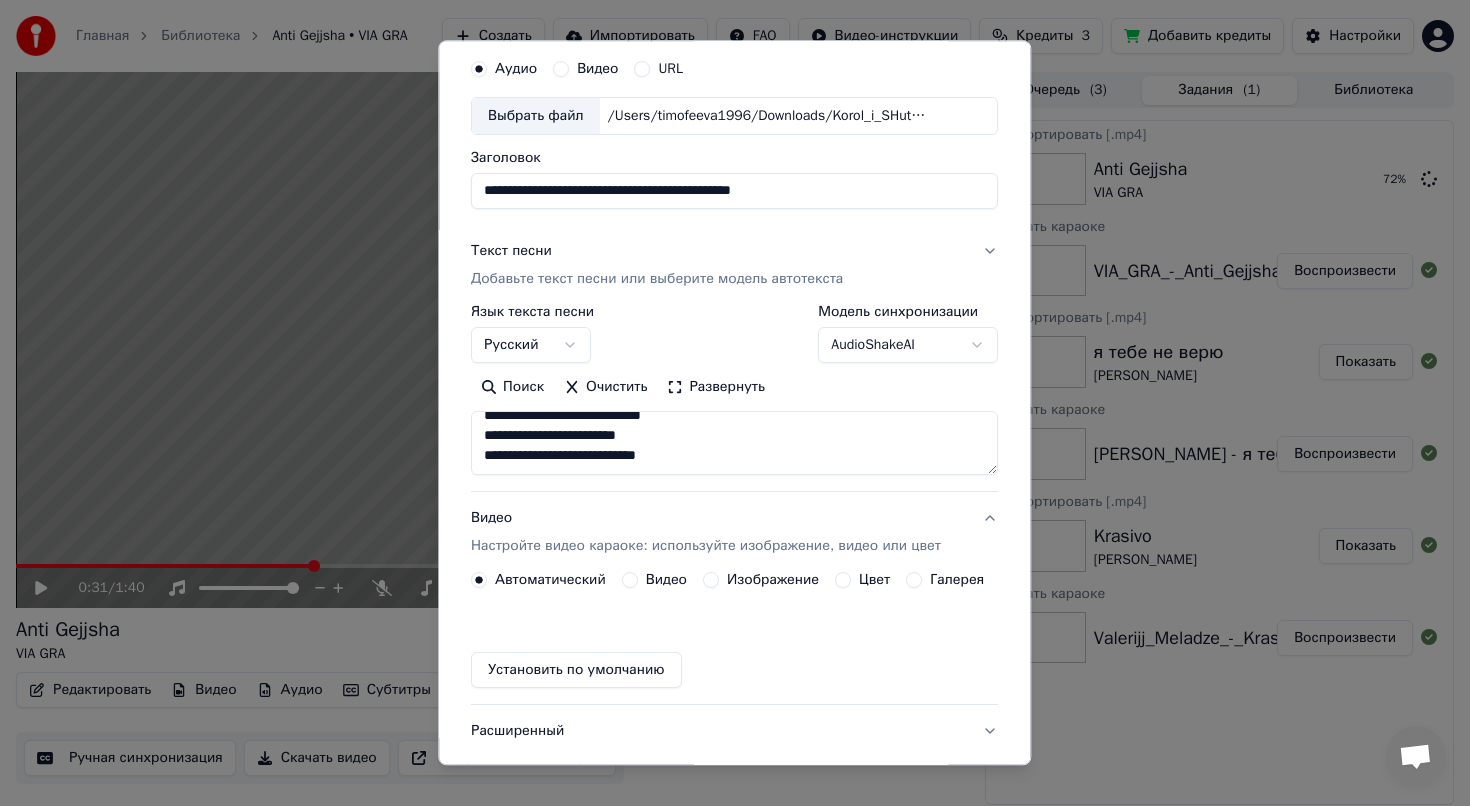 scroll, scrollTop: 12, scrollLeft: 0, axis: vertical 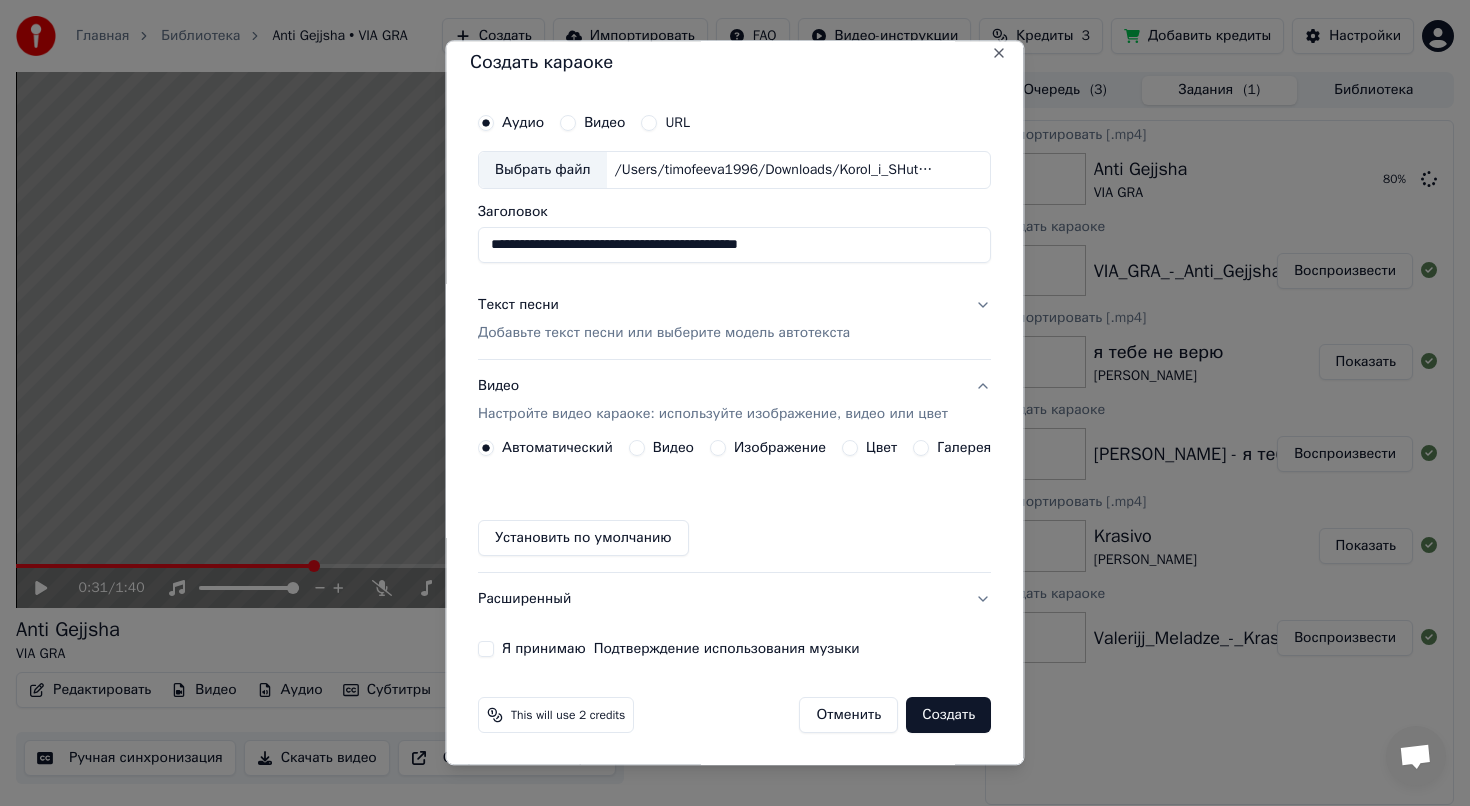 click on "Изображение" at bounding box center [780, 448] 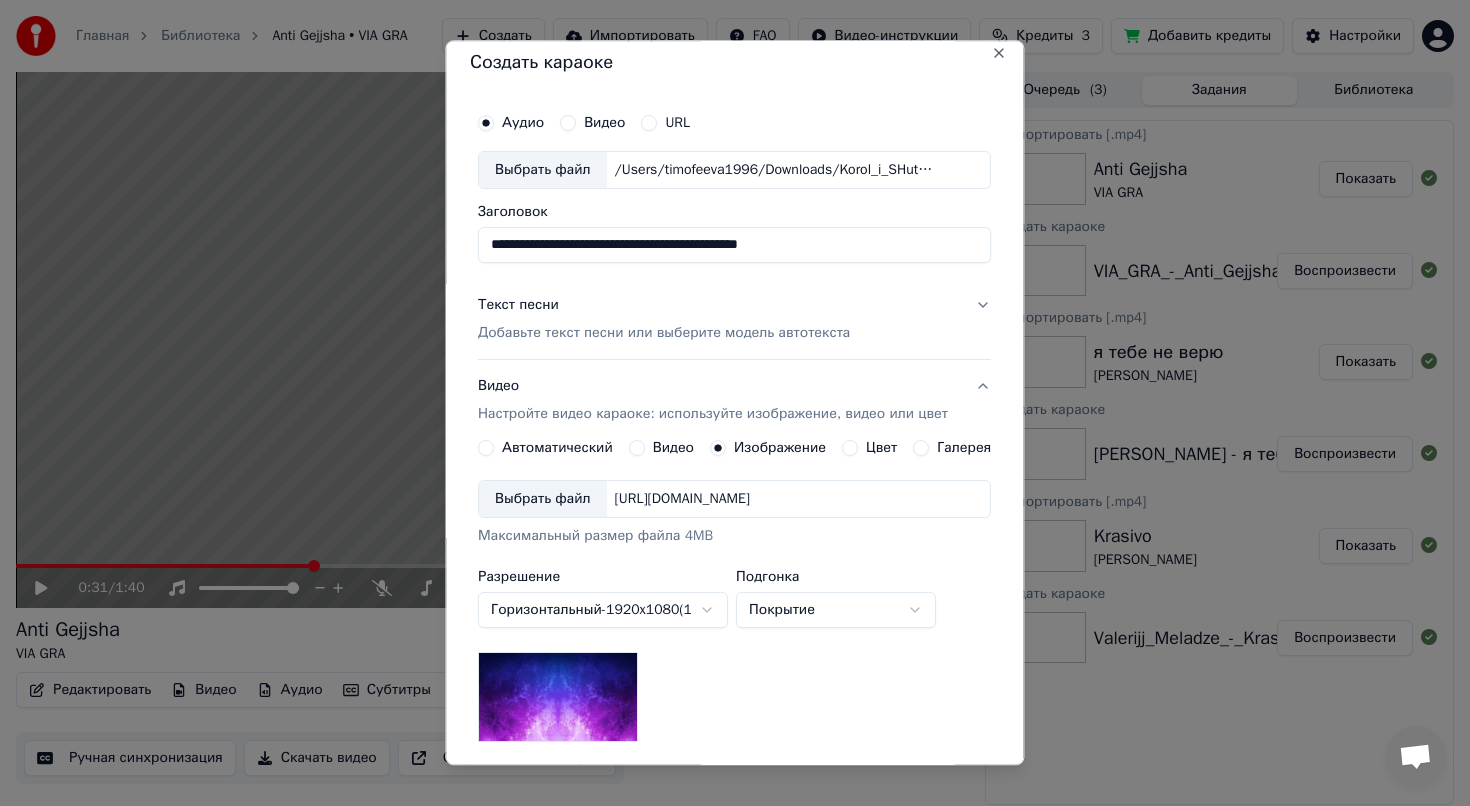 click on "[URL][DOMAIN_NAME]" at bounding box center [682, 499] 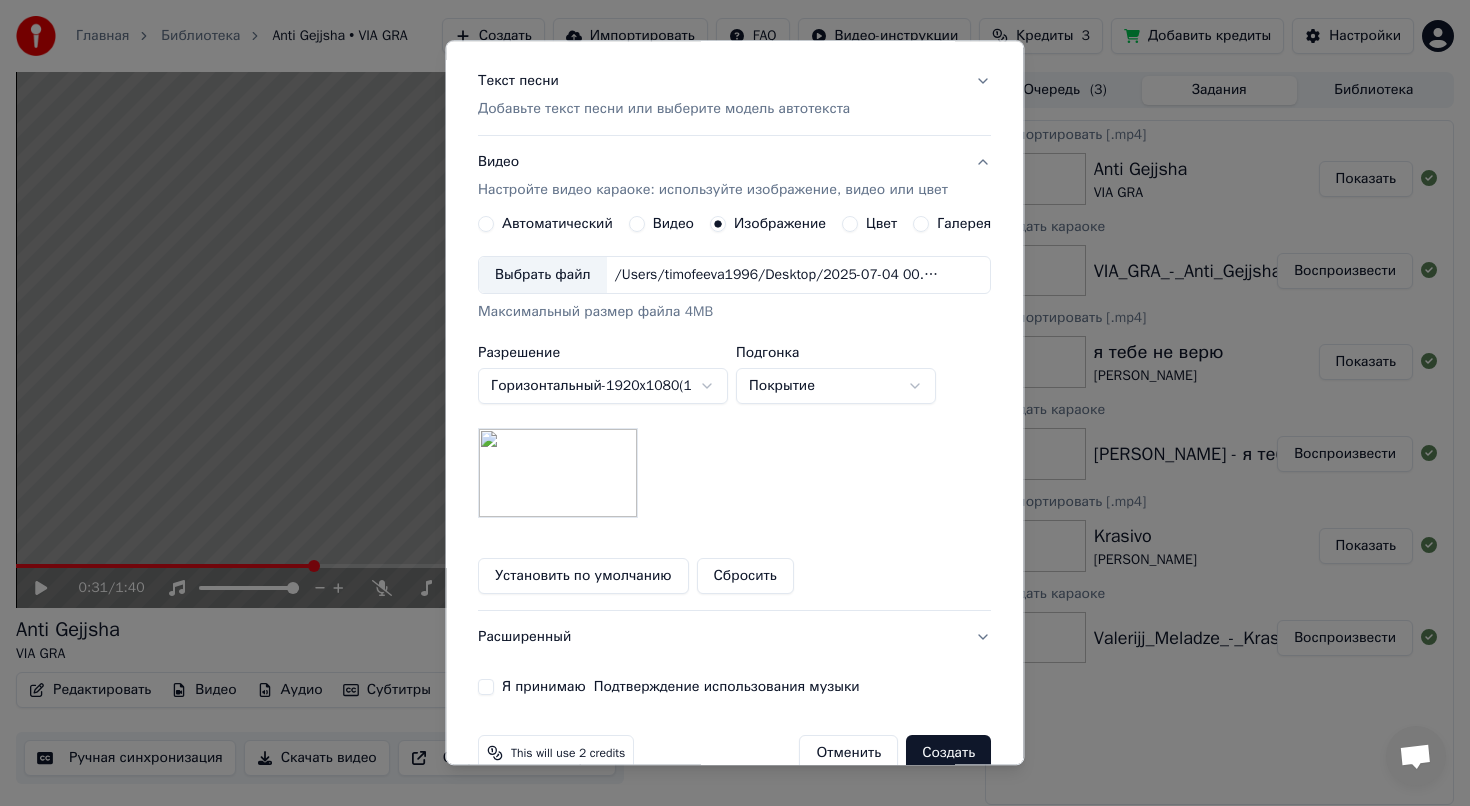 scroll, scrollTop: 274, scrollLeft: 0, axis: vertical 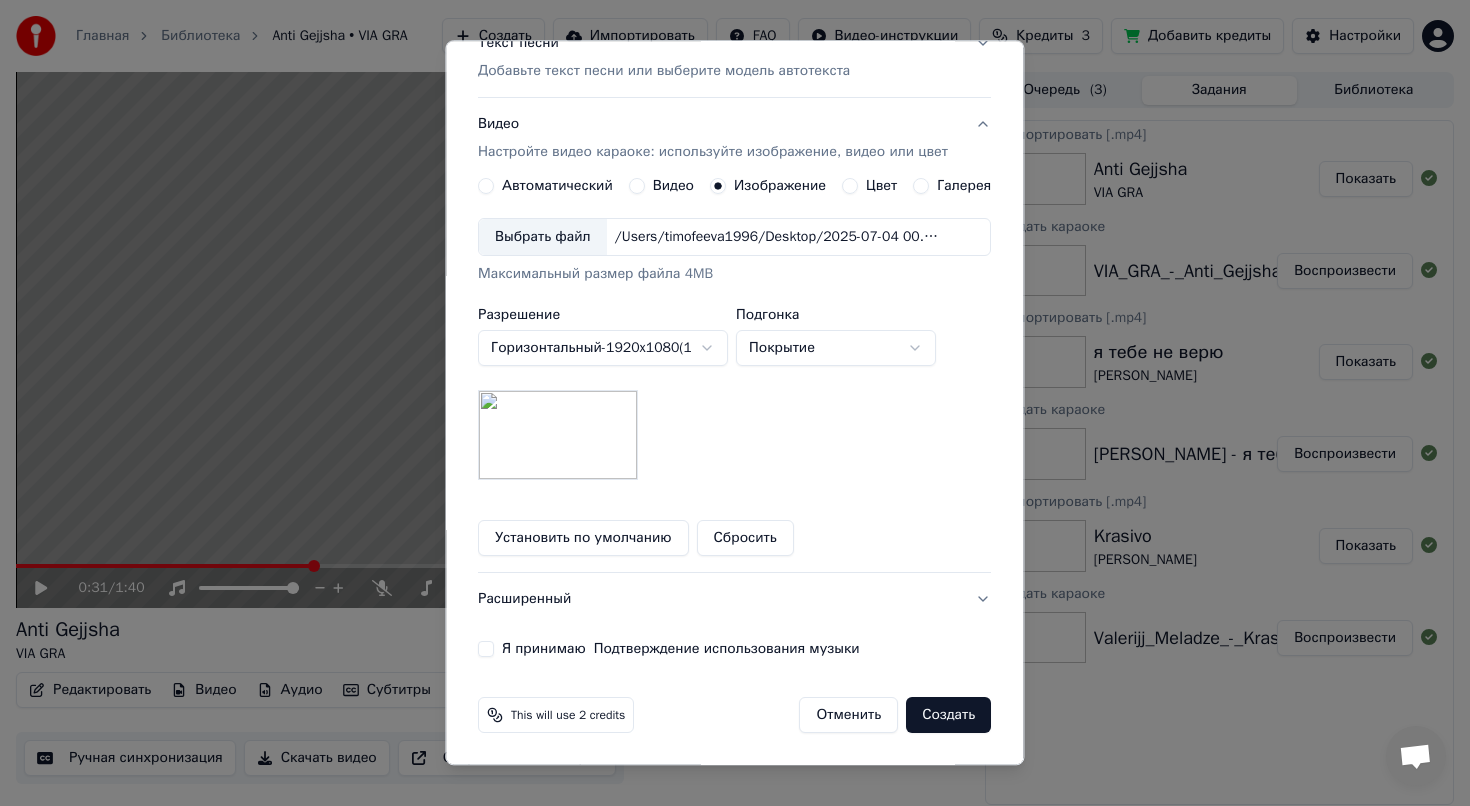 click on "Я принимаю   Подтверждение использования музыки" at bounding box center [486, 649] 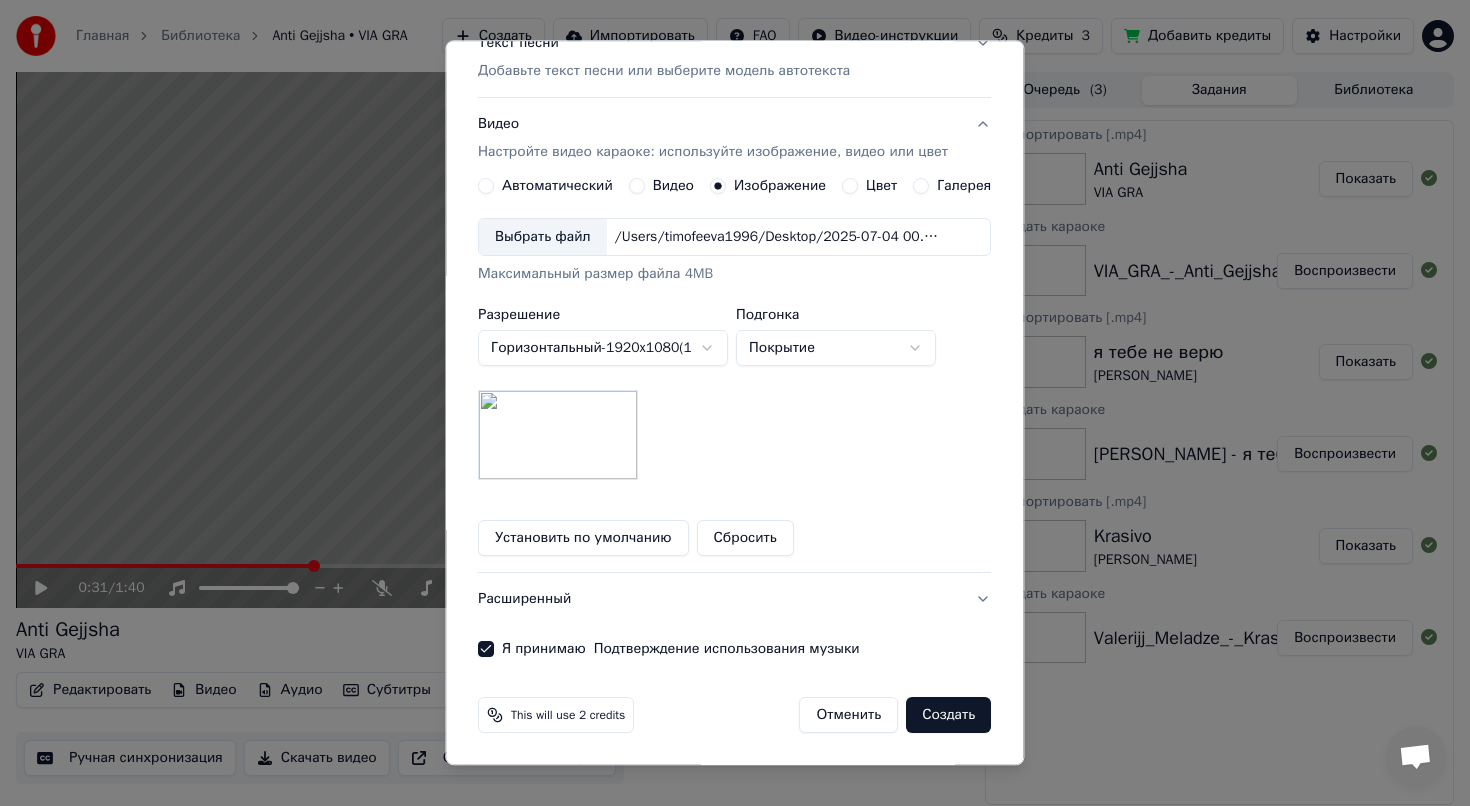 click on "Создать" at bounding box center [949, 715] 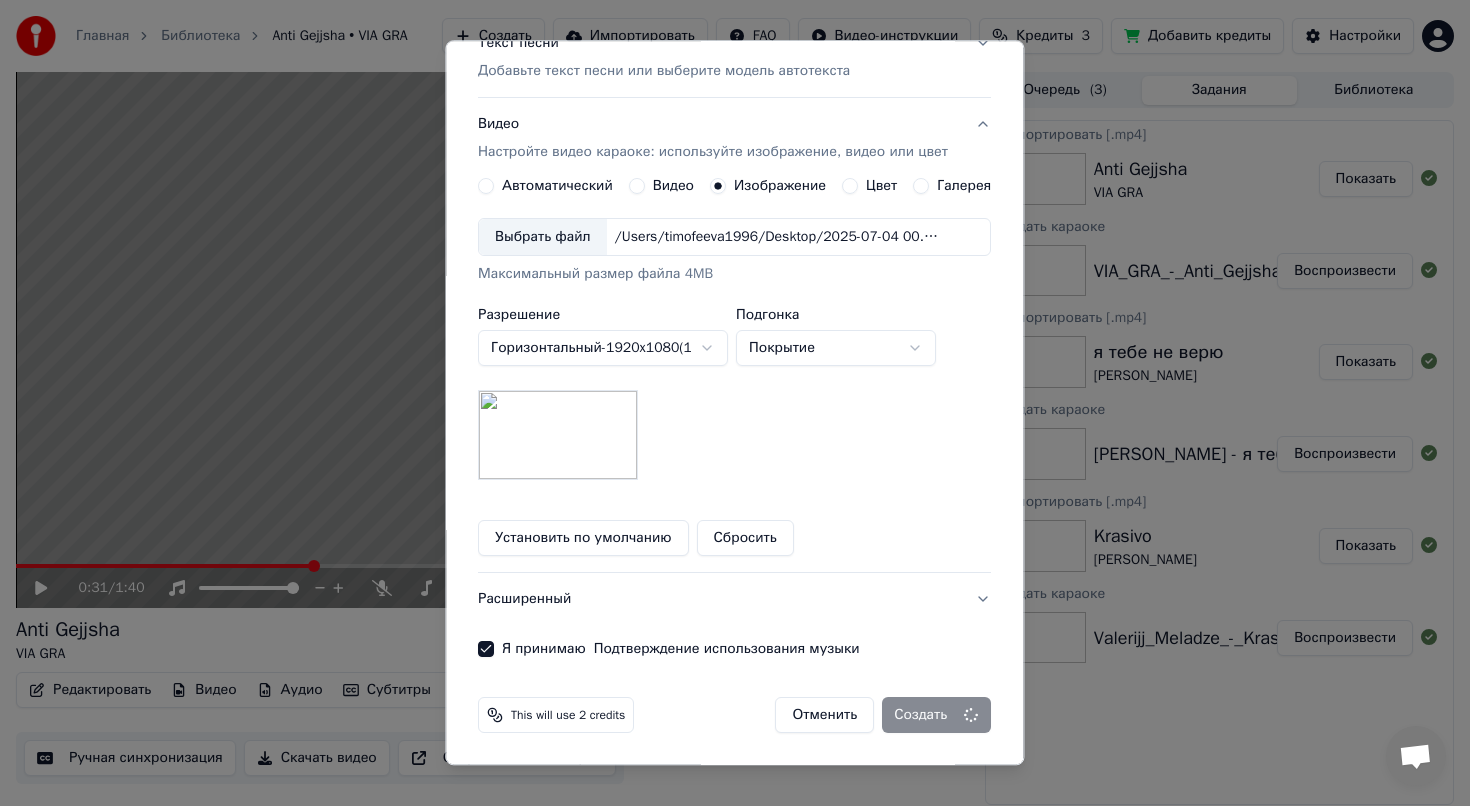 type 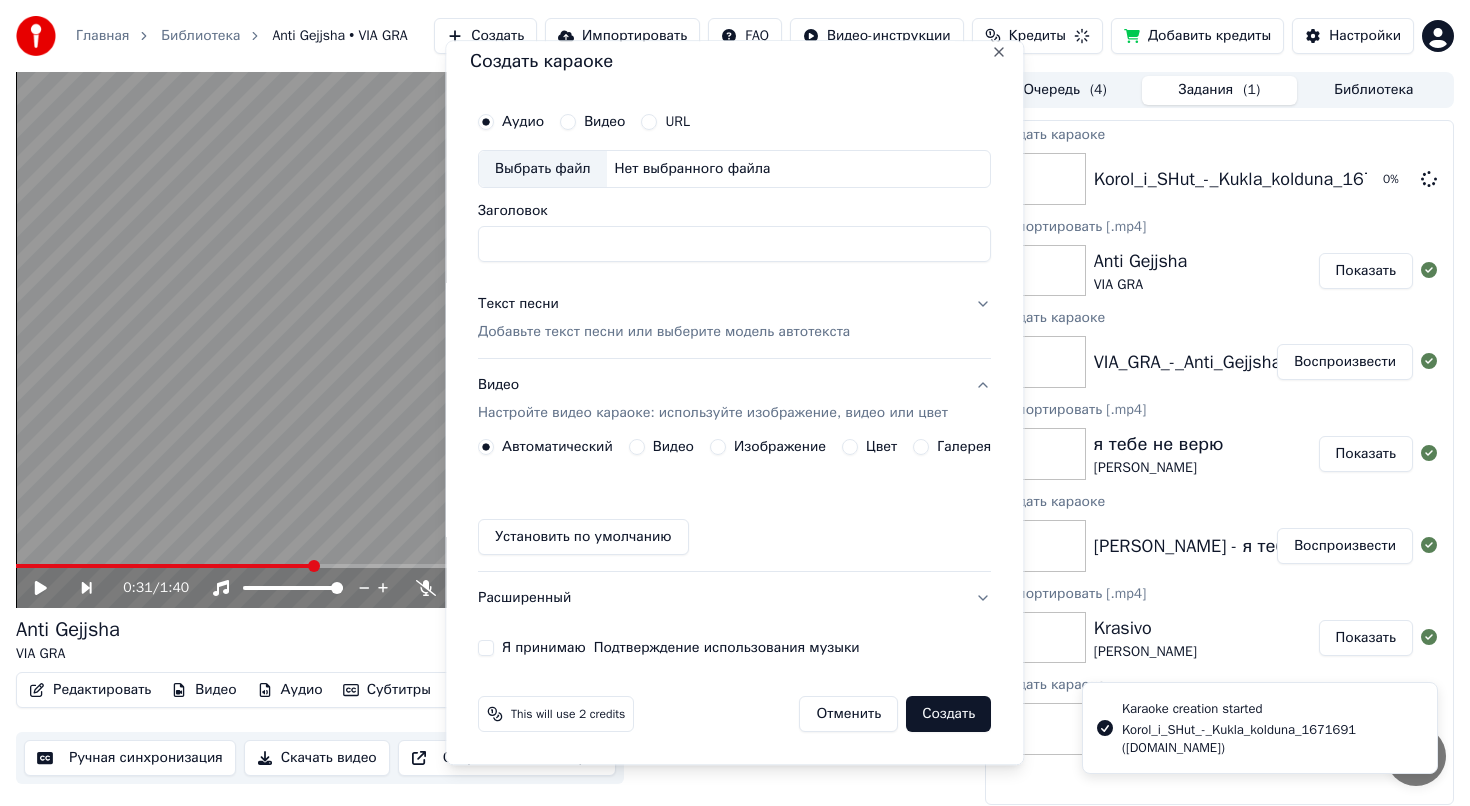 scroll, scrollTop: 71, scrollLeft: 0, axis: vertical 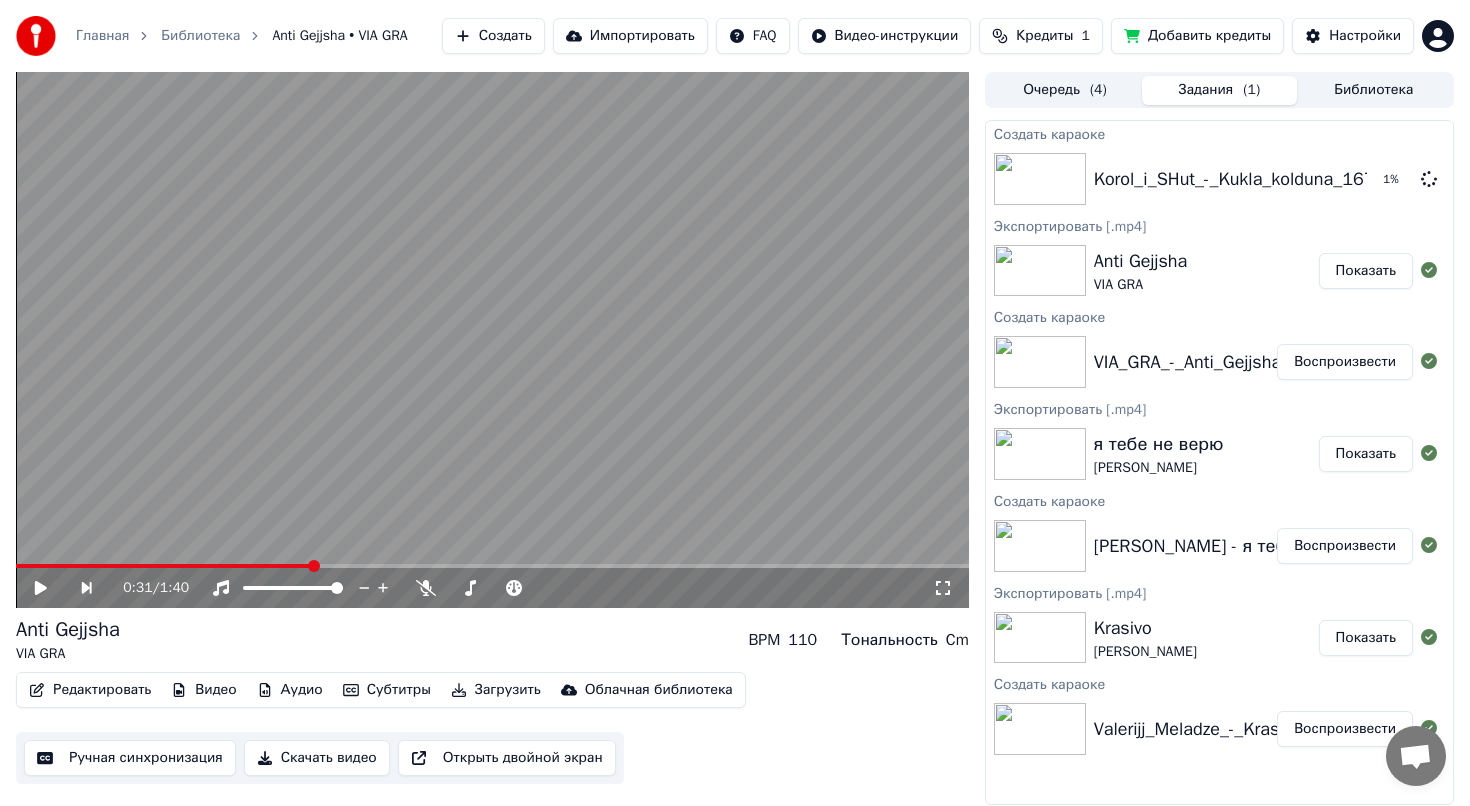 click on "Добавить кредиты" at bounding box center (1197, 36) 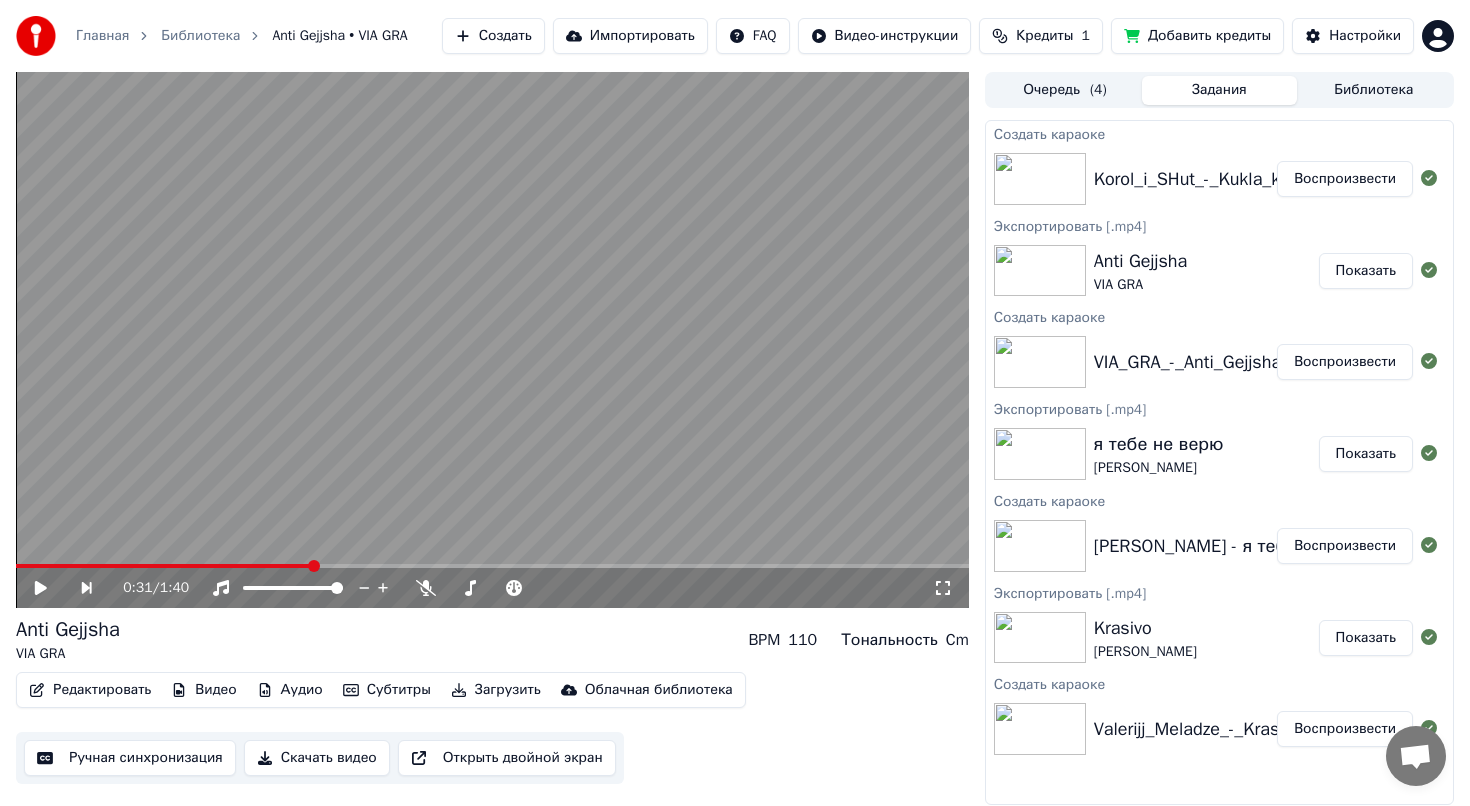 click on "Воспроизвести" at bounding box center (1345, 179) 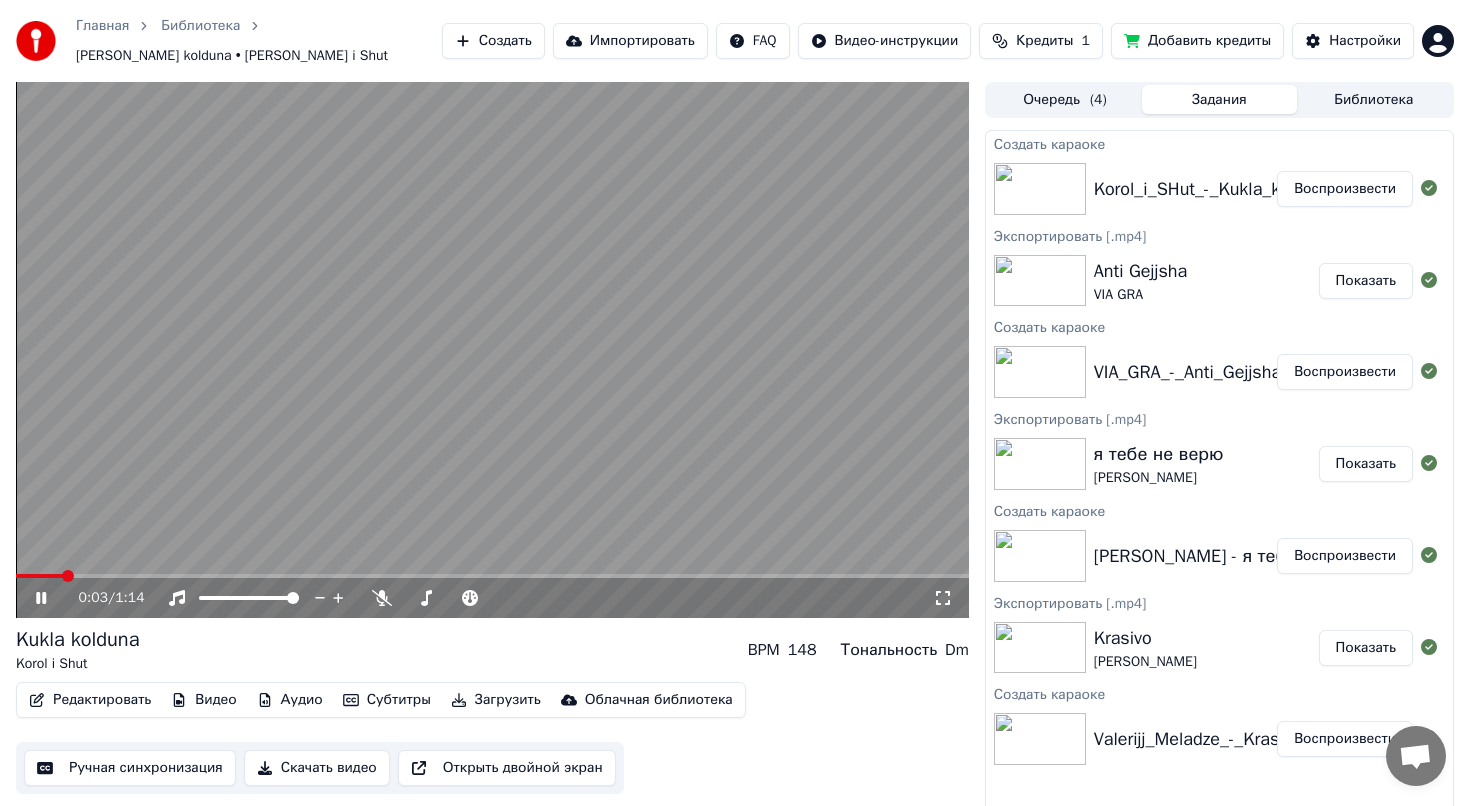 click on "Скачать видео" at bounding box center [317, 768] 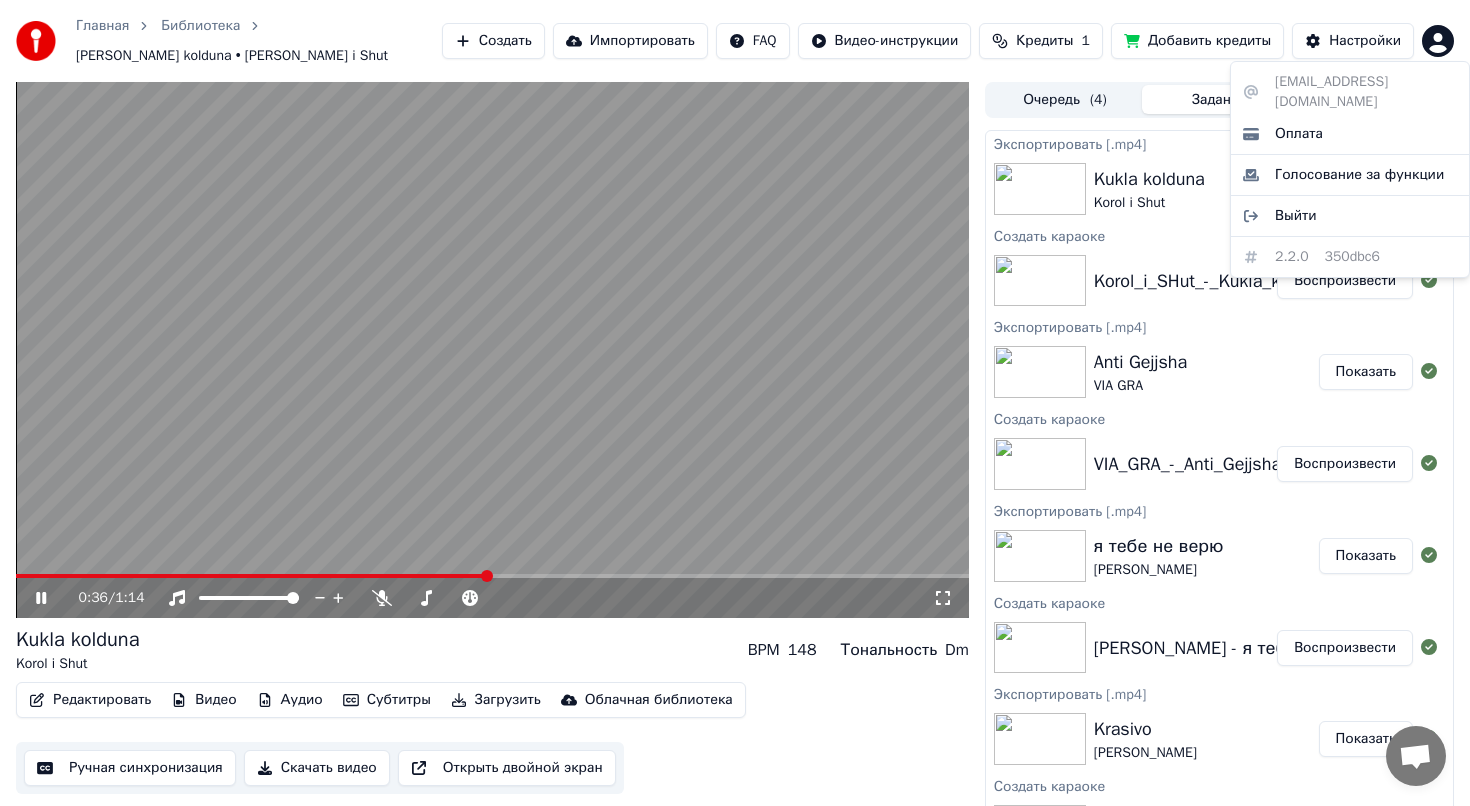click on "Главная Библиотека [PERSON_NAME] kolduna • [PERSON_NAME] i Shut Создать Импортировать FAQ Видео-инструкции Кредиты 1 Добавить кредиты Настройки 0:36  /  1:14 [PERSON_NAME] kolduna [PERSON_NAME] i Shut BPM 148 Тональность Dm Редактировать Видео Аудио Субтитры Загрузить Облачная библиотека Ручная синхронизация Скачать видео Открыть двойной экран Очередь ( 4 ) Задания Библиотека Экспортировать [.mp4] [PERSON_NAME] kolduna [PERSON_NAME] i Shut Показать Создать караоке Korol_i_SHut_-_Kukla_kolduna_1671691 ([DOMAIN_NAME]) Воспроизвести Экспортировать [.mp4] Anti Gejjsha VIA GRA Показать Создать караоке VIA_GRA_-_Anti_Gejjsha_2008_77330781 ([DOMAIN_NAME]) Воспроизвести Экспортировать [.mp4] я тебе не верю Показать" at bounding box center [735, 403] 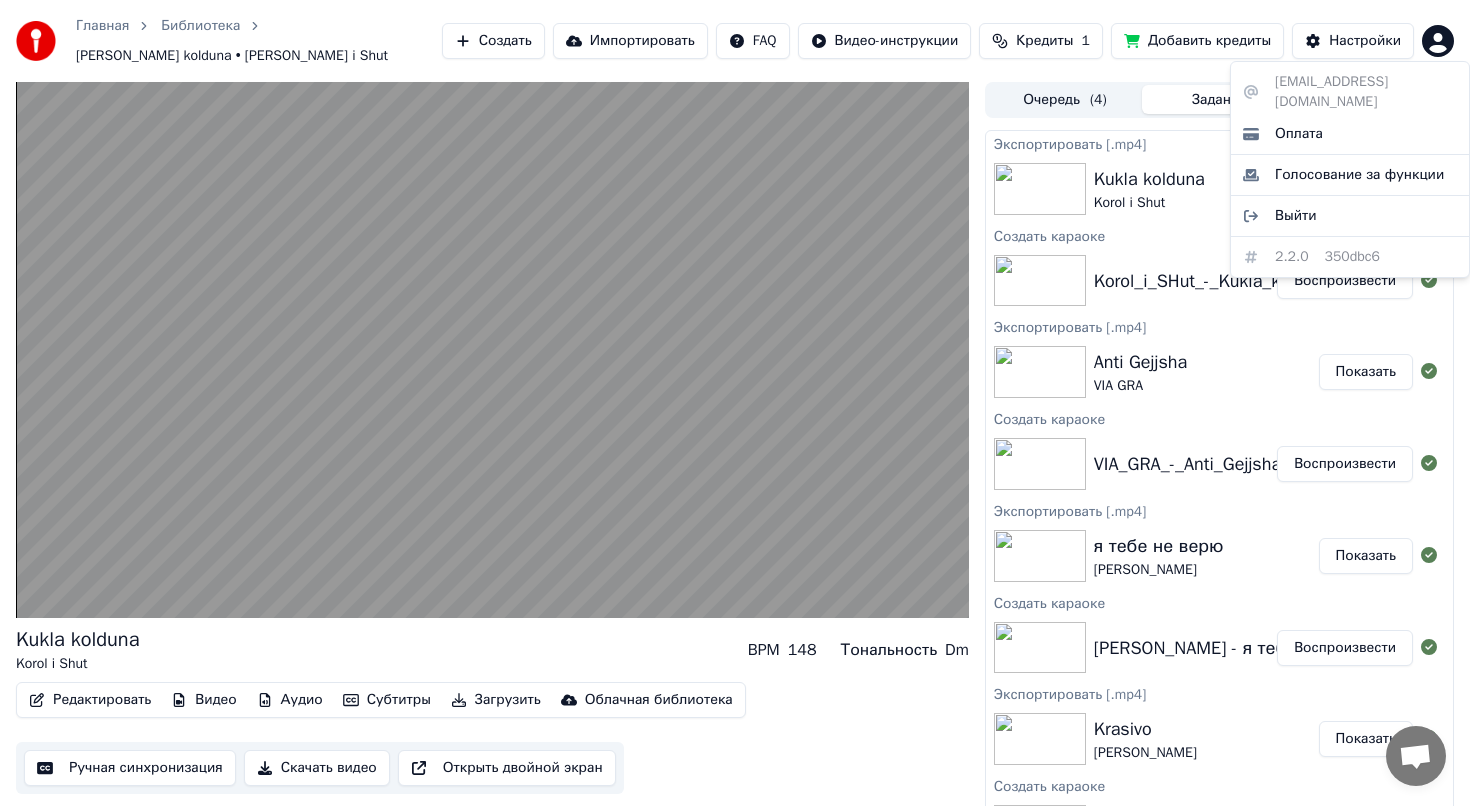 click on "Главная Библиотека [PERSON_NAME] kolduna • [PERSON_NAME] i Shut Создать Импортировать FAQ Видео-инструкции Кредиты 1 Добавить кредиты Настройки [PERSON_NAME] kolduna [PERSON_NAME] i Shut BPM 148 Тональность Dm Редактировать Видео Аудио Субтитры Загрузить Облачная библиотека Ручная синхронизация Скачать видео Открыть двойной экран Очередь ( 4 ) Задания Библиотека Экспортировать [.mp4] [PERSON_NAME] kolduna [PERSON_NAME] i Shut Показать Создать караоке Korol_i_SHut_-_Kukla_kolduna_1671691 ([DOMAIN_NAME]) Воспроизвести Экспортировать [.mp4] Anti Gejjsha VIA GRA Показать Создать караоке VIA_GRA_-_Anti_Gejjsha_2008_77330781 ([DOMAIN_NAME]) Воспроизвести Экспортировать [.mp4] я тебе не верю [PERSON_NAME]" at bounding box center [735, 403] 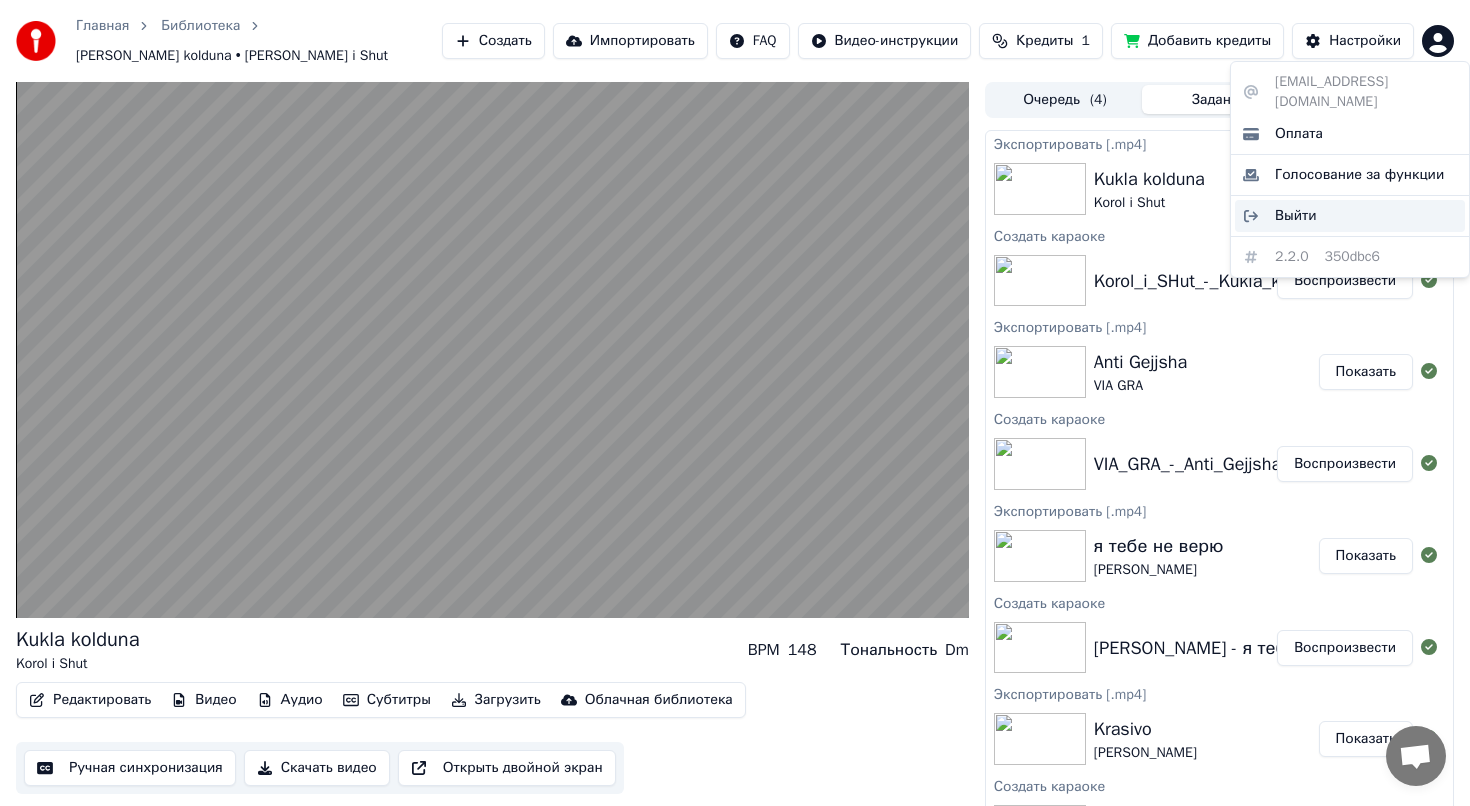 click on "Выйти" at bounding box center [1296, 216] 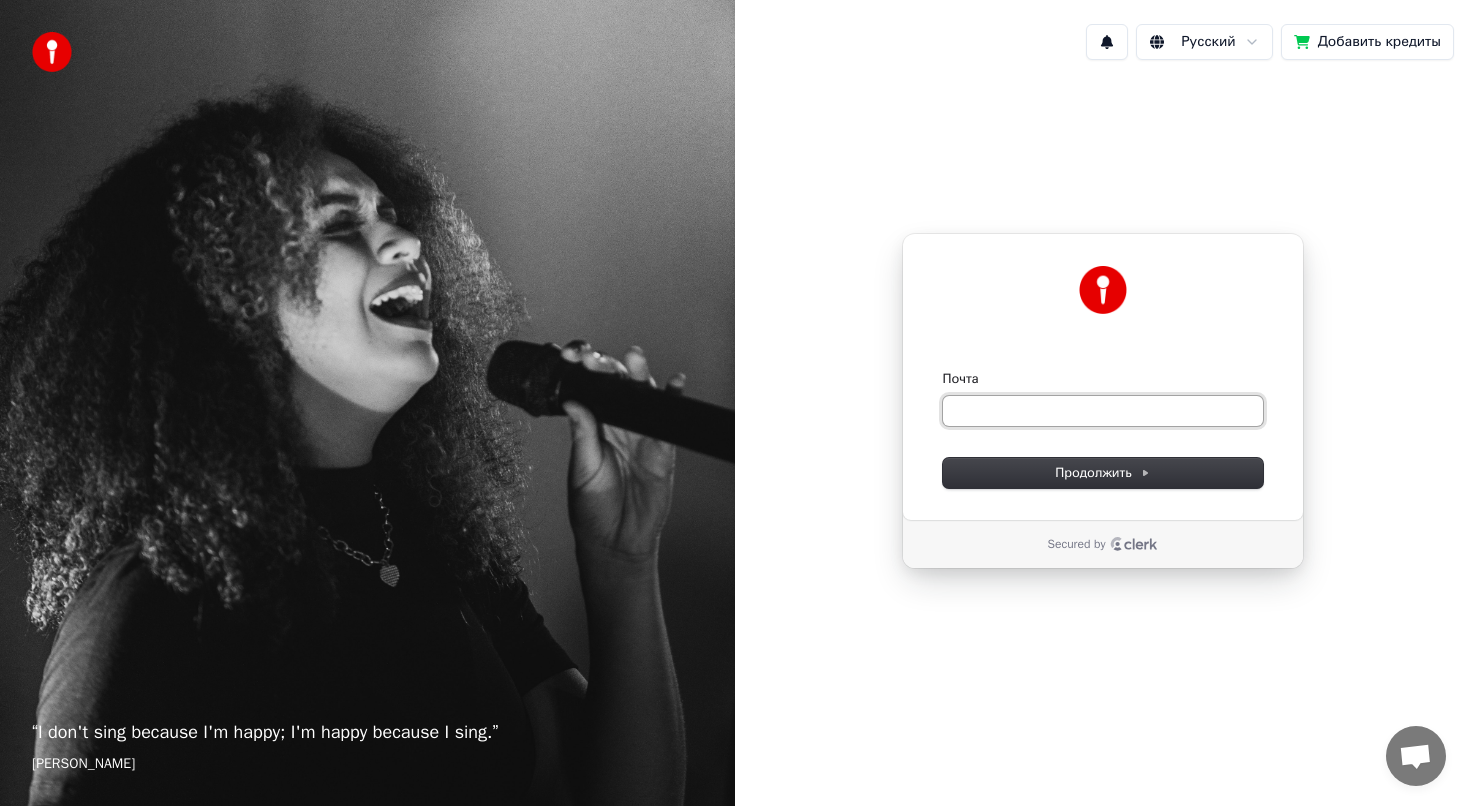click on "Почта" at bounding box center [1103, 411] 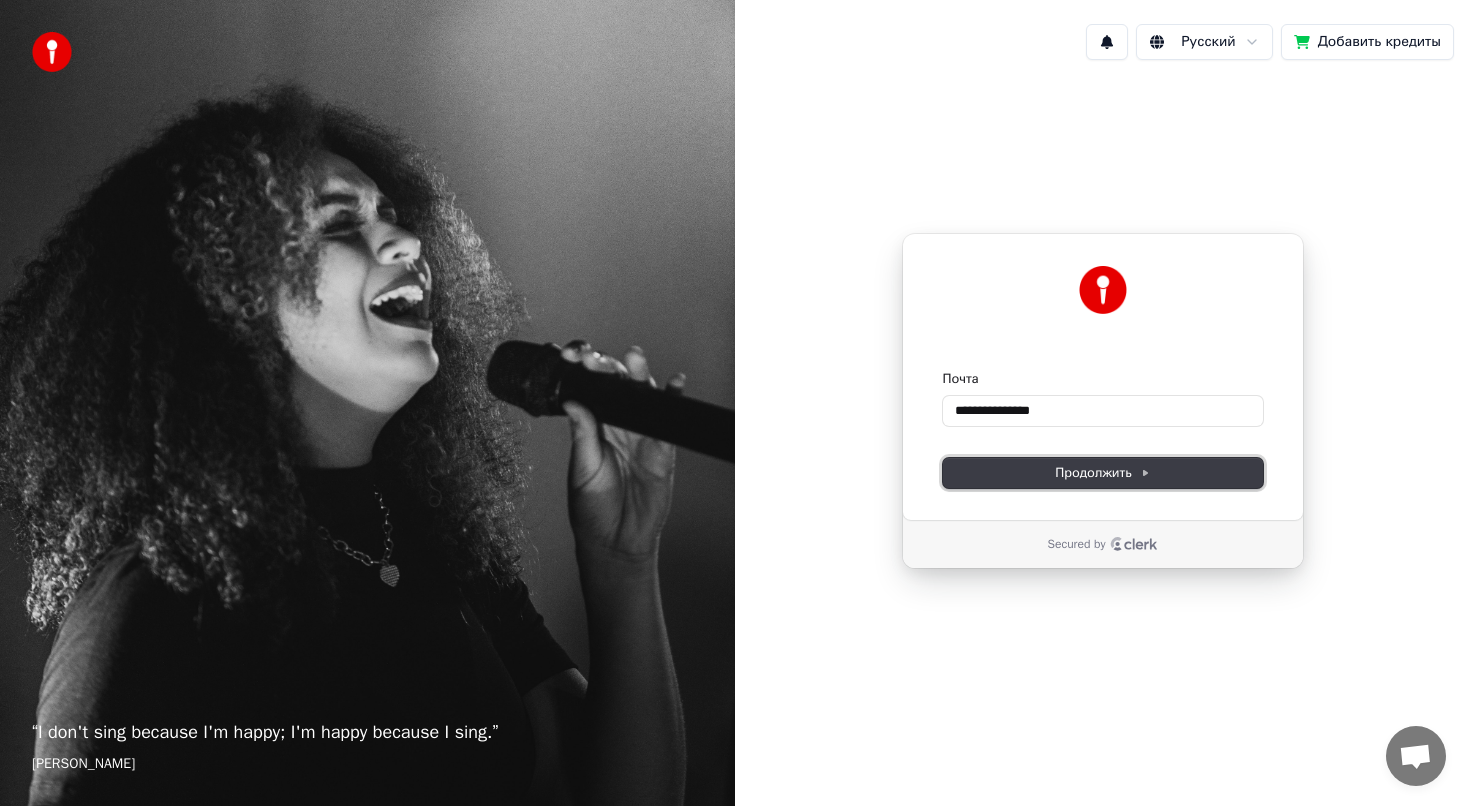 click on "Продолжить" at bounding box center [1103, 473] 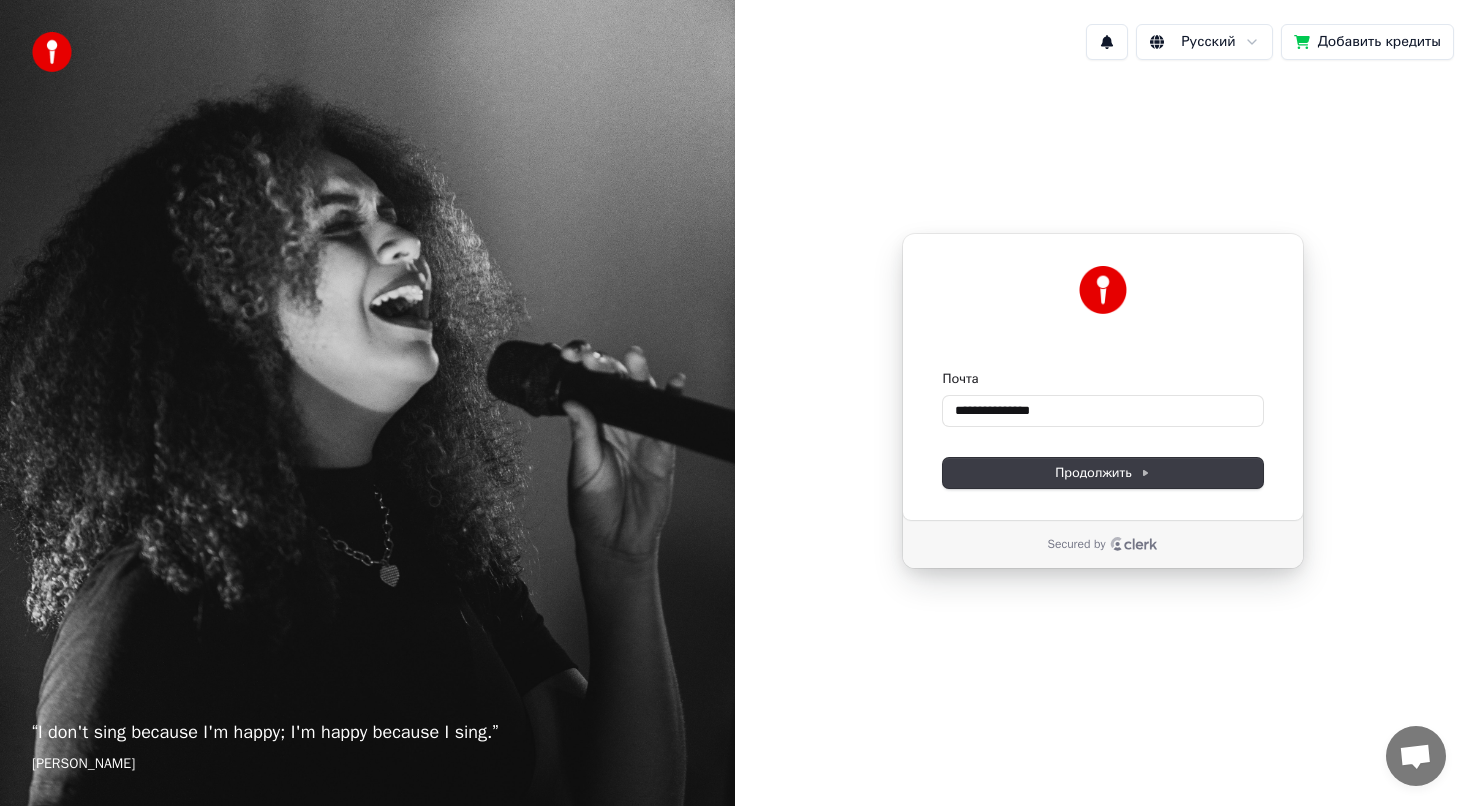 type on "**********" 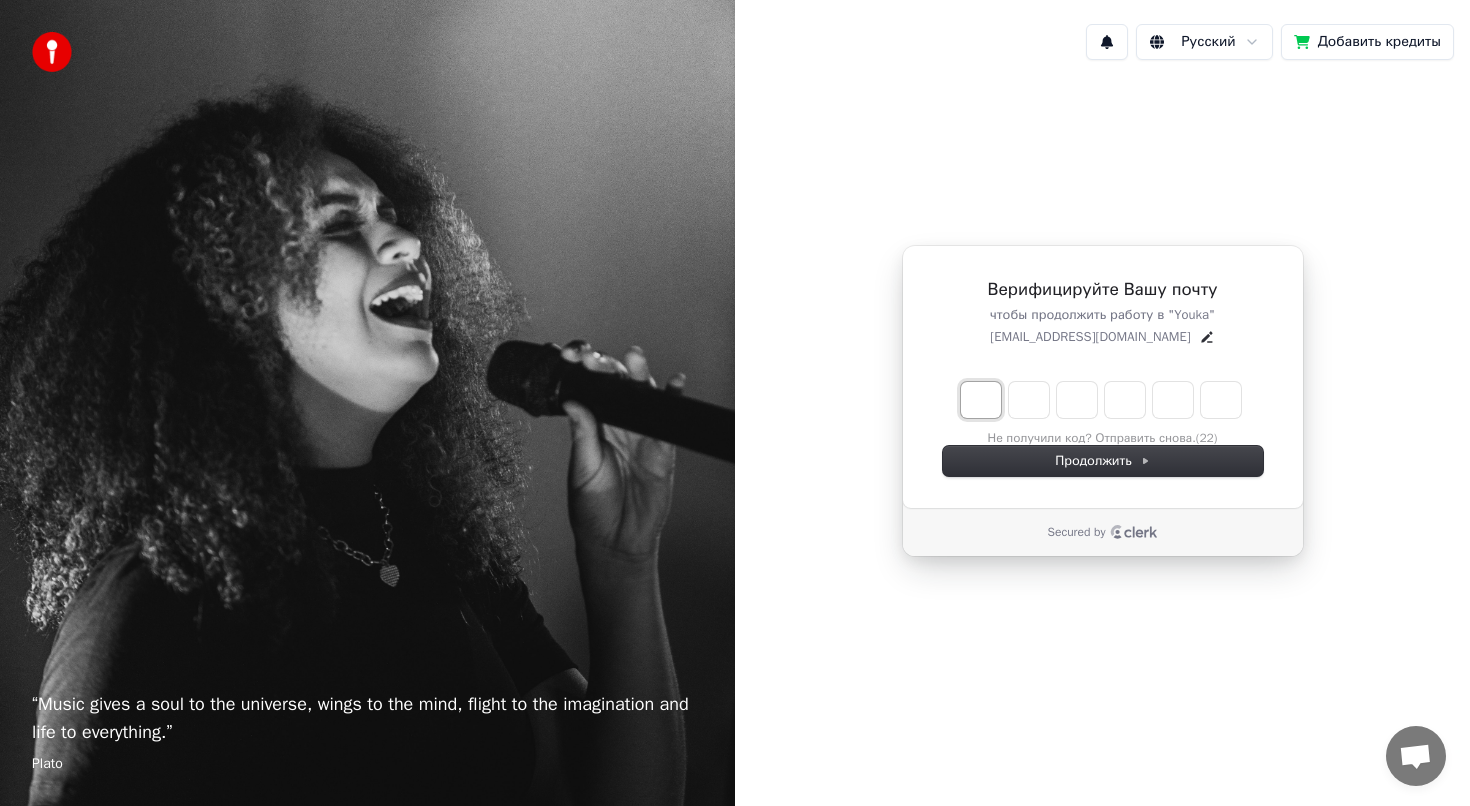 type on "*" 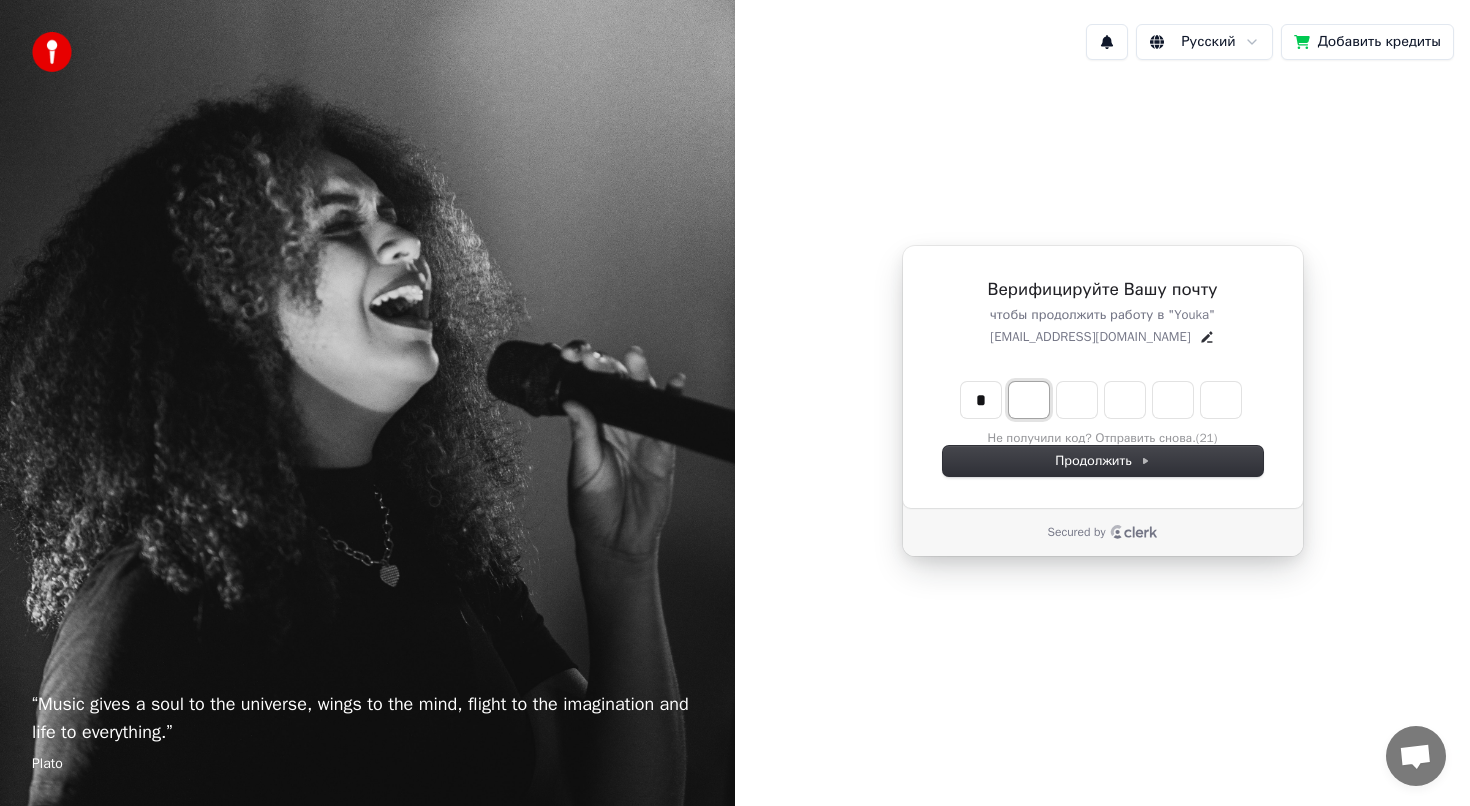 type on "*" 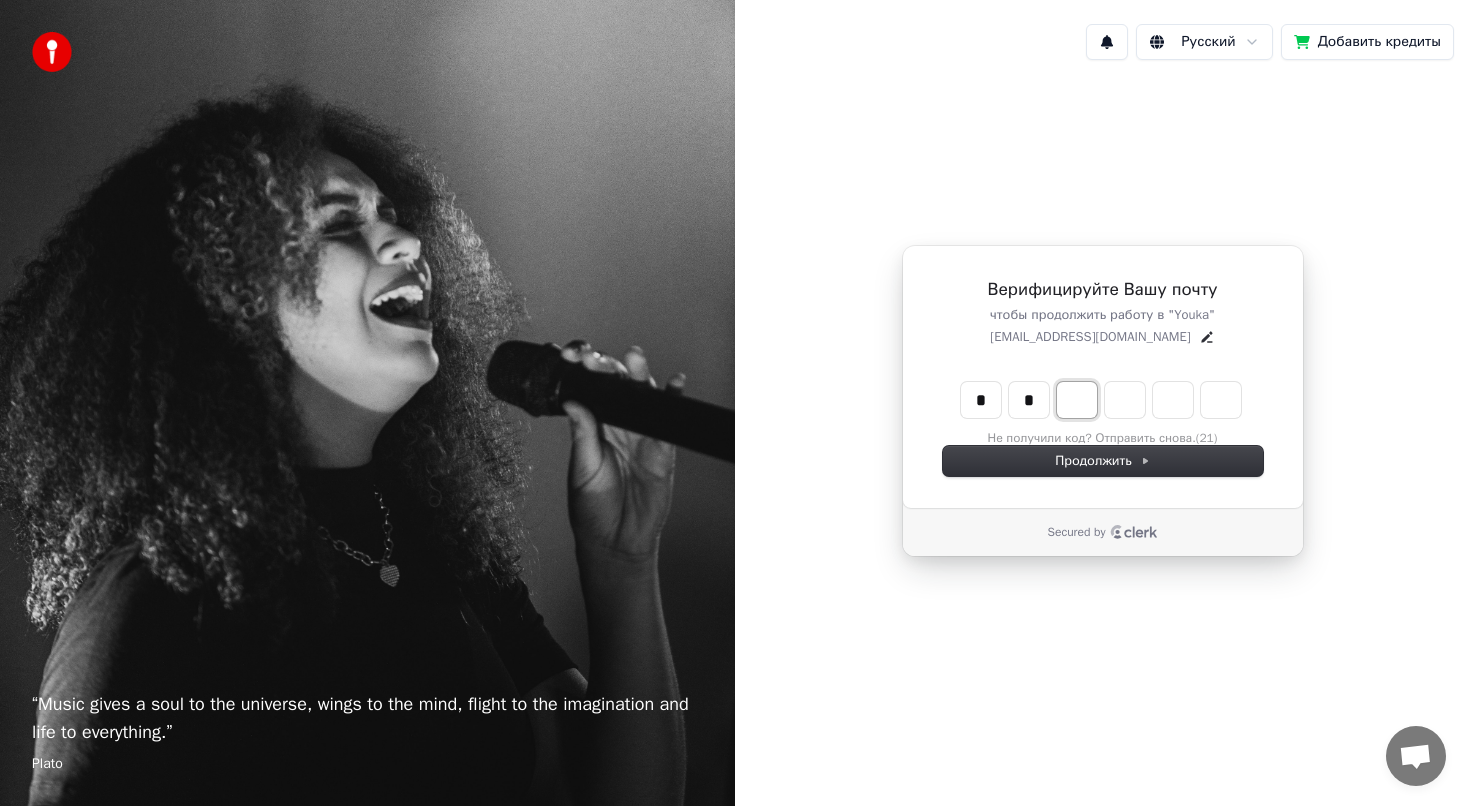 type on "*" 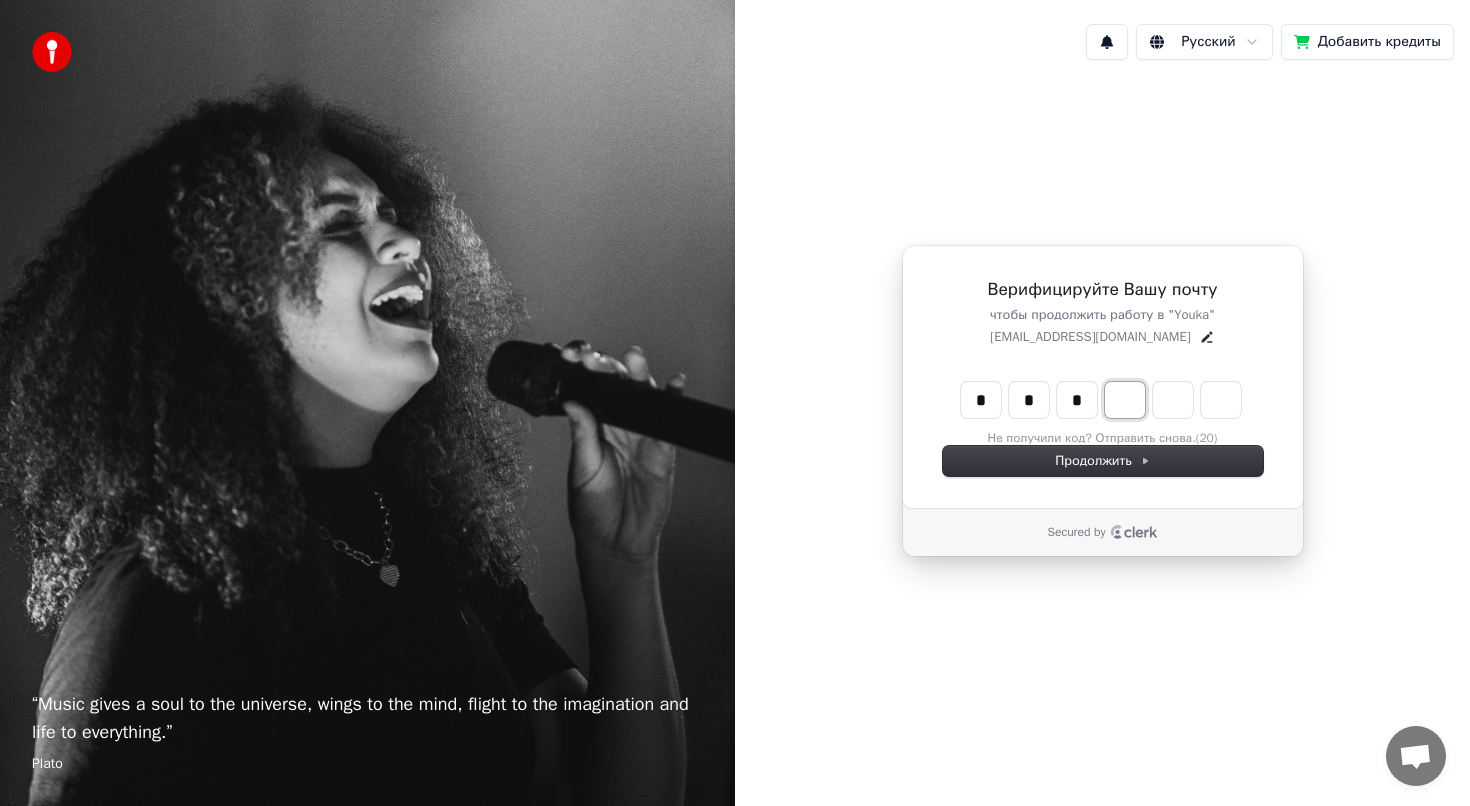 type on "*" 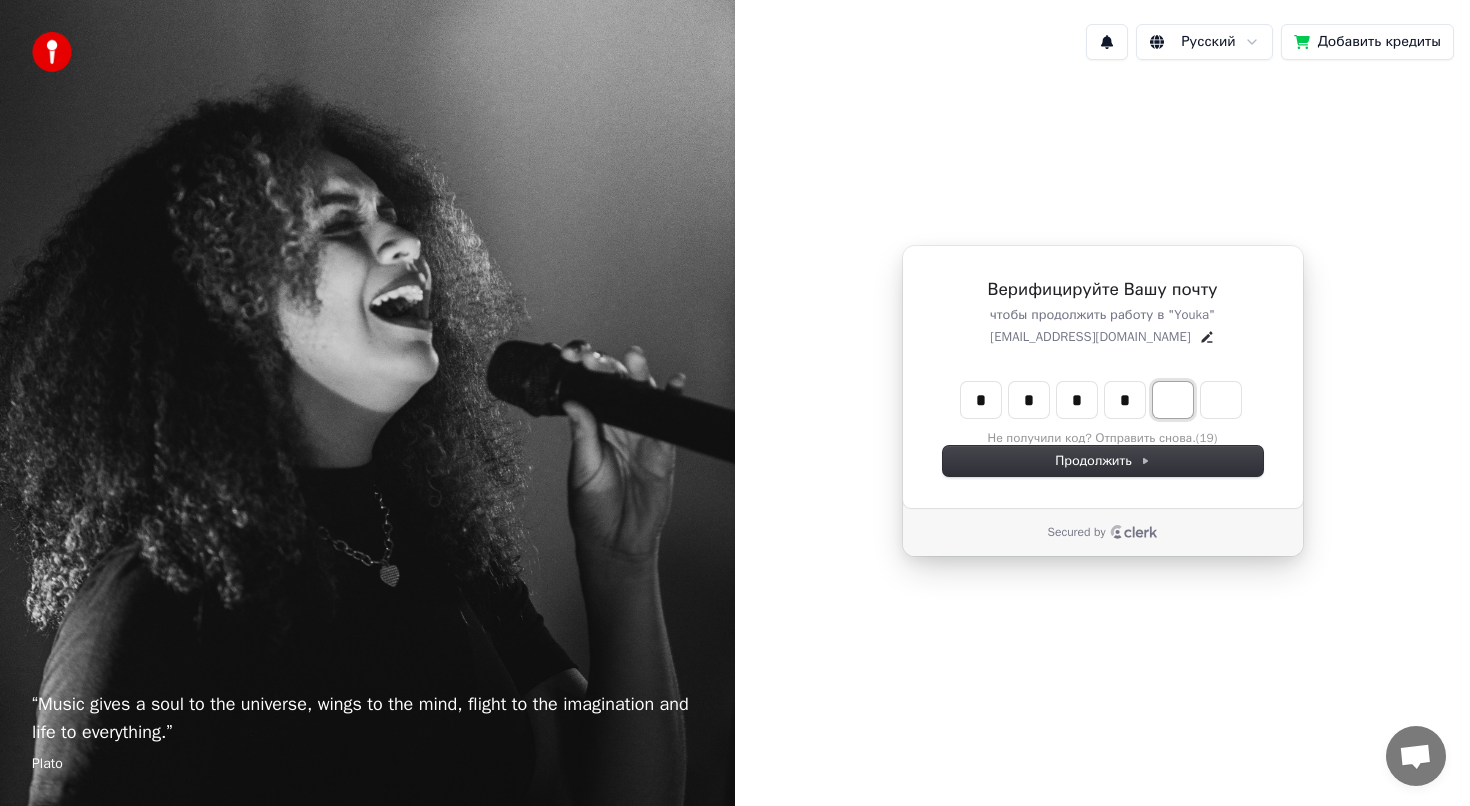 type on "*" 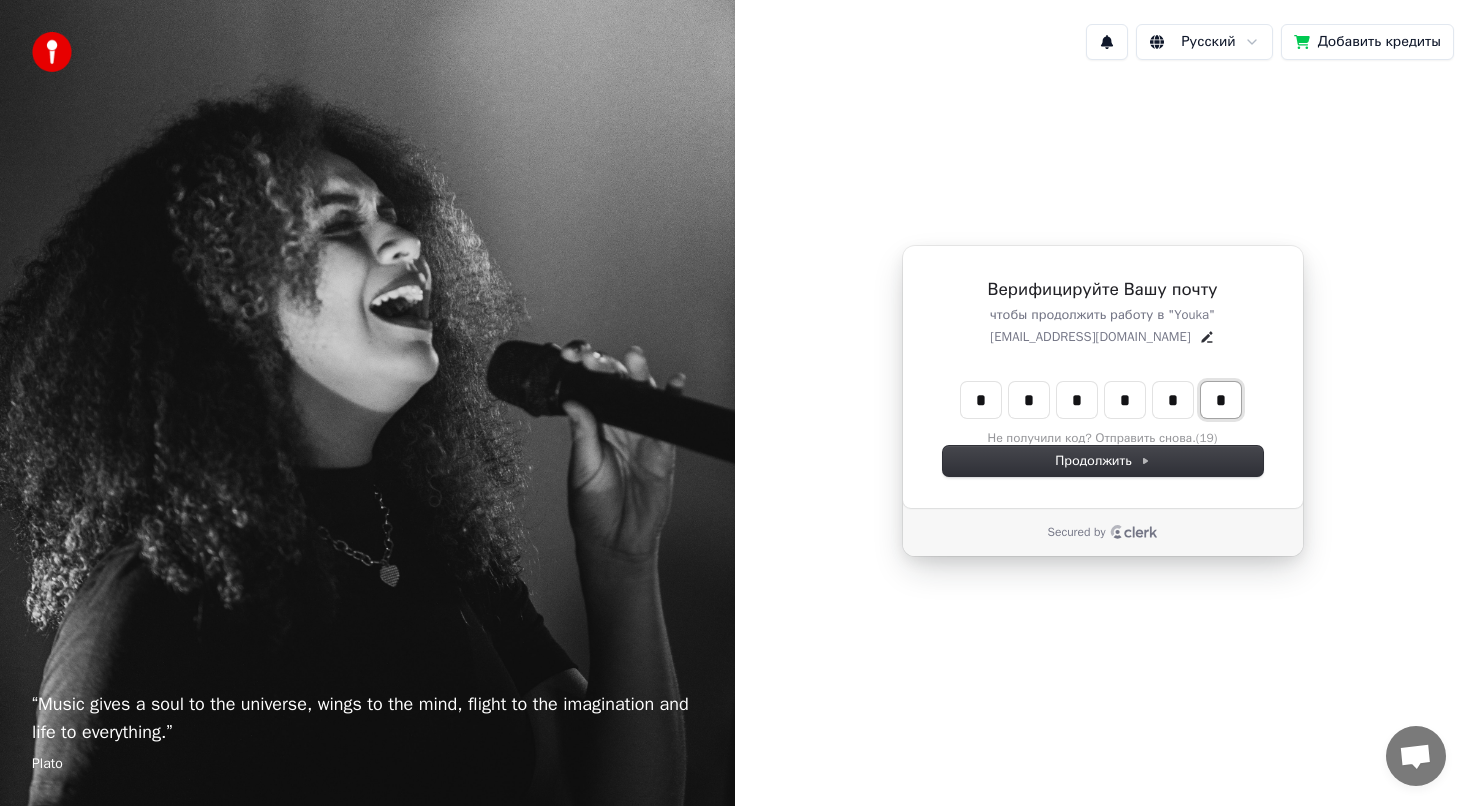 type on "*" 